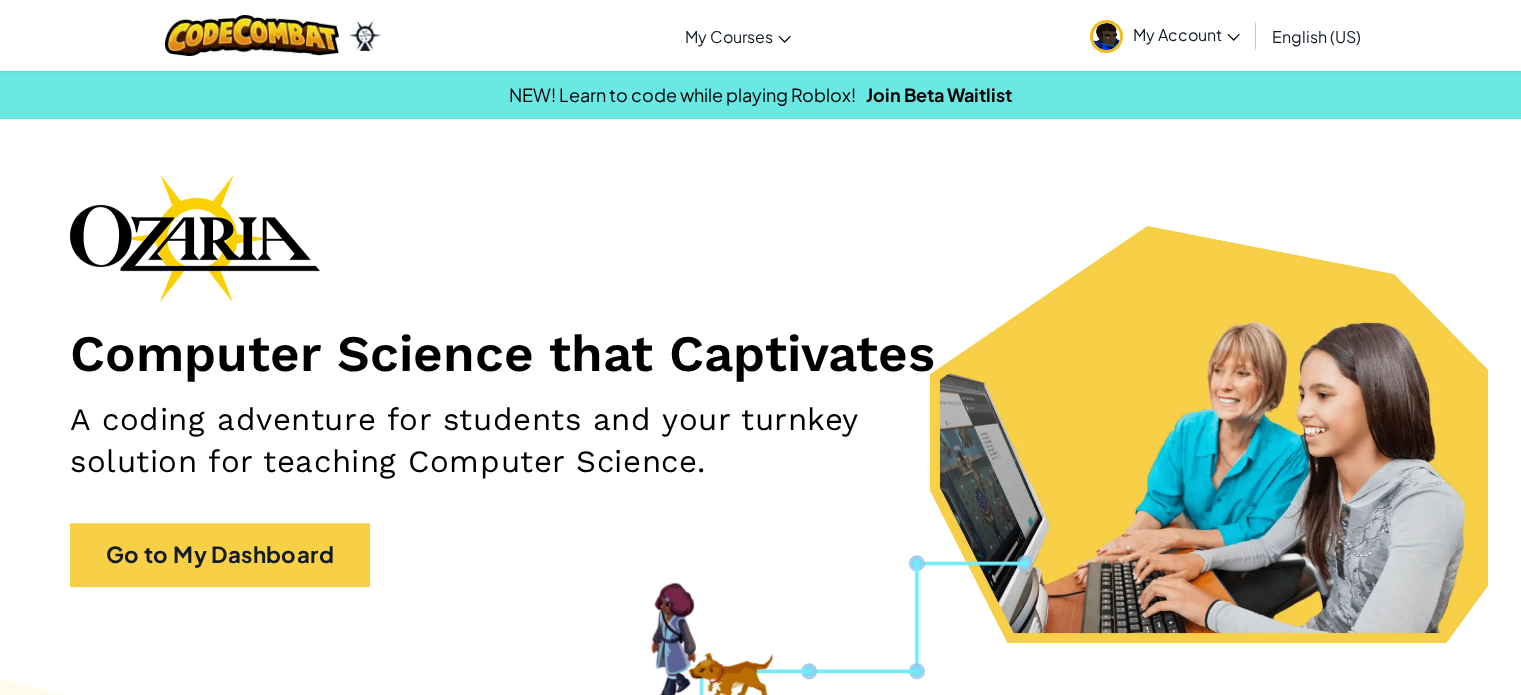 scroll, scrollTop: 0, scrollLeft: 0, axis: both 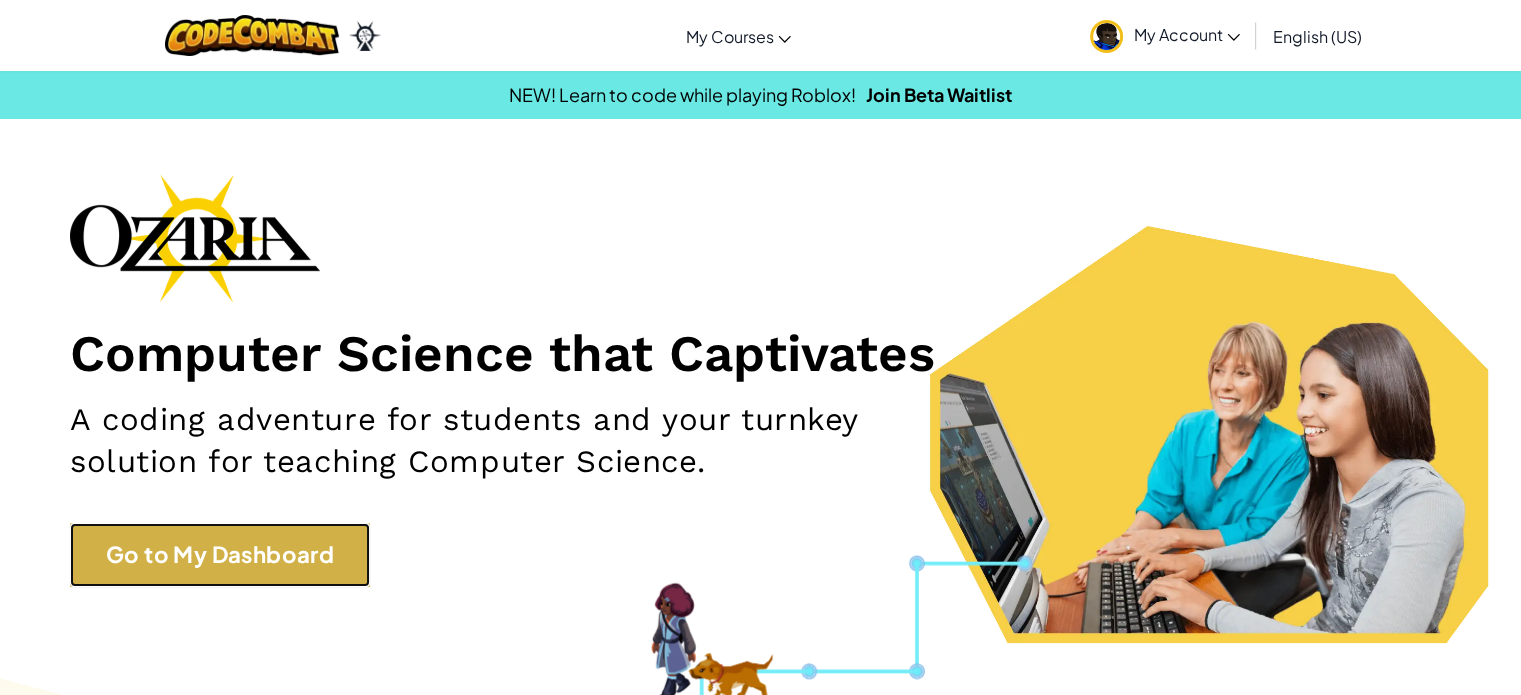 click on "Go to My Dashboard" at bounding box center (220, 554) 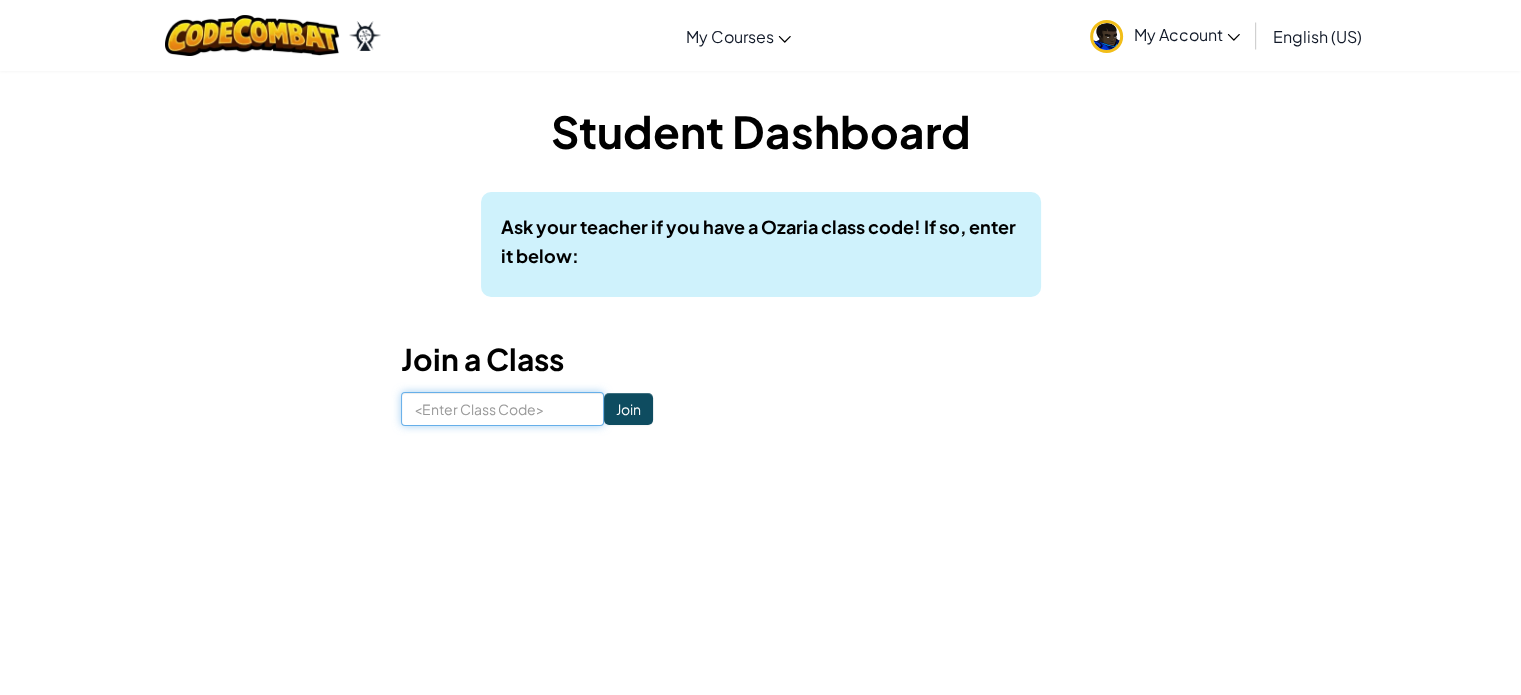 click at bounding box center (502, 409) 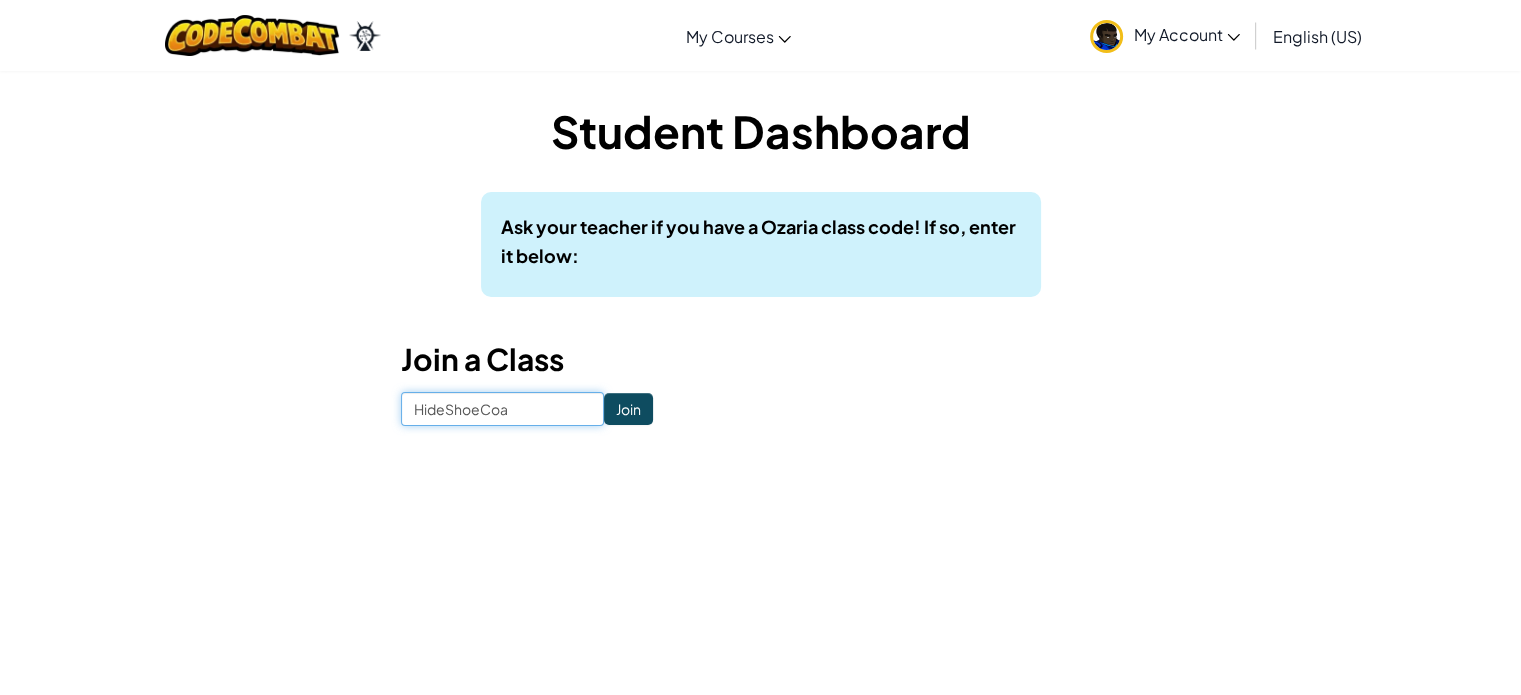 type on "HideShoeCoat" 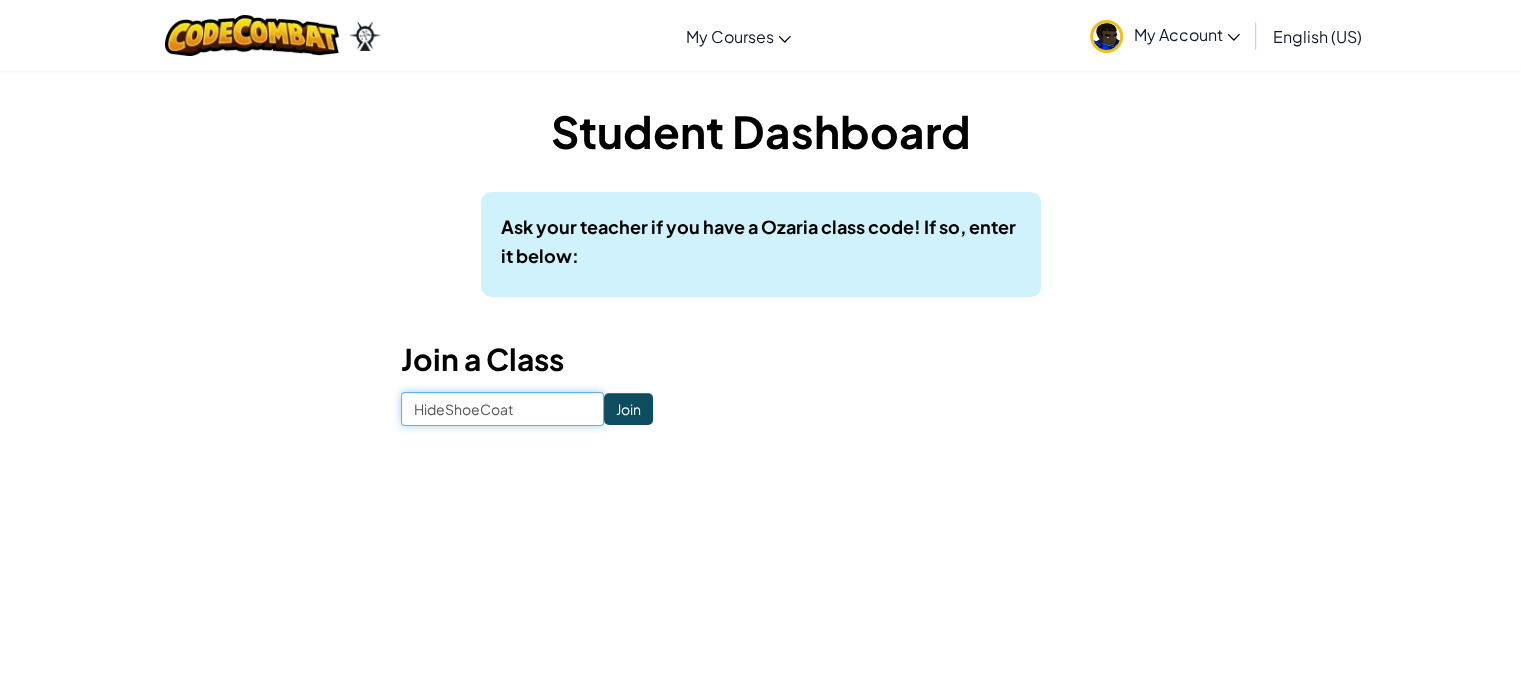 click on "Join" at bounding box center [628, 409] 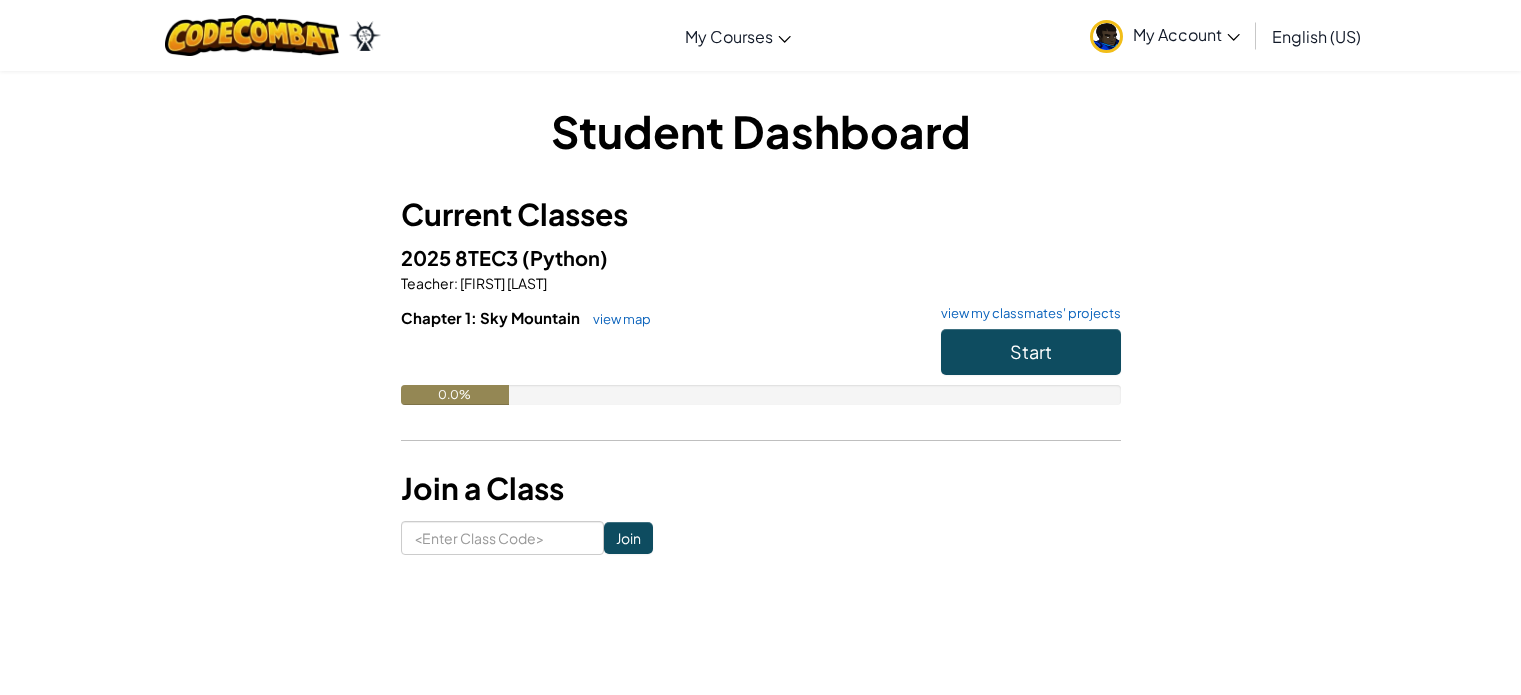 scroll, scrollTop: 0, scrollLeft: 0, axis: both 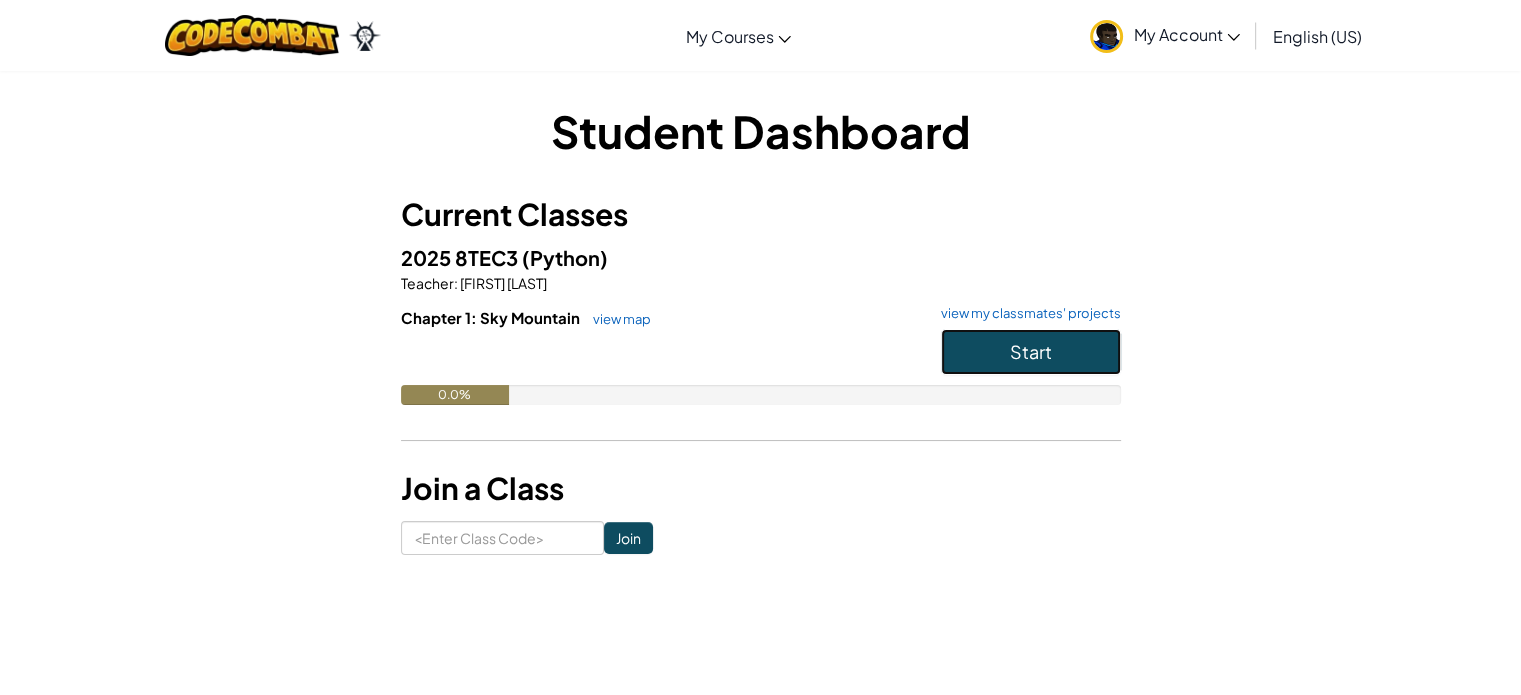 click on "Start" at bounding box center (1031, 352) 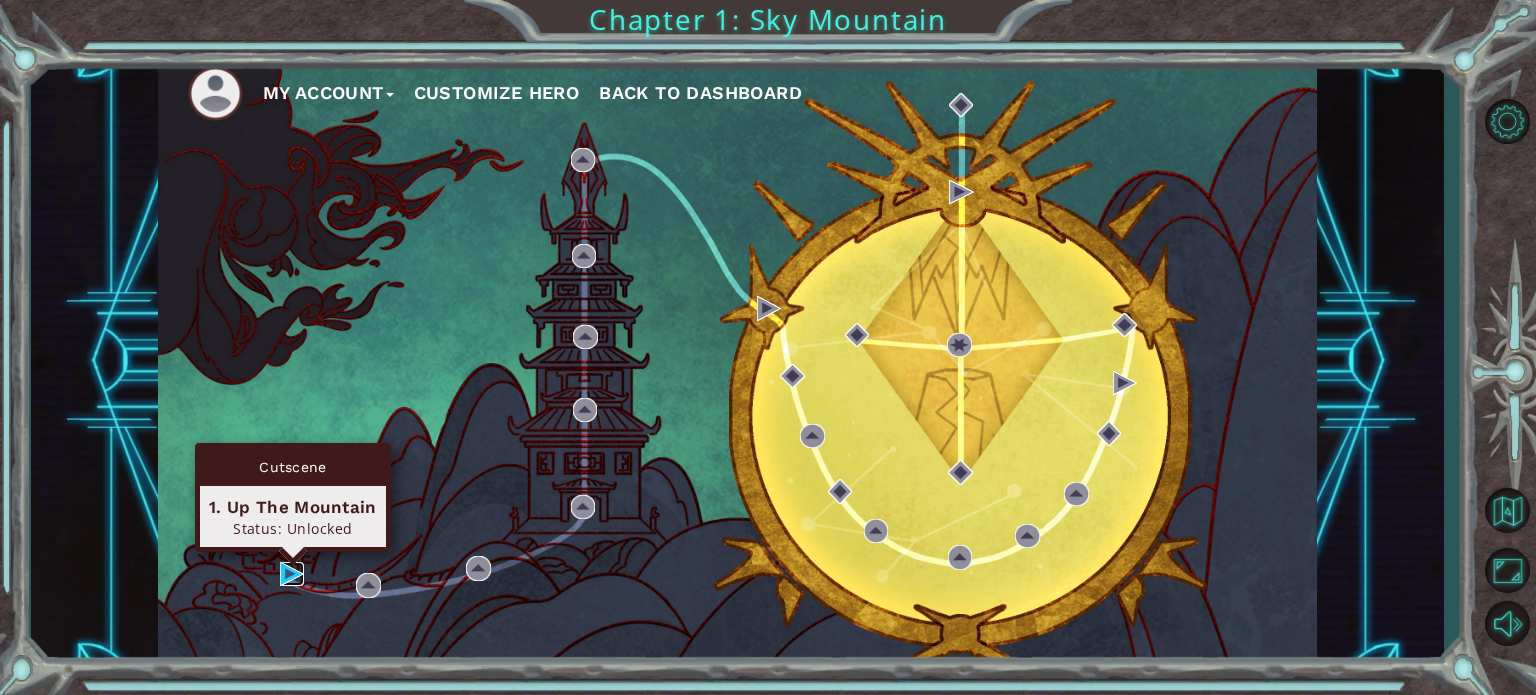 click at bounding box center (292, 574) 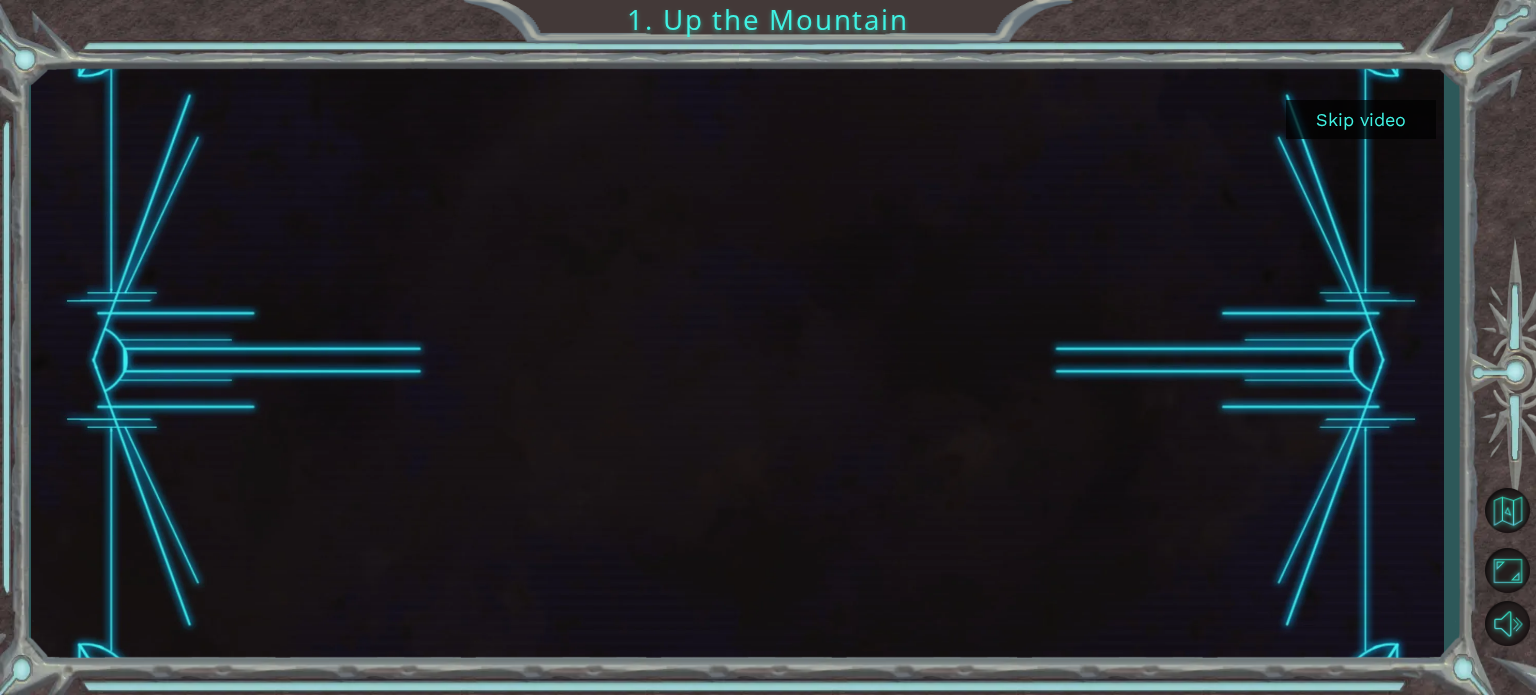 click on "Skip video" at bounding box center (1361, 119) 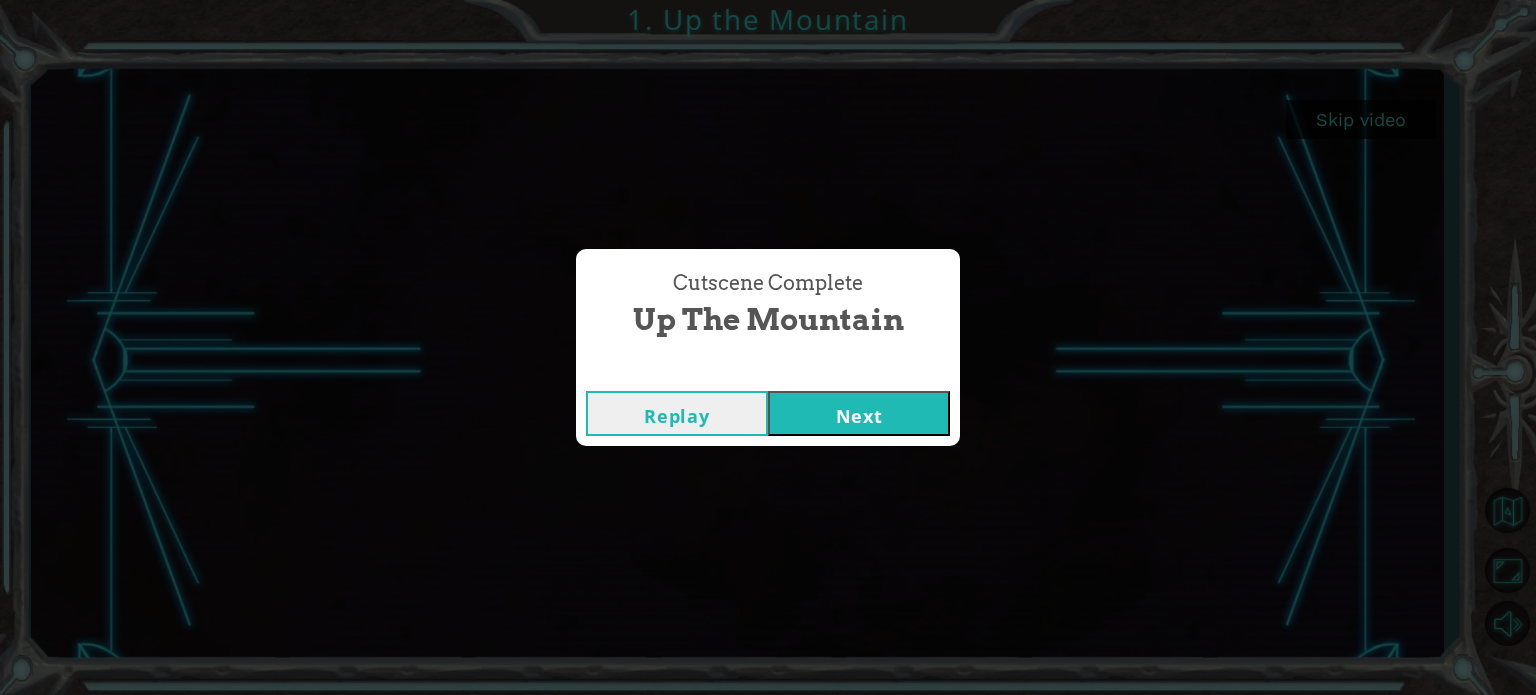 click on "Next" at bounding box center (859, 413) 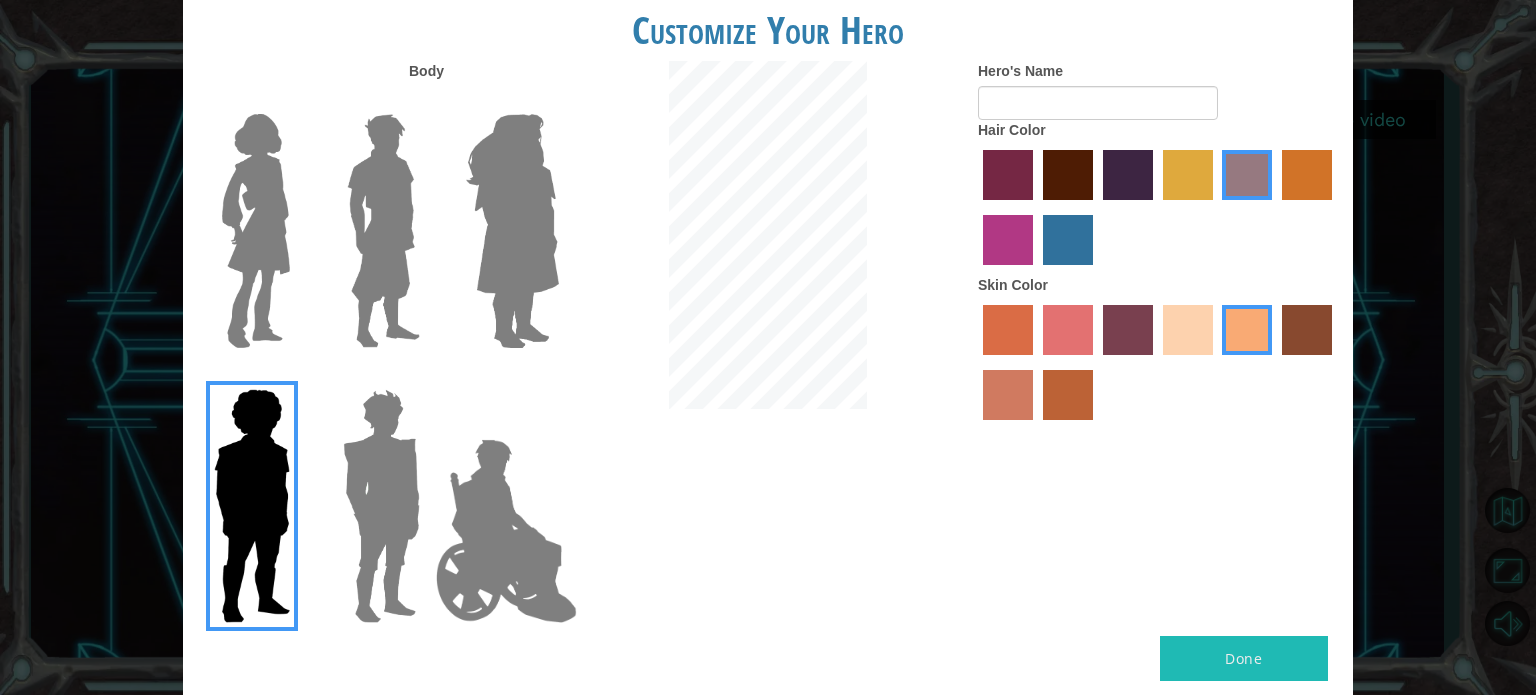 click at bounding box center [506, 531] 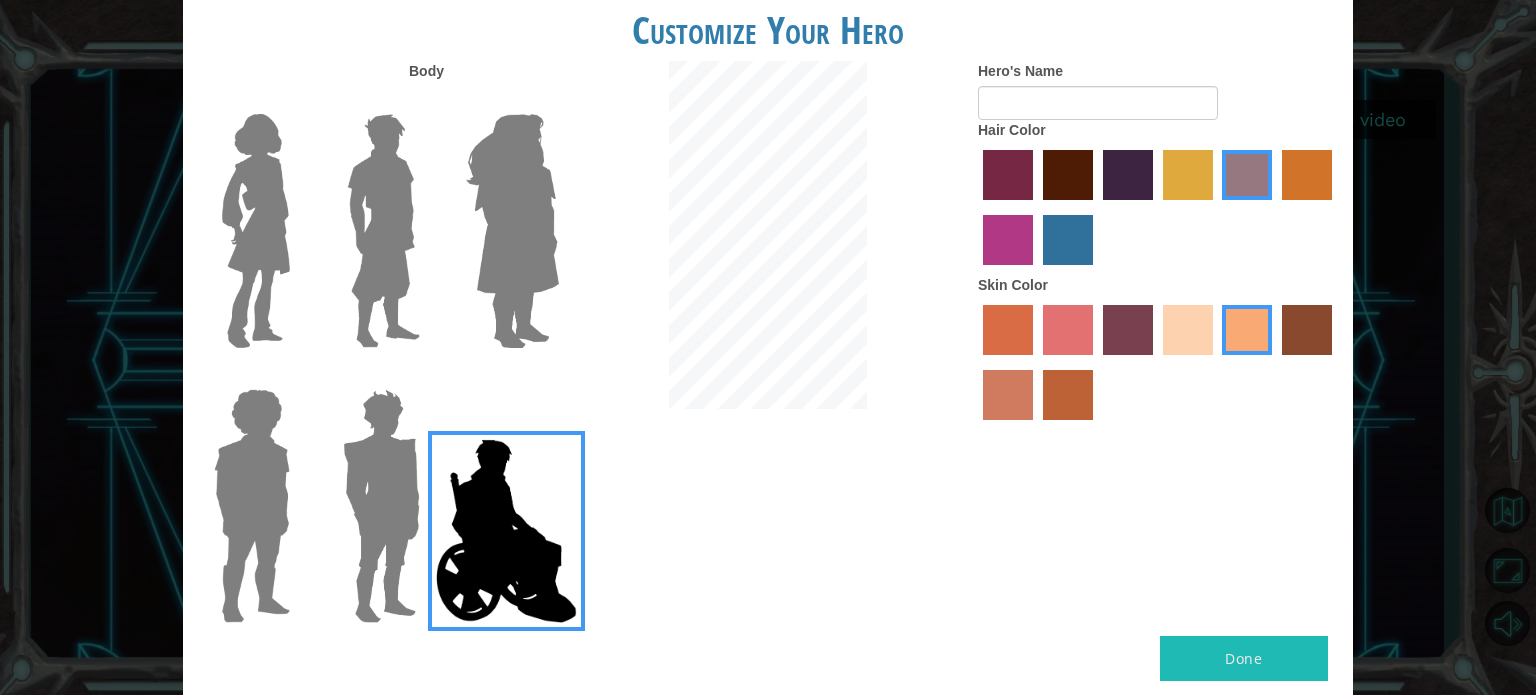 click at bounding box center (508, 223) 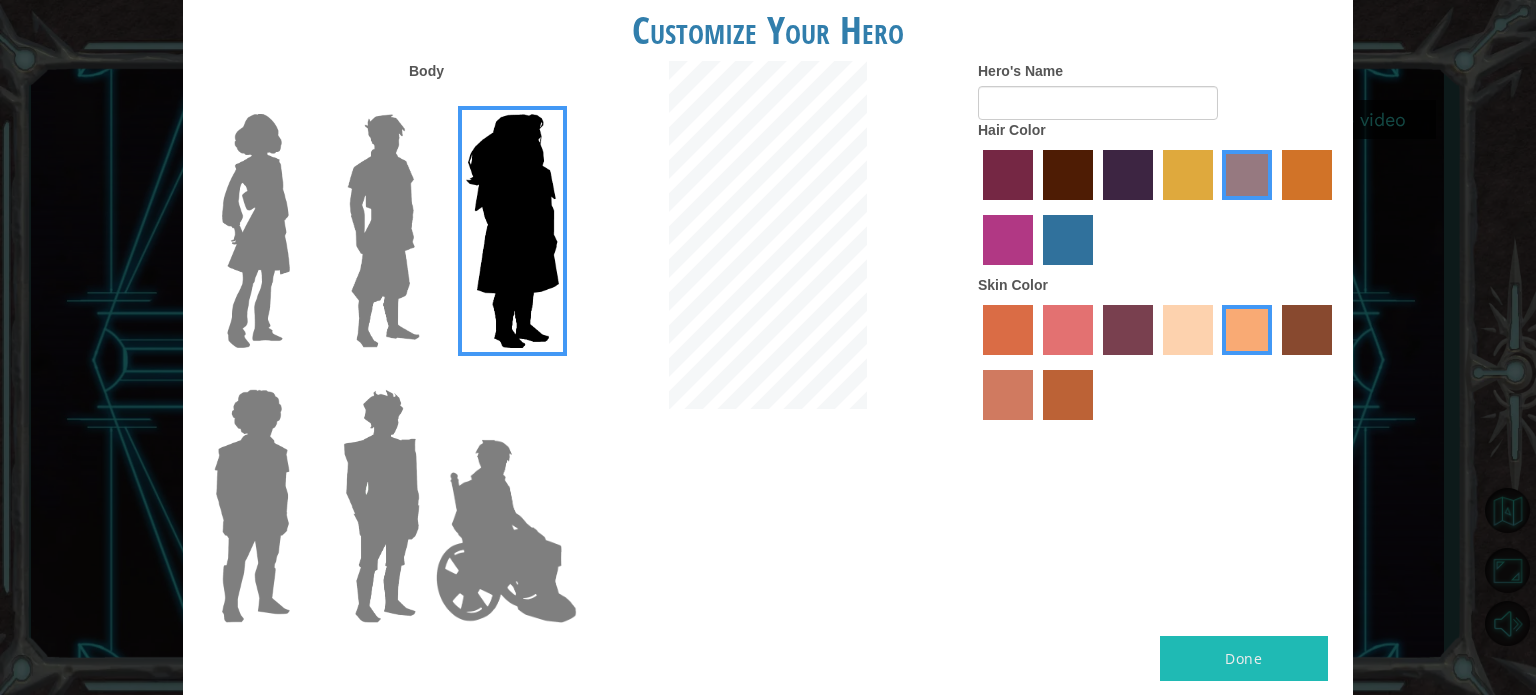 click at bounding box center (506, 531) 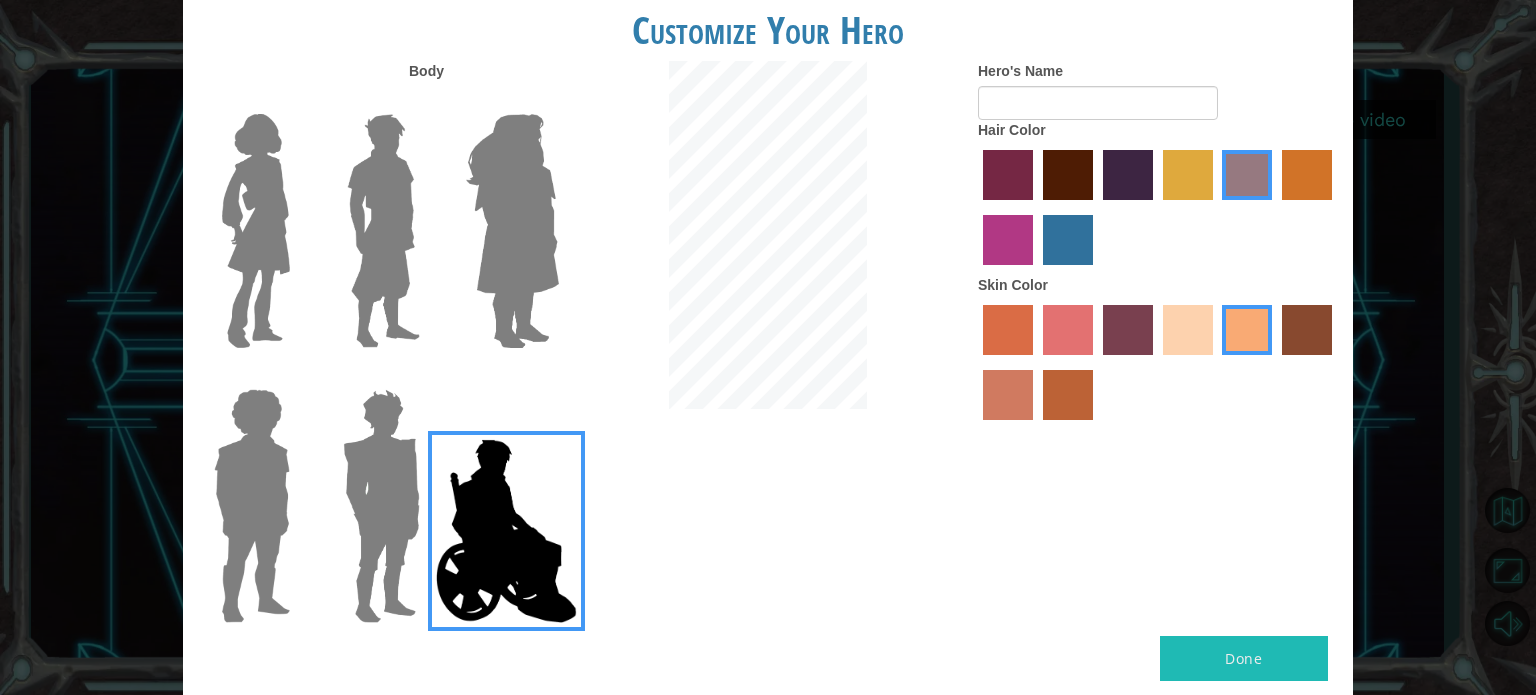 click at bounding box center [1158, 365] 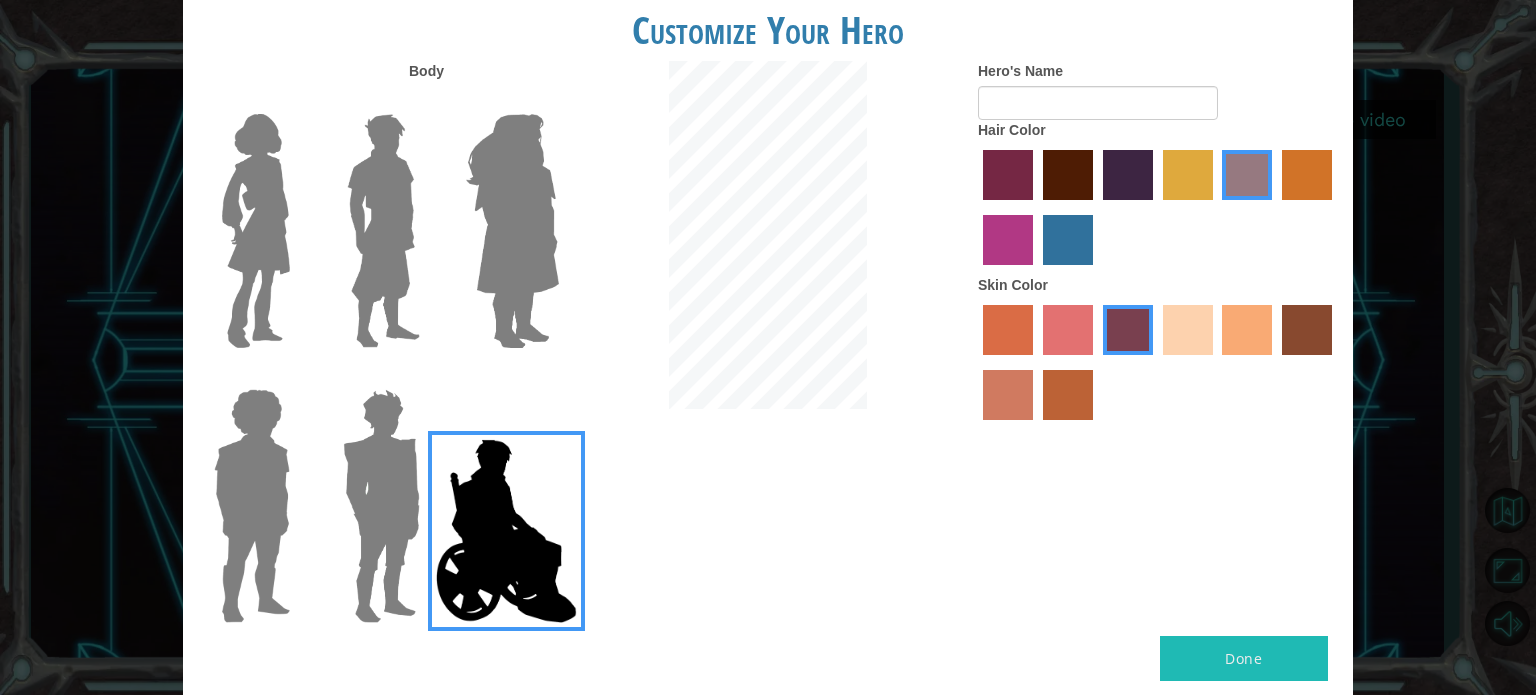 click on "Hair Color" at bounding box center [1158, 197] 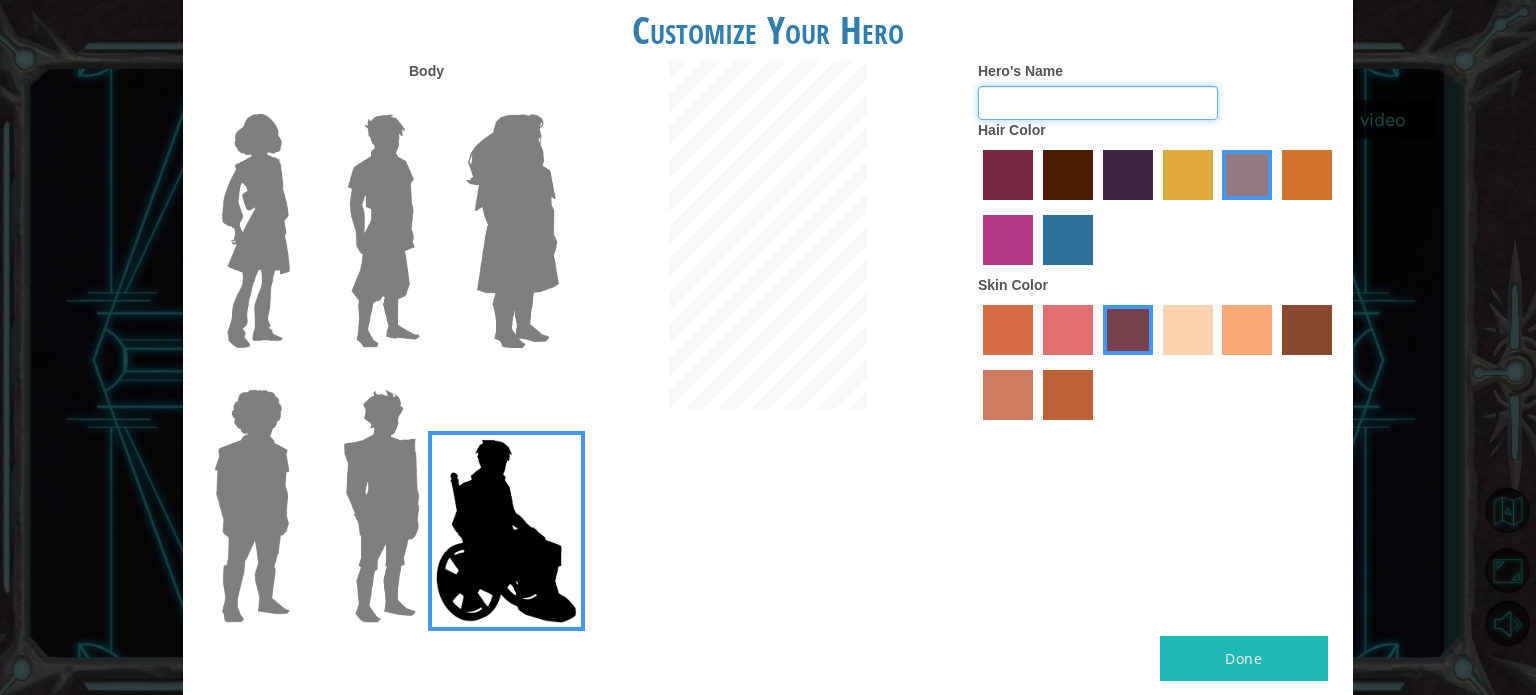 click on "Hero's Name" at bounding box center [1098, 103] 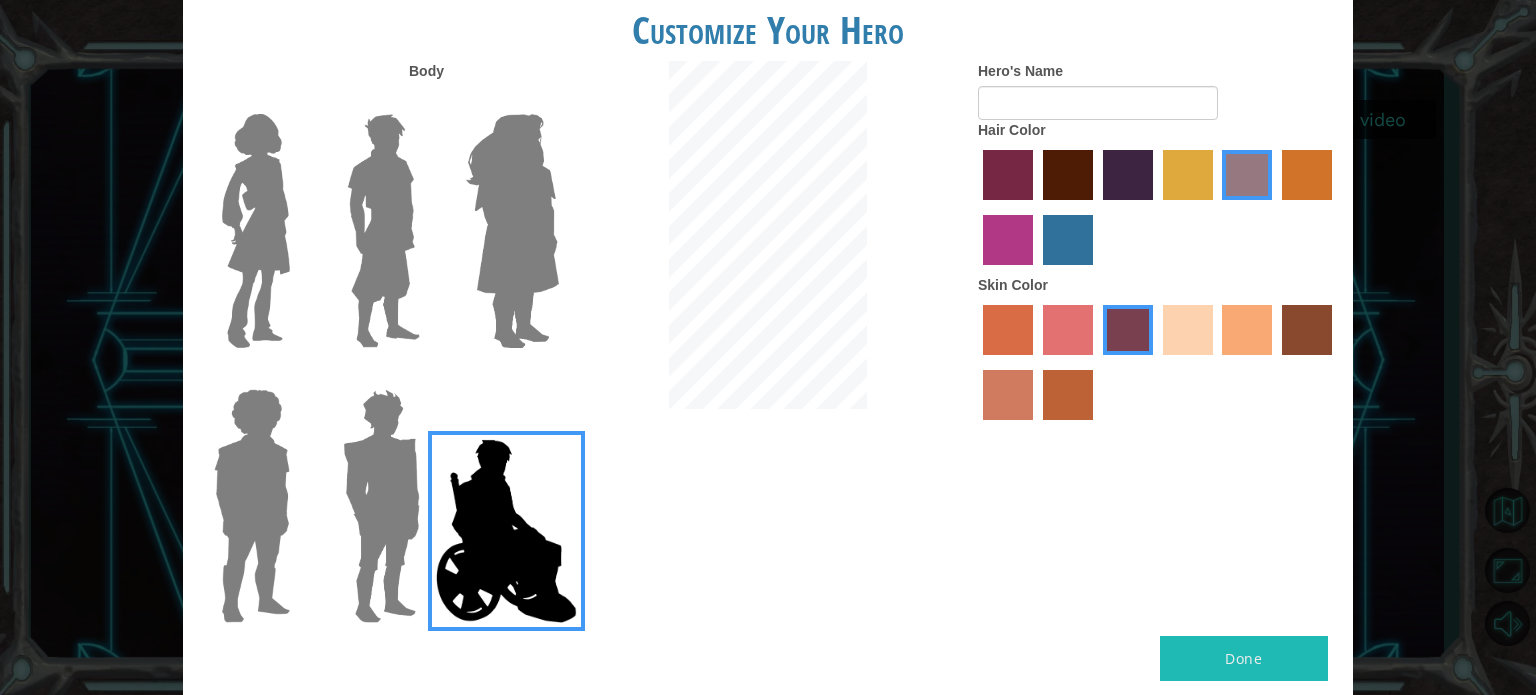 click at bounding box center (768, 237) 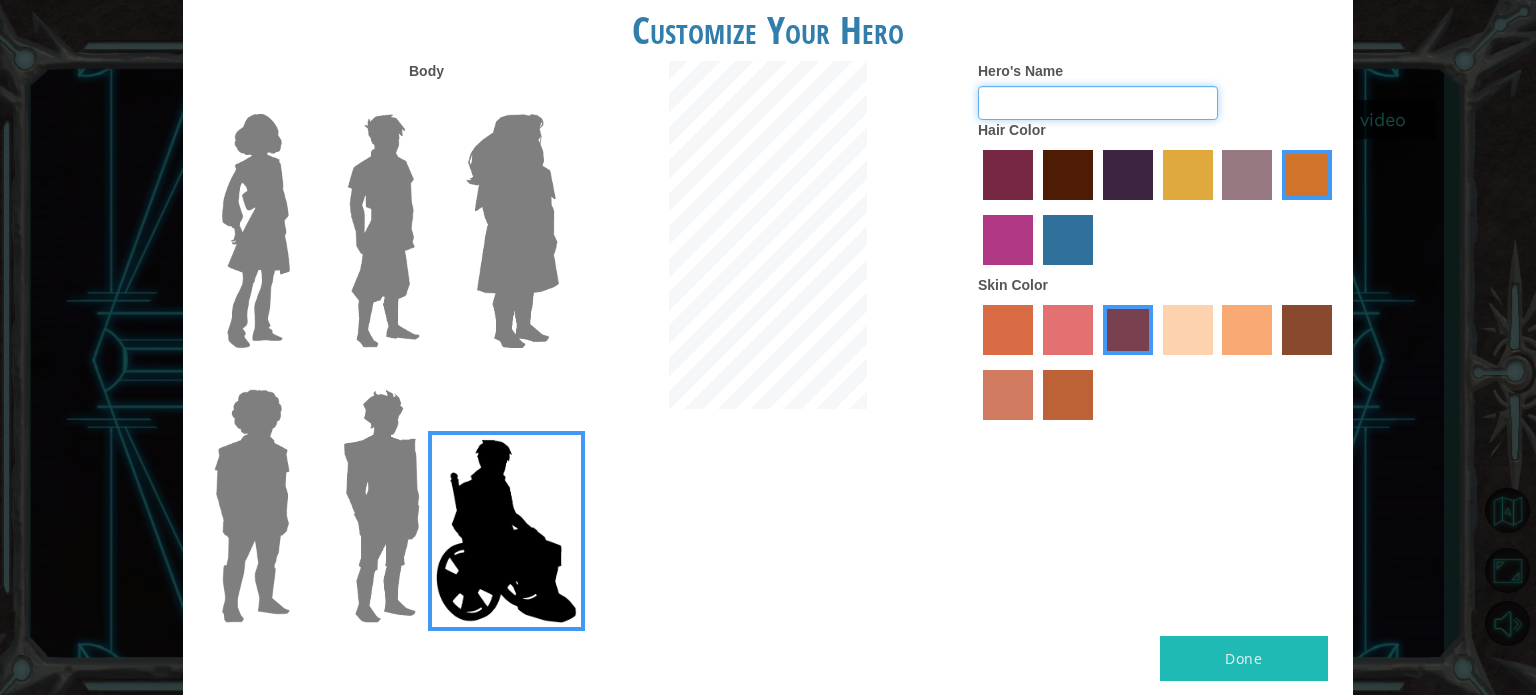 click on "Hero's Name" at bounding box center (1098, 103) 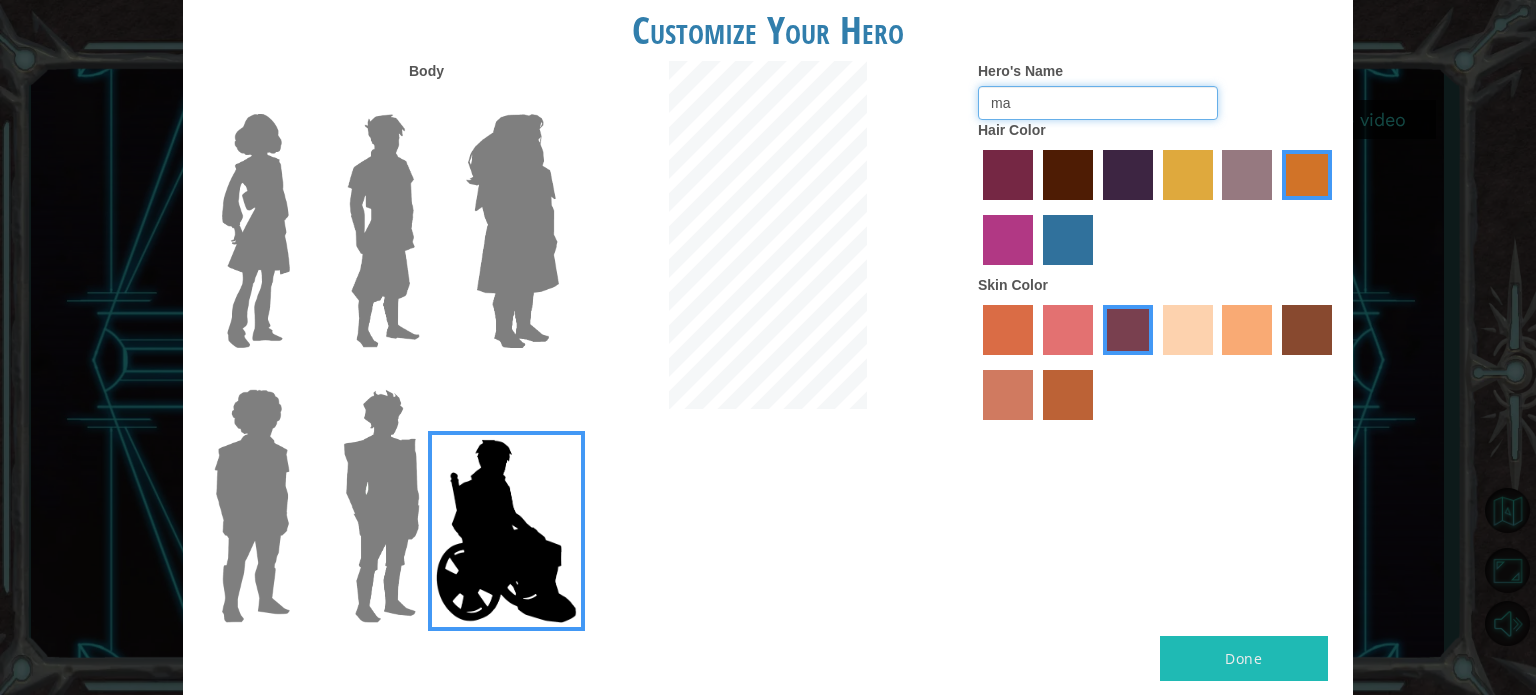type on "m" 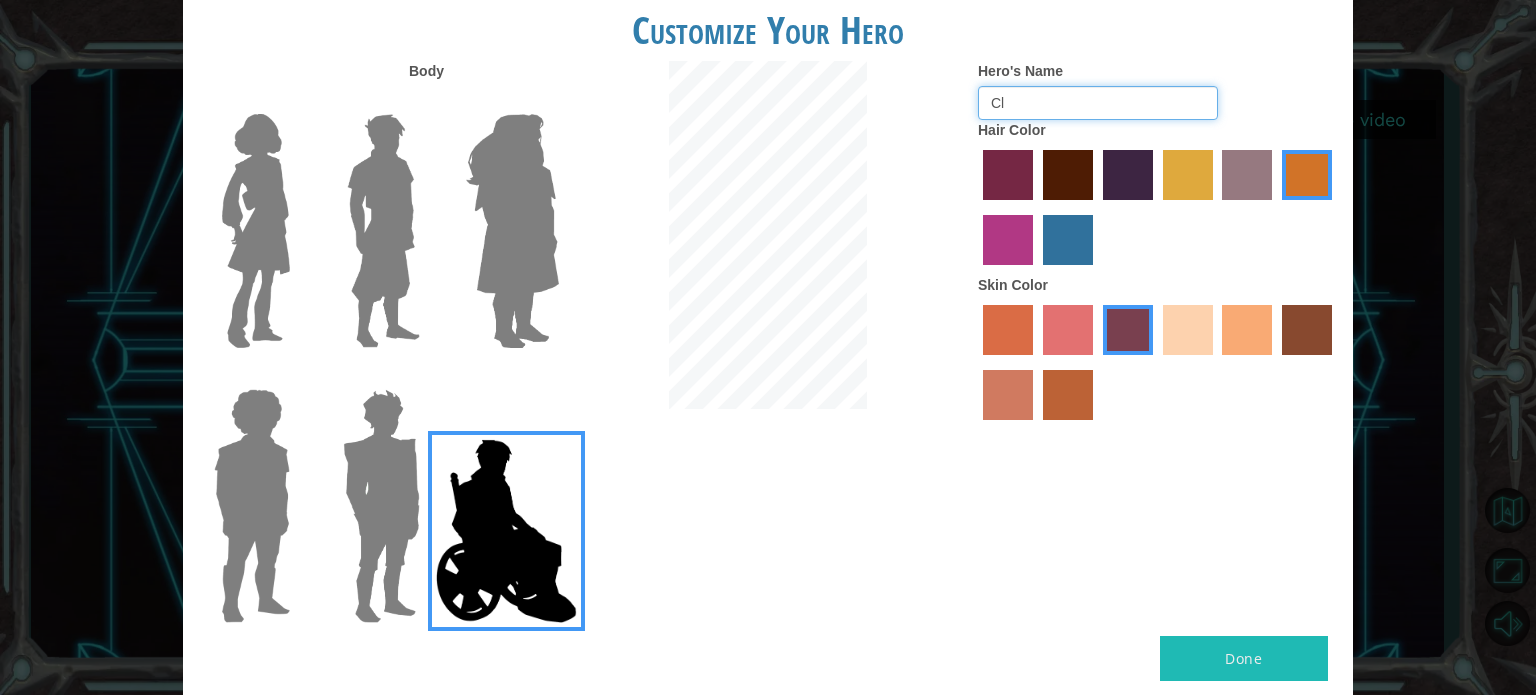 type on "C" 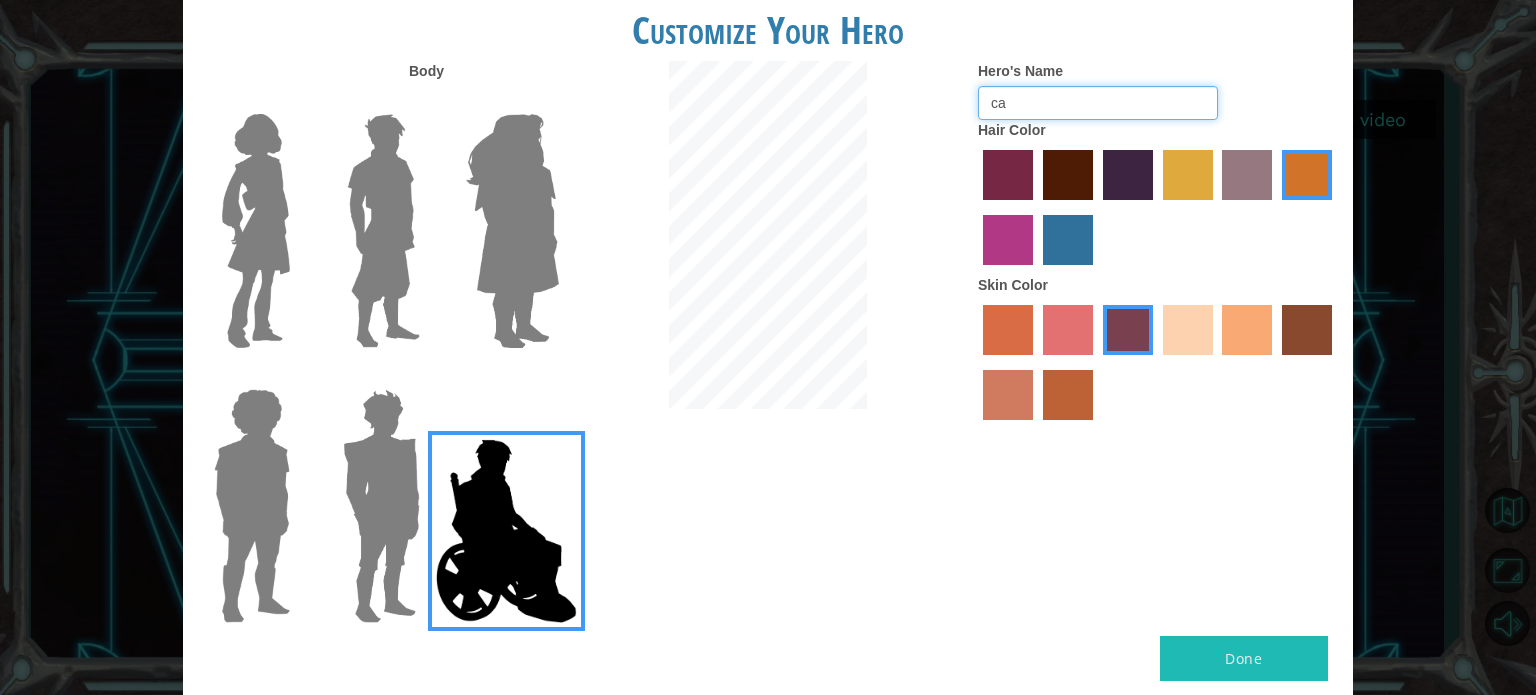 type on "c" 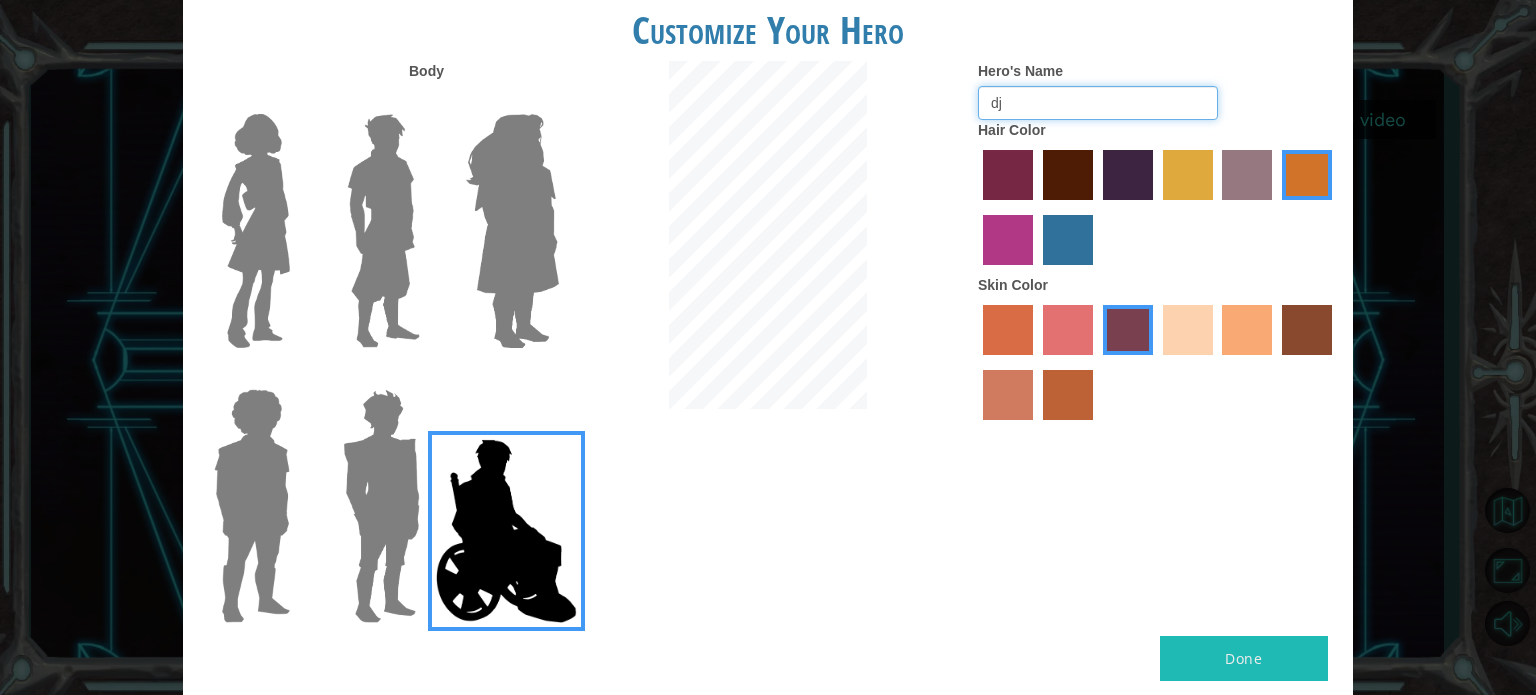 type on "d" 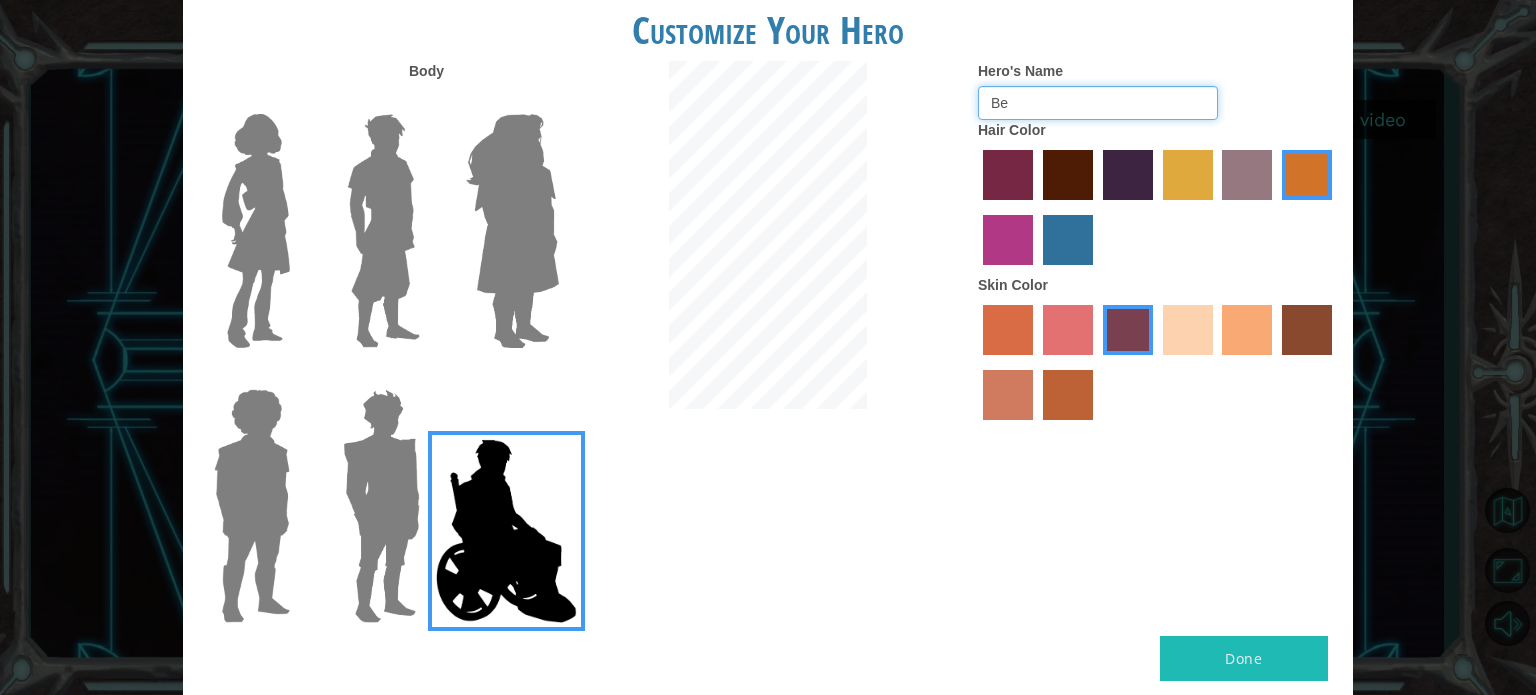 type on "B" 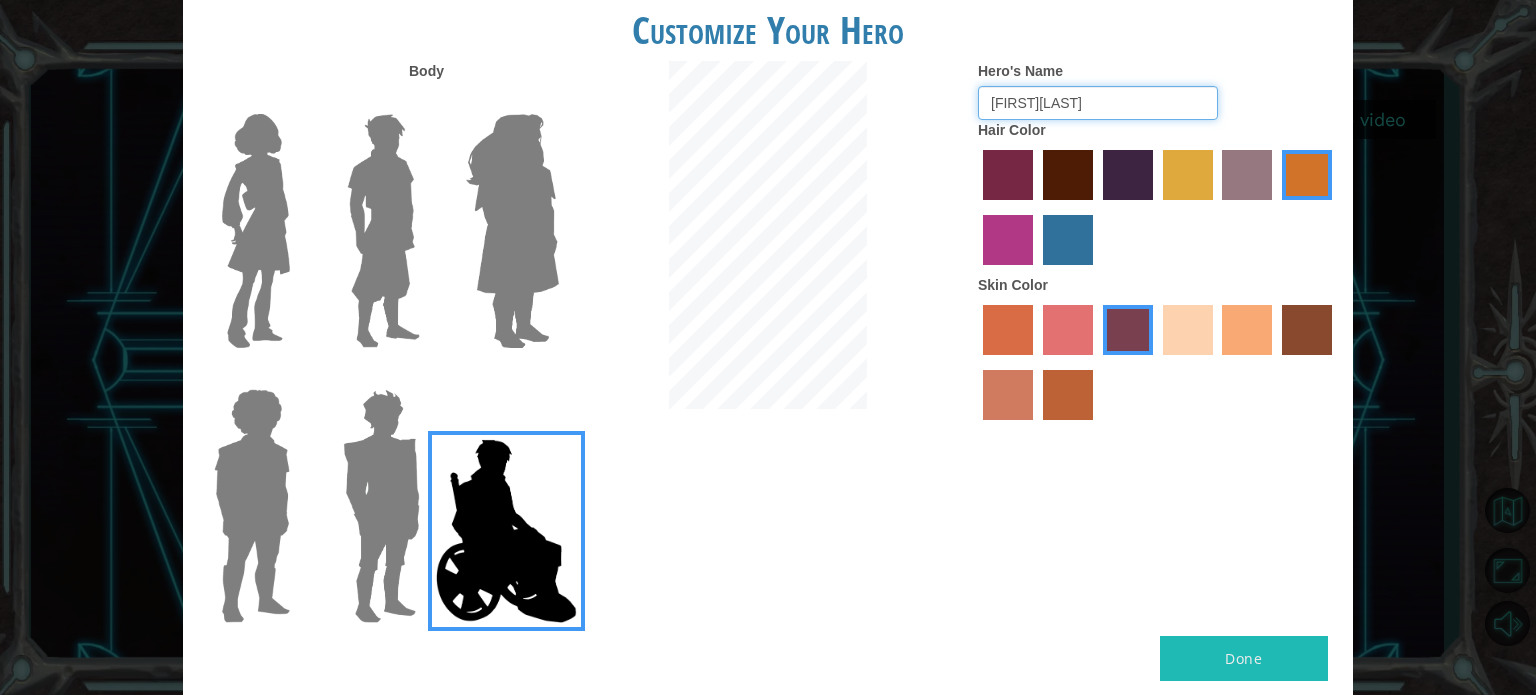 type on "[FIRST][LAST]" 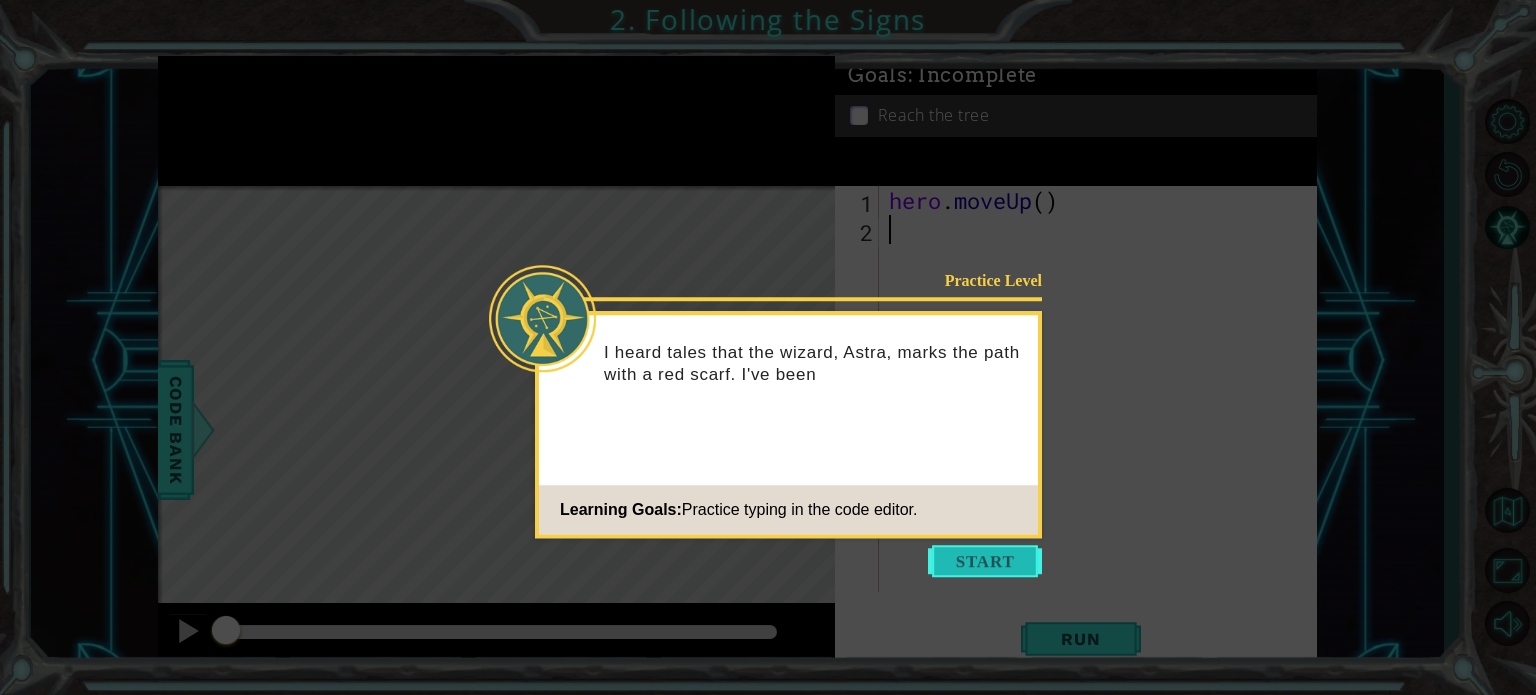 click at bounding box center [985, 561] 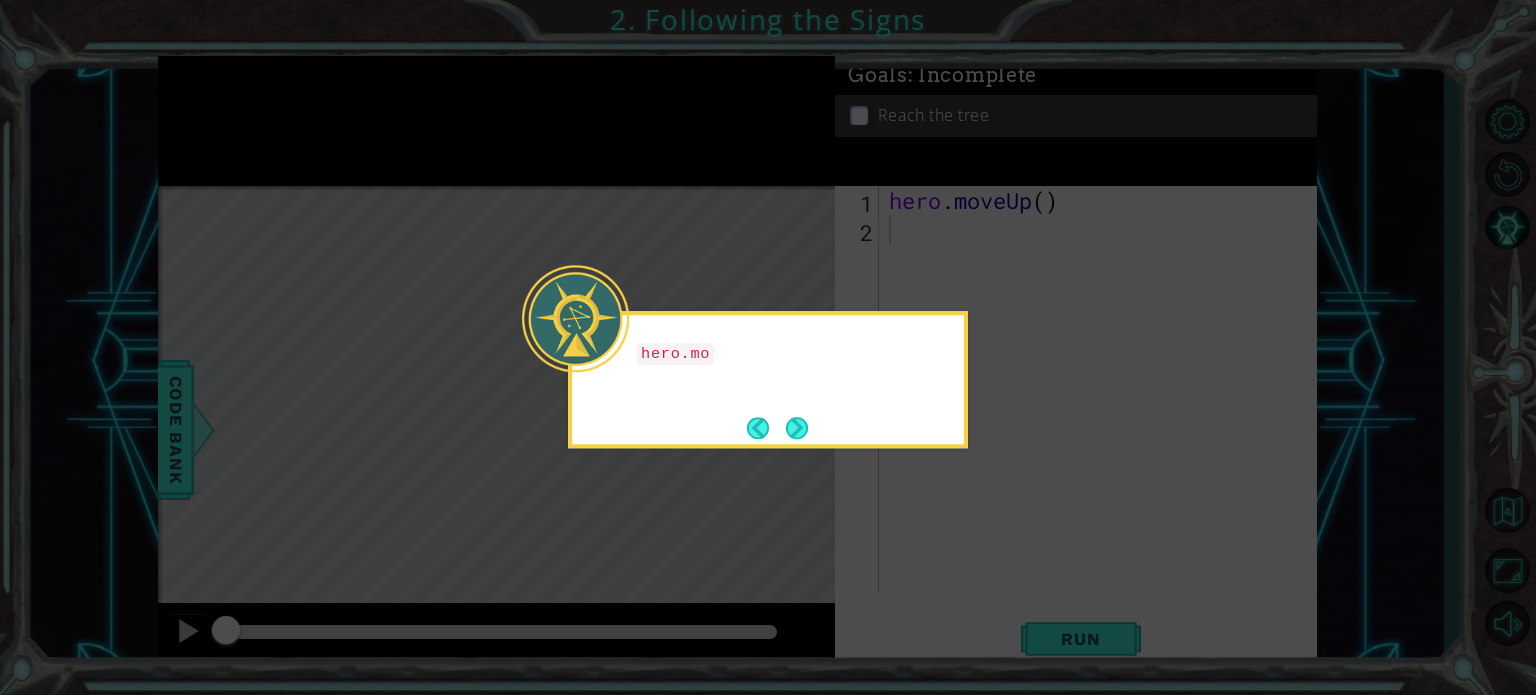 click 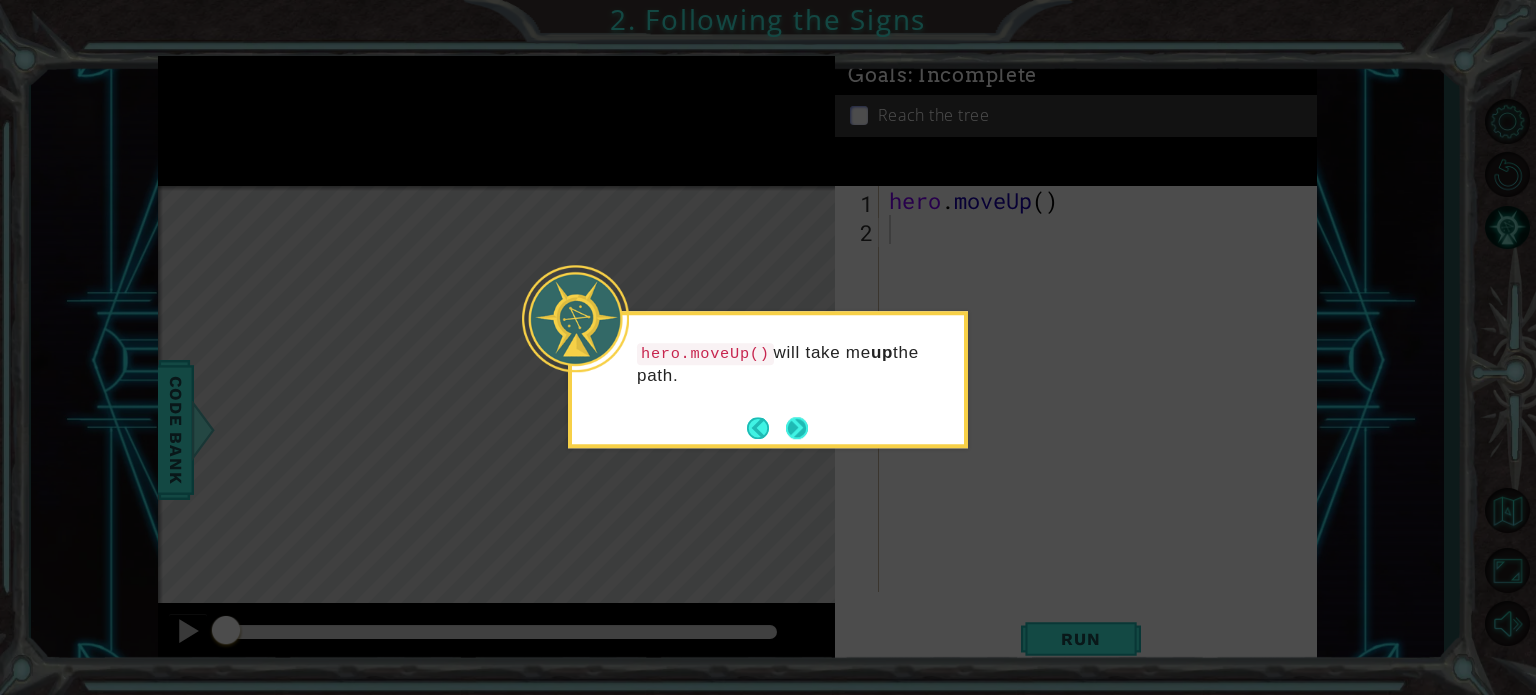 click at bounding box center [797, 428] 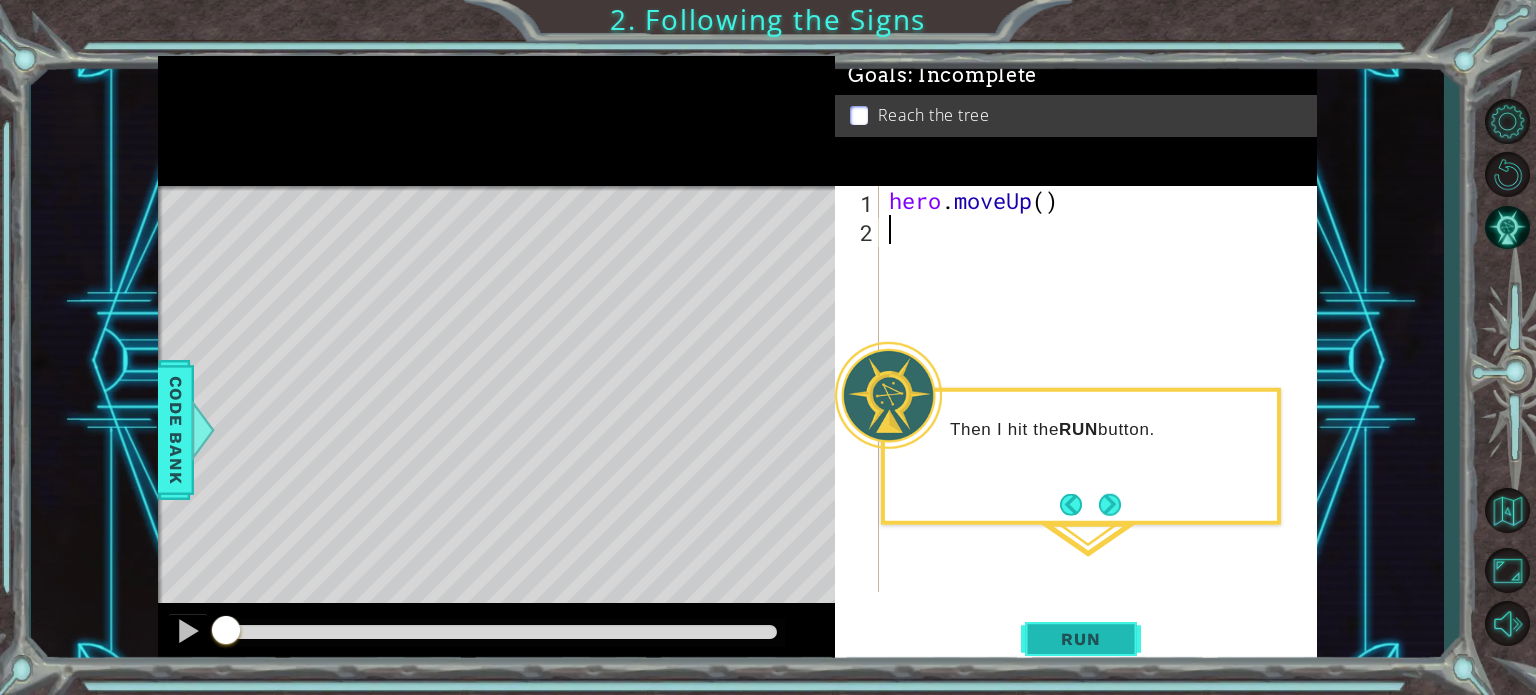 click on "Run" at bounding box center [1080, 639] 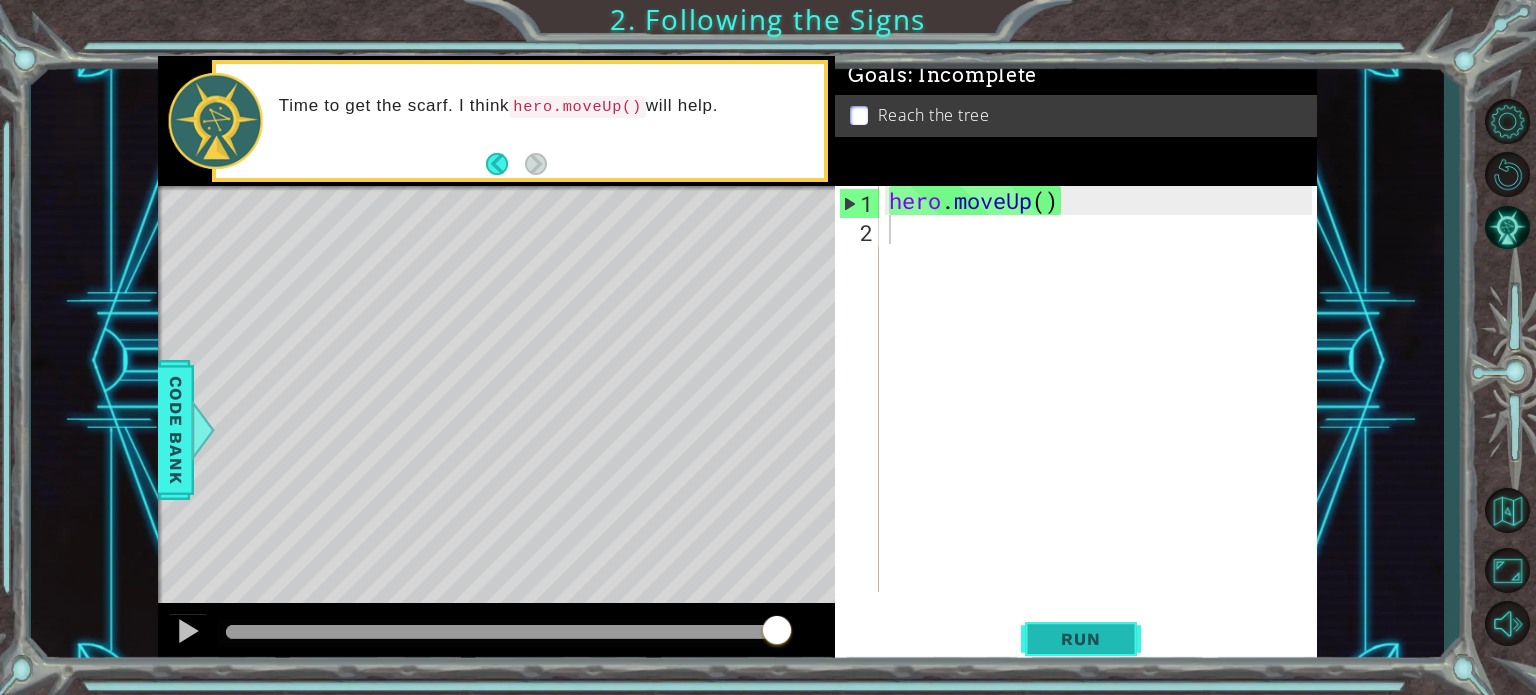 click on "Run" at bounding box center [1081, 639] 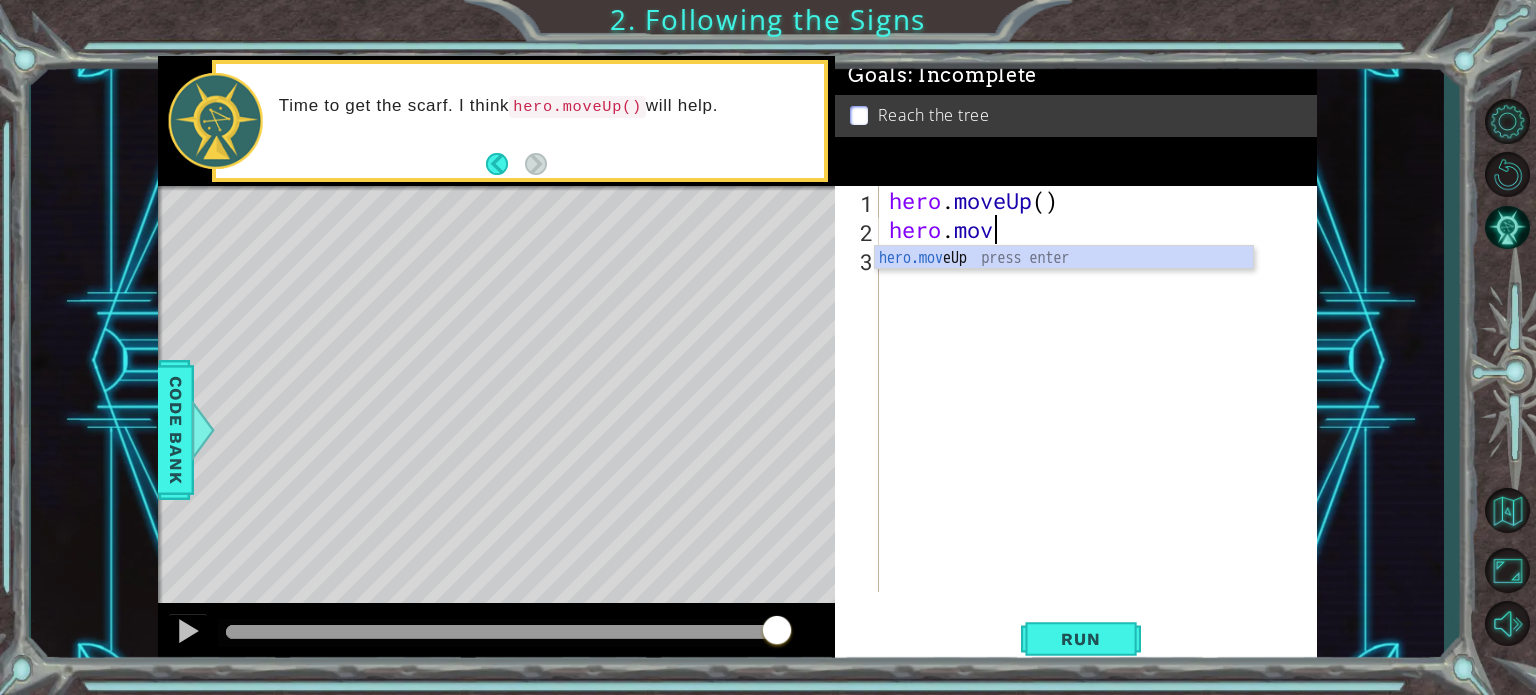 scroll, scrollTop: 0, scrollLeft: 4, axis: horizontal 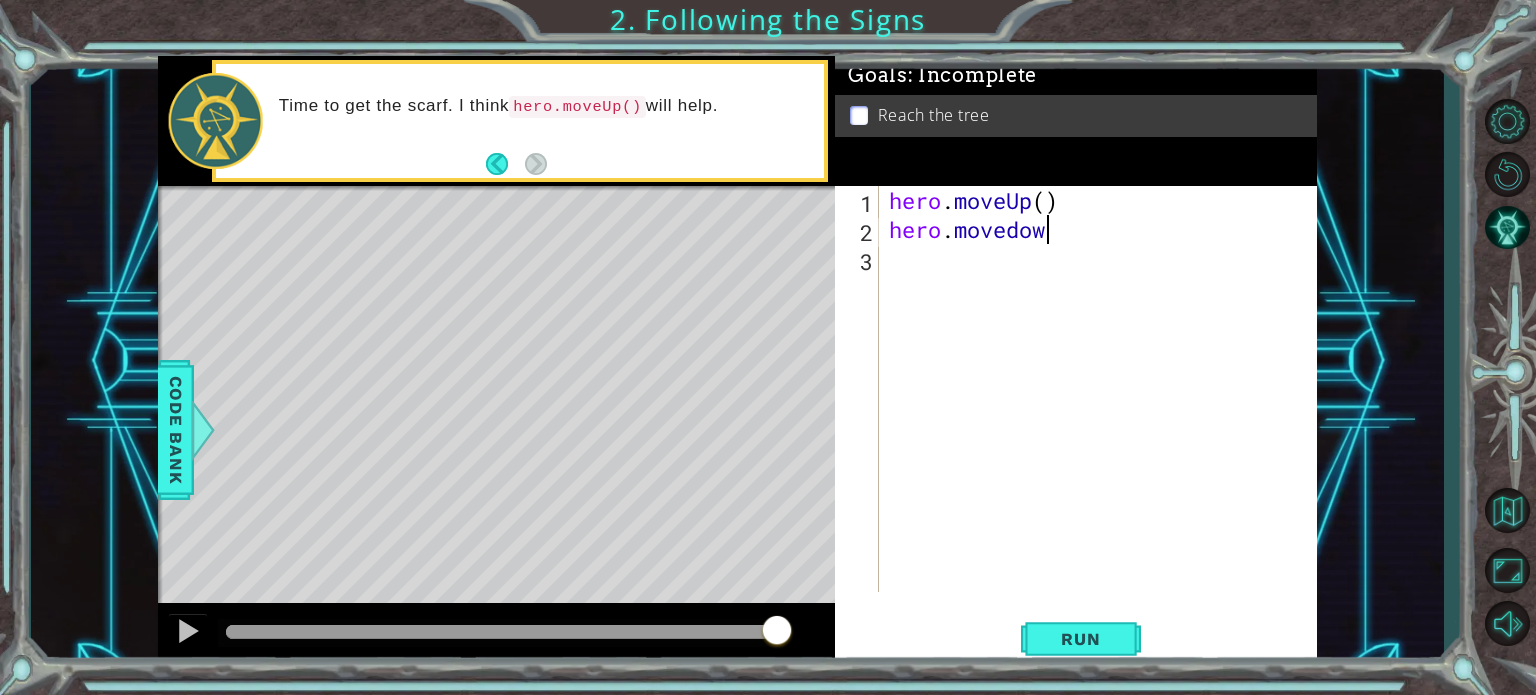 type on "hero.movedown" 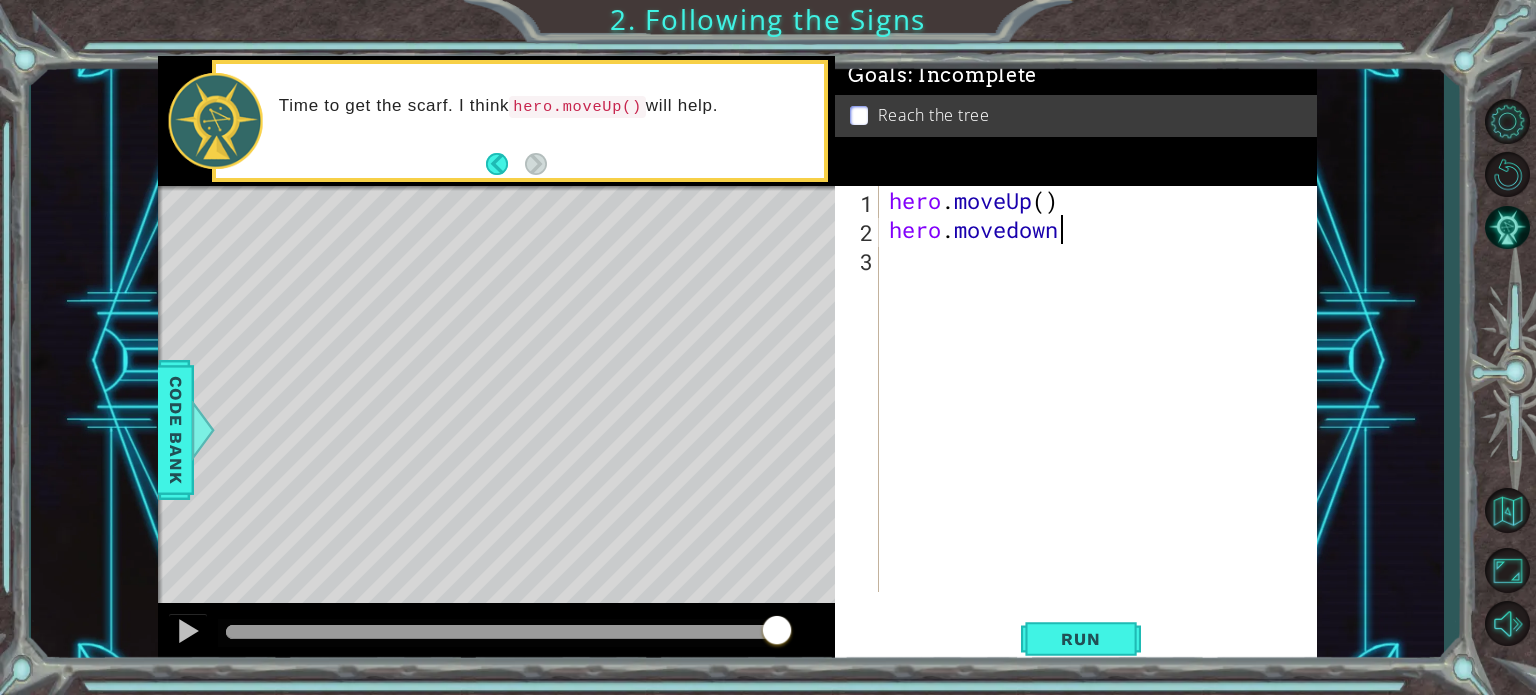 scroll, scrollTop: 0, scrollLeft: 0, axis: both 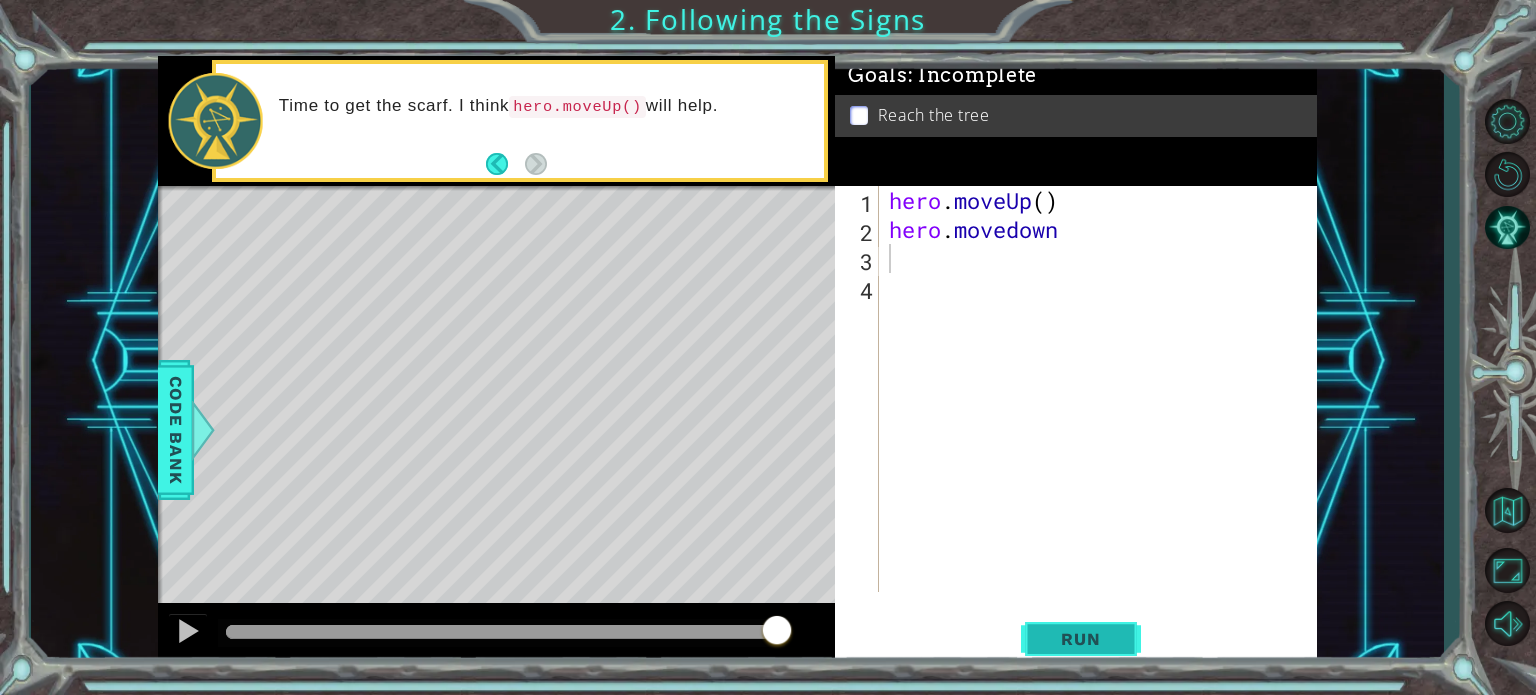 click on "Run" at bounding box center [1080, 639] 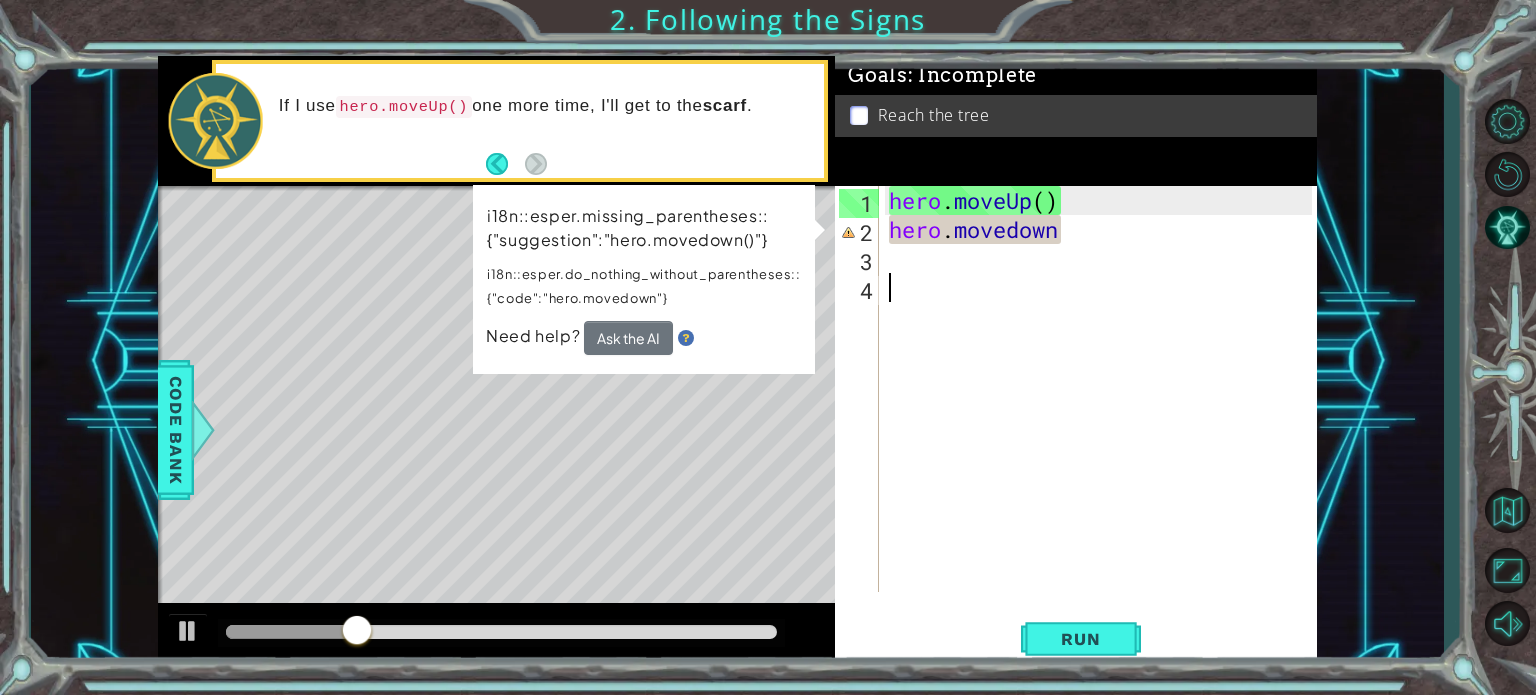 click on "hero . moveUp ( ) hero . movedown" at bounding box center [1103, 418] 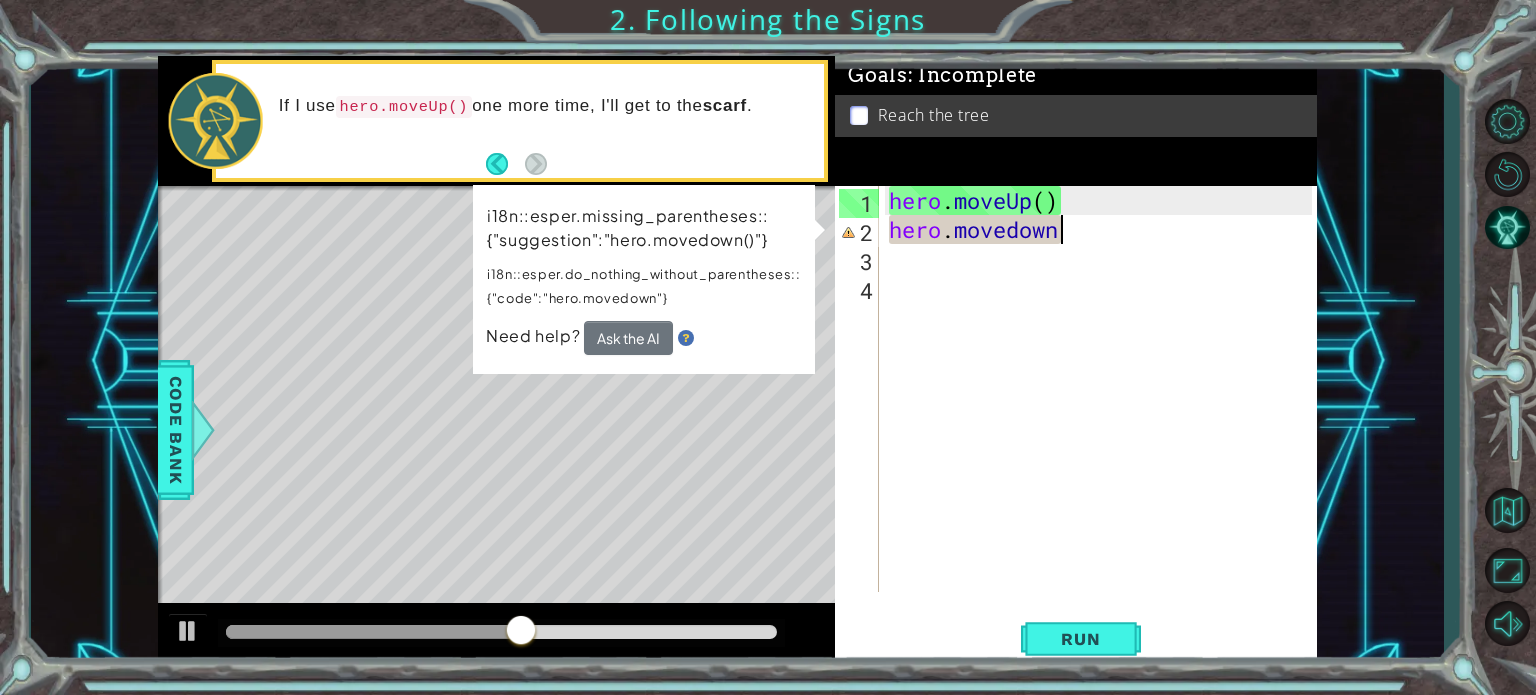 click on "hero . moveUp ( ) hero . movedown" at bounding box center [1103, 418] 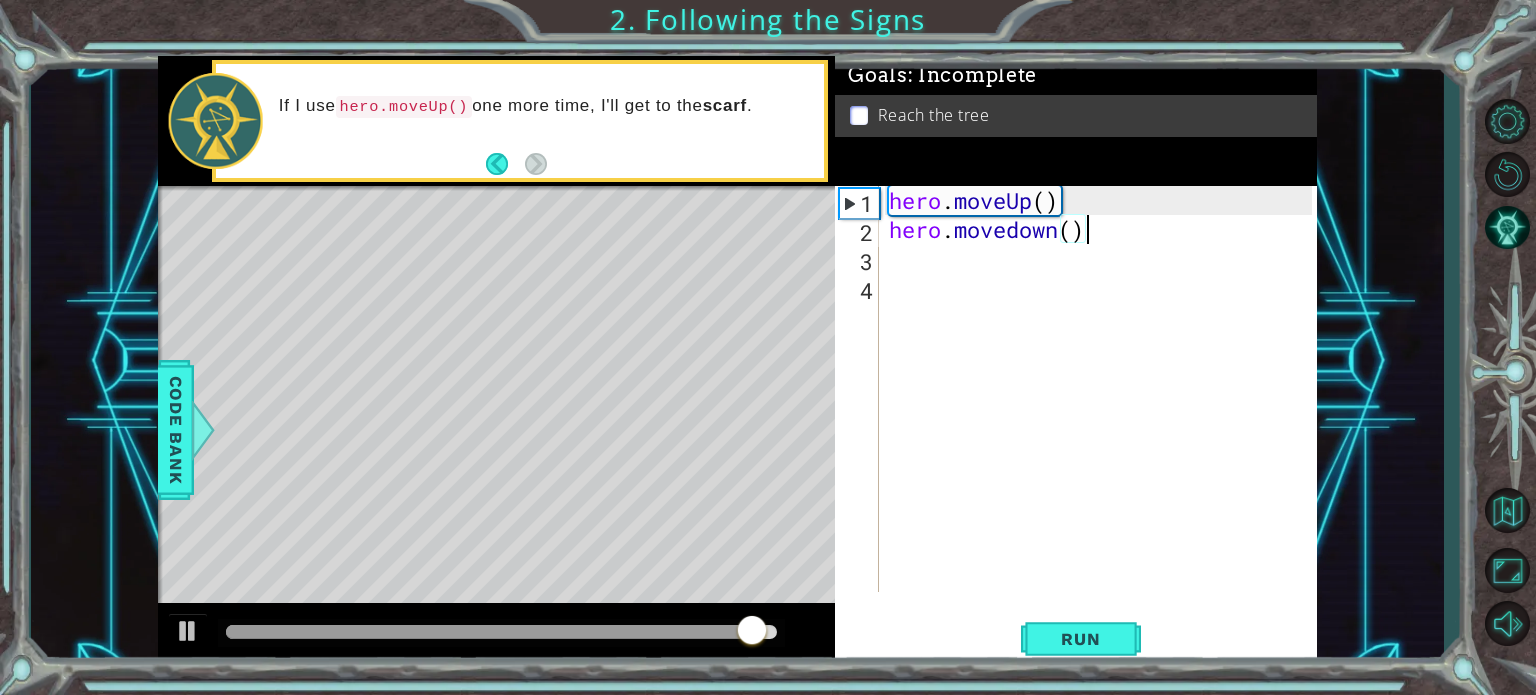 scroll, scrollTop: 0, scrollLeft: 8, axis: horizontal 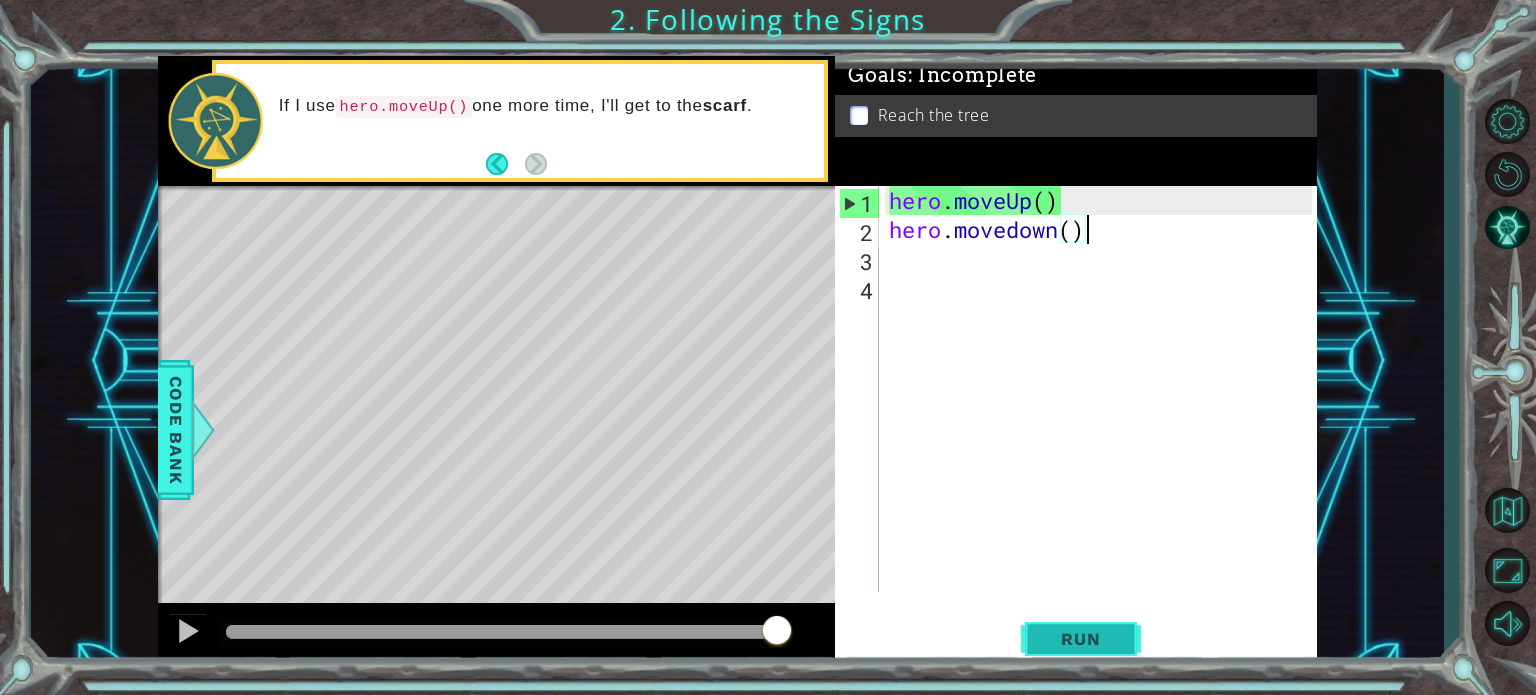 type on "hero.movedown()" 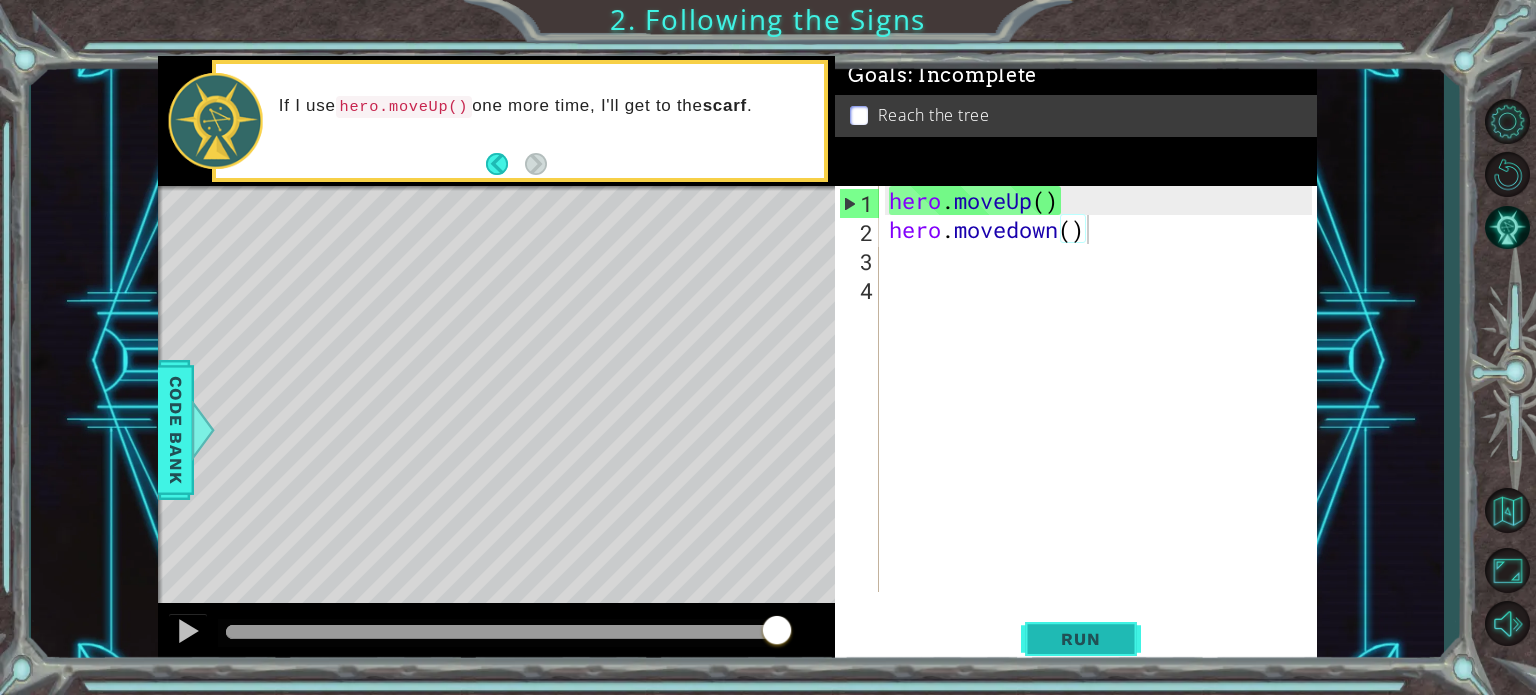click on "Run" at bounding box center [1080, 639] 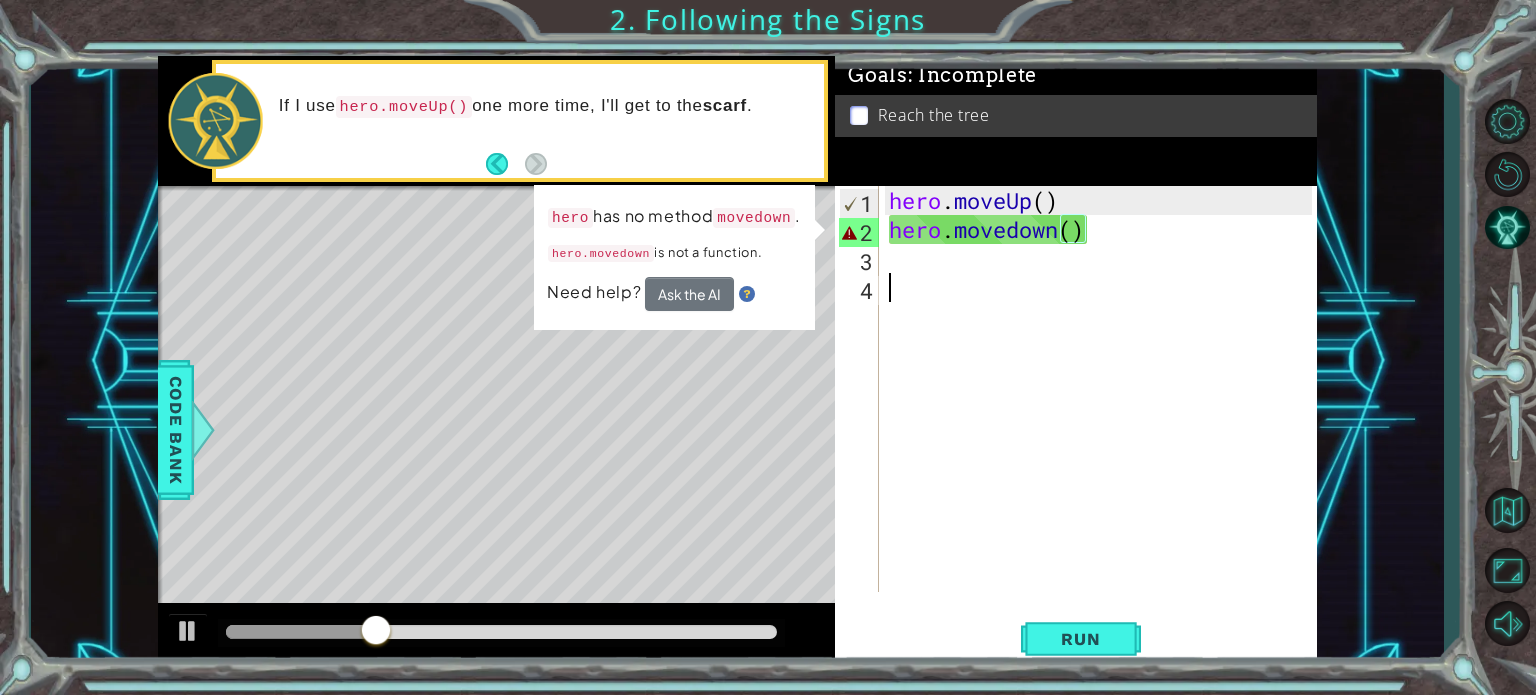 click on "hero . moveUp ( ) hero . moveDown ( )" at bounding box center (1103, 418) 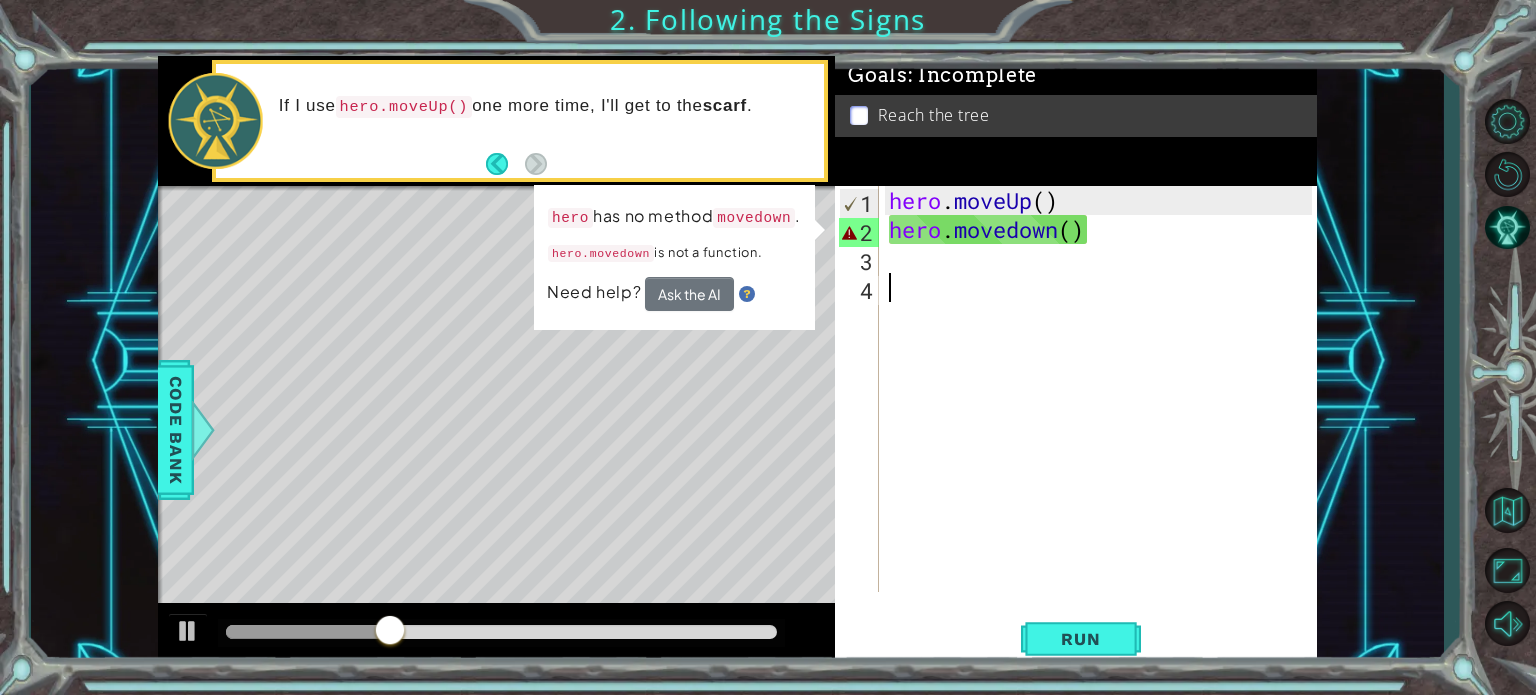 scroll, scrollTop: 0, scrollLeft: 0, axis: both 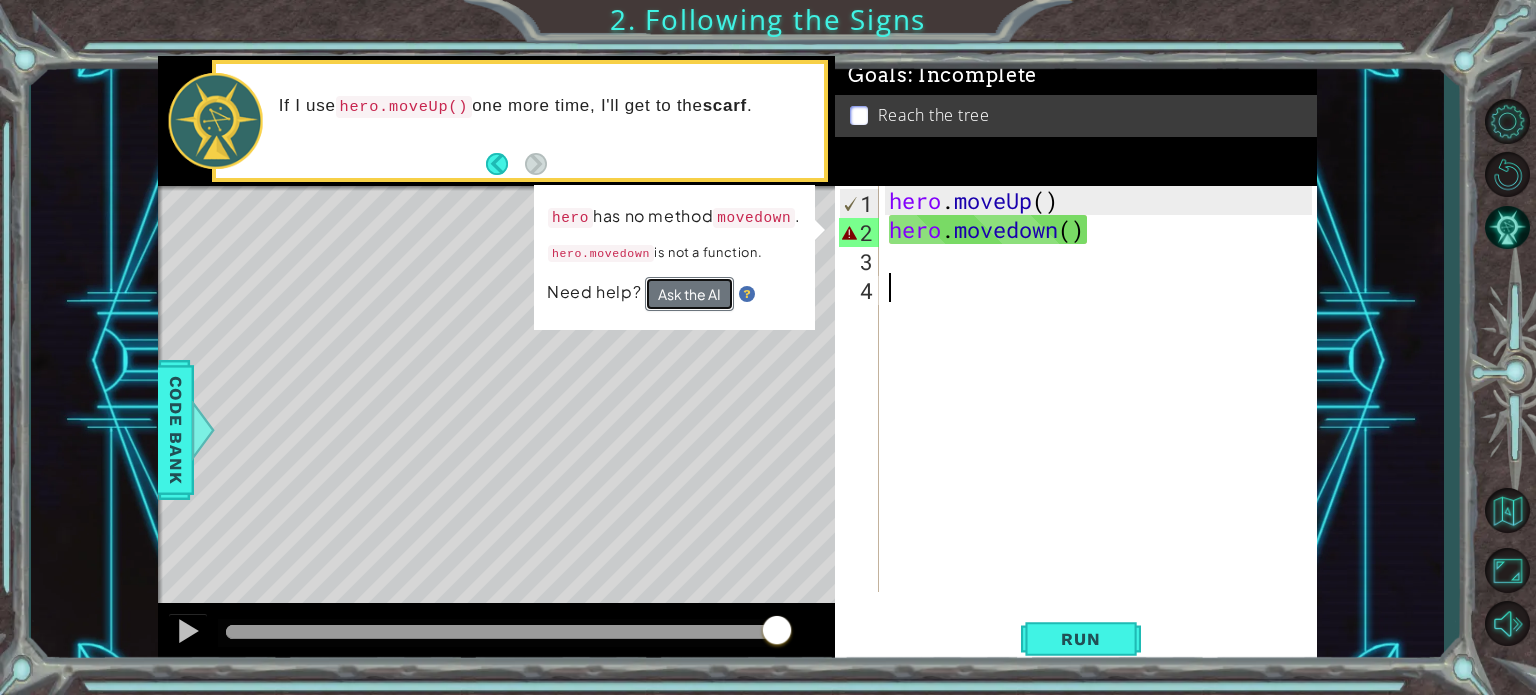 click on "Ask the AI" at bounding box center (689, 294) 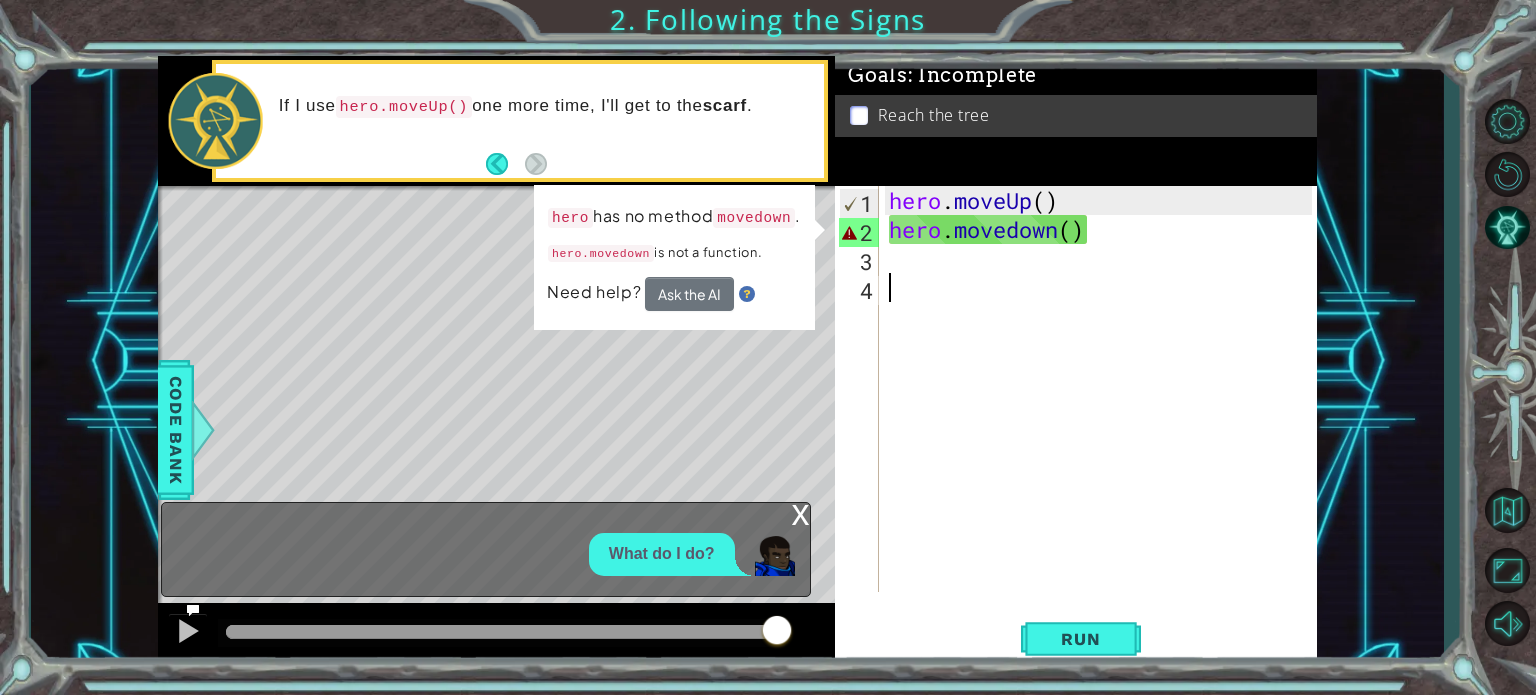 drag, startPoint x: 640, startPoint y: 297, endPoint x: 618, endPoint y: 315, distance: 28.42534 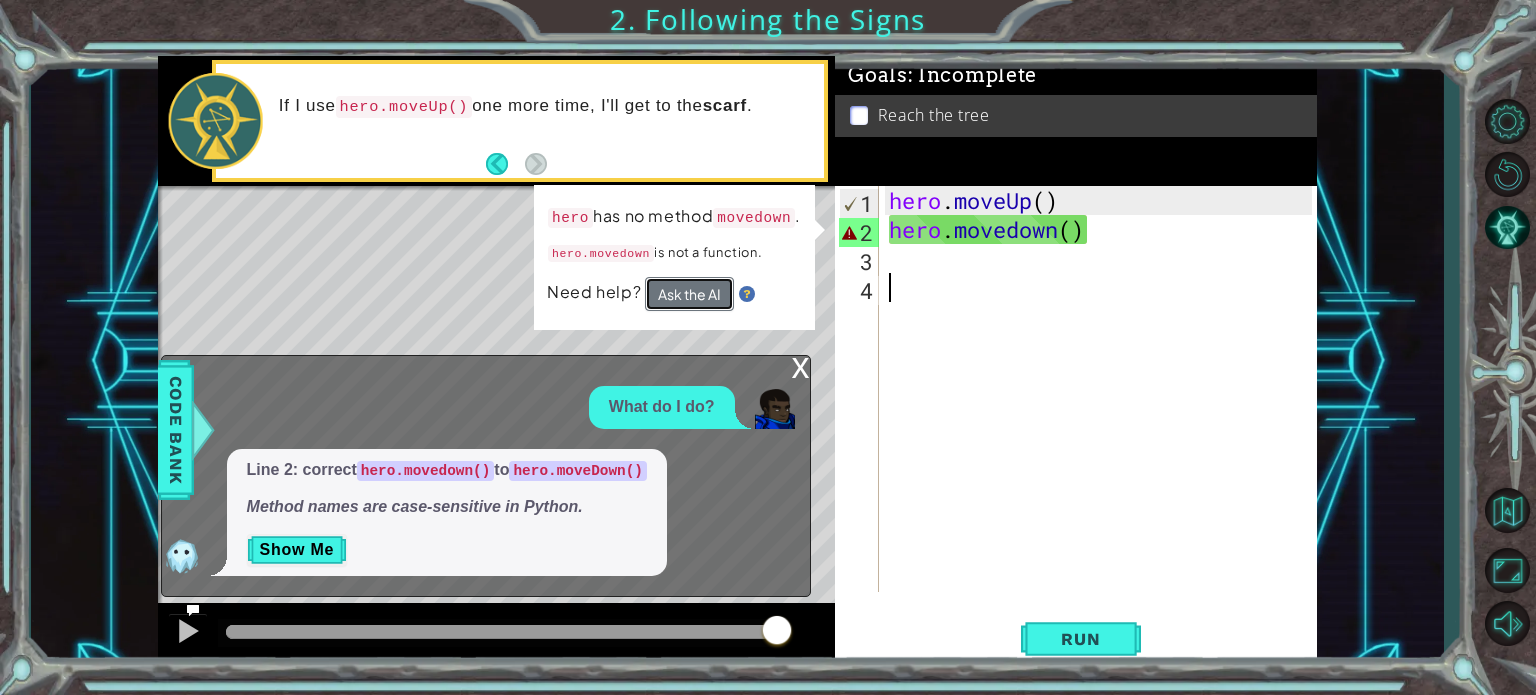 click on "Ask the AI" at bounding box center (689, 294) 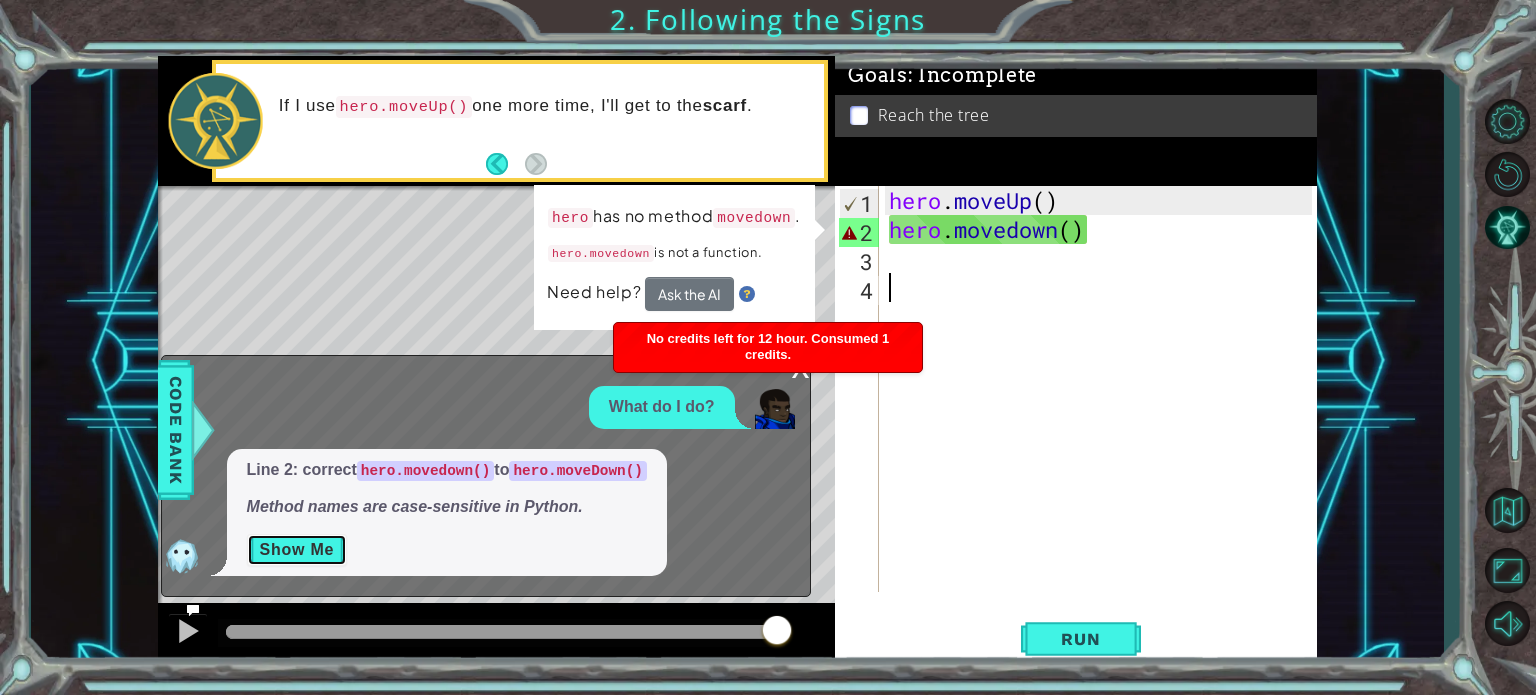 click on "Show Me" at bounding box center [297, 550] 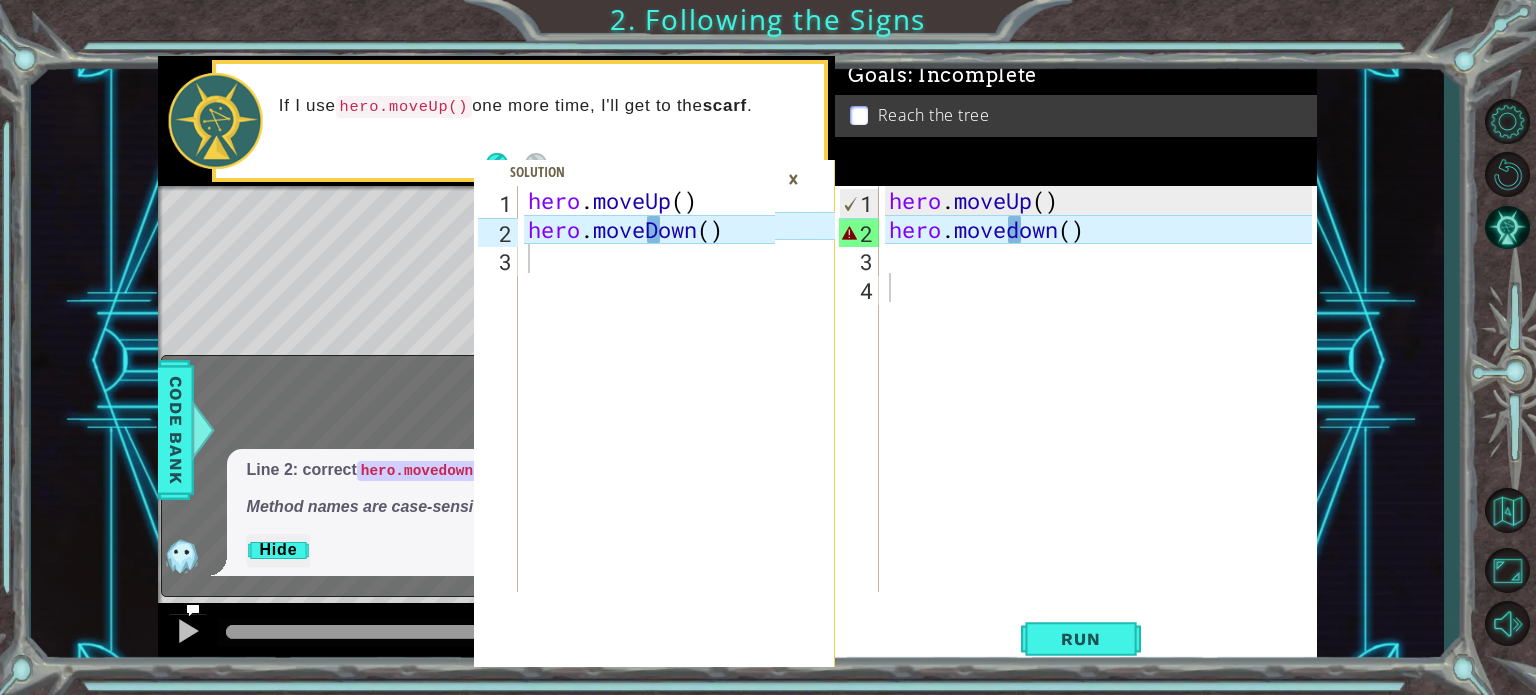 click on "×" at bounding box center [793, 179] 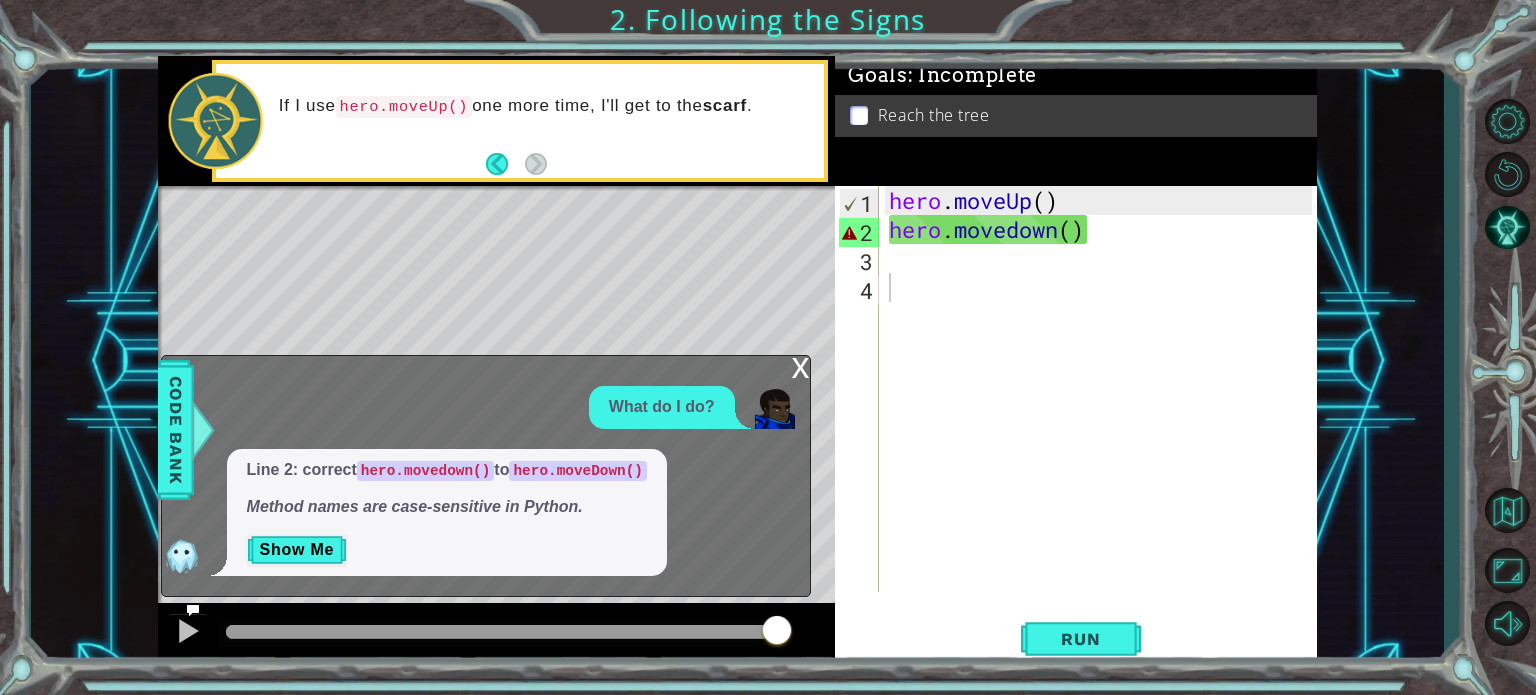 click on "hero . moveUp ( ) hero . moveDown ( )" at bounding box center (1103, 418) 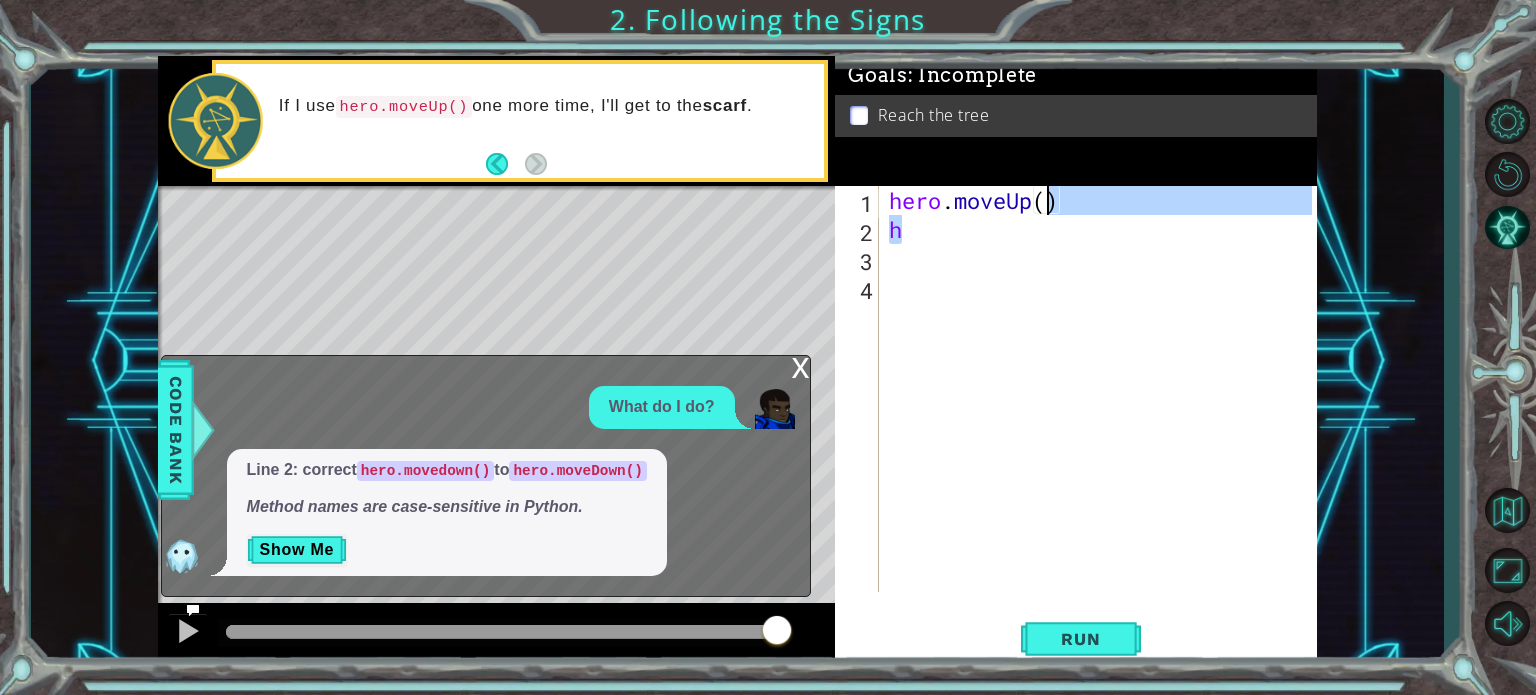drag, startPoint x: 1091, startPoint y: 223, endPoint x: 1051, endPoint y: 197, distance: 47.707443 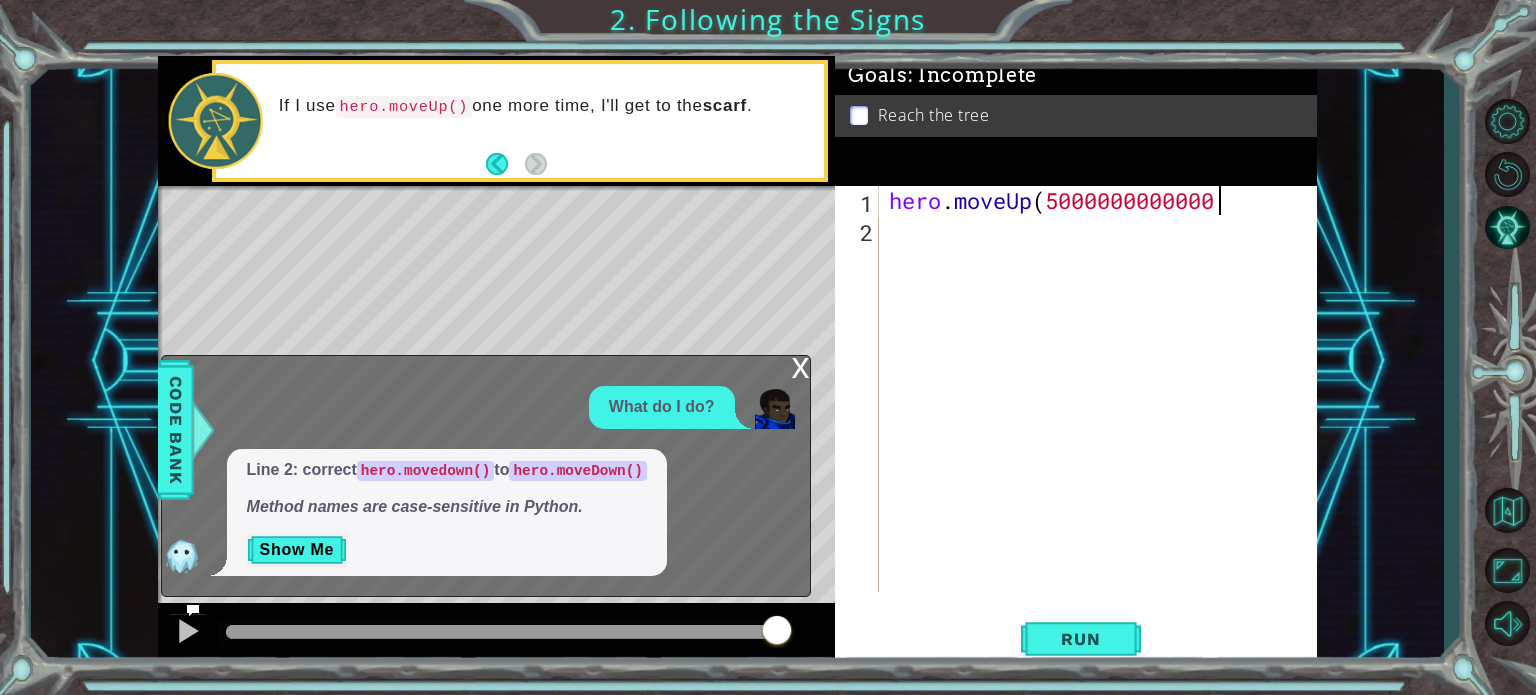 scroll, scrollTop: 0, scrollLeft: 14, axis: horizontal 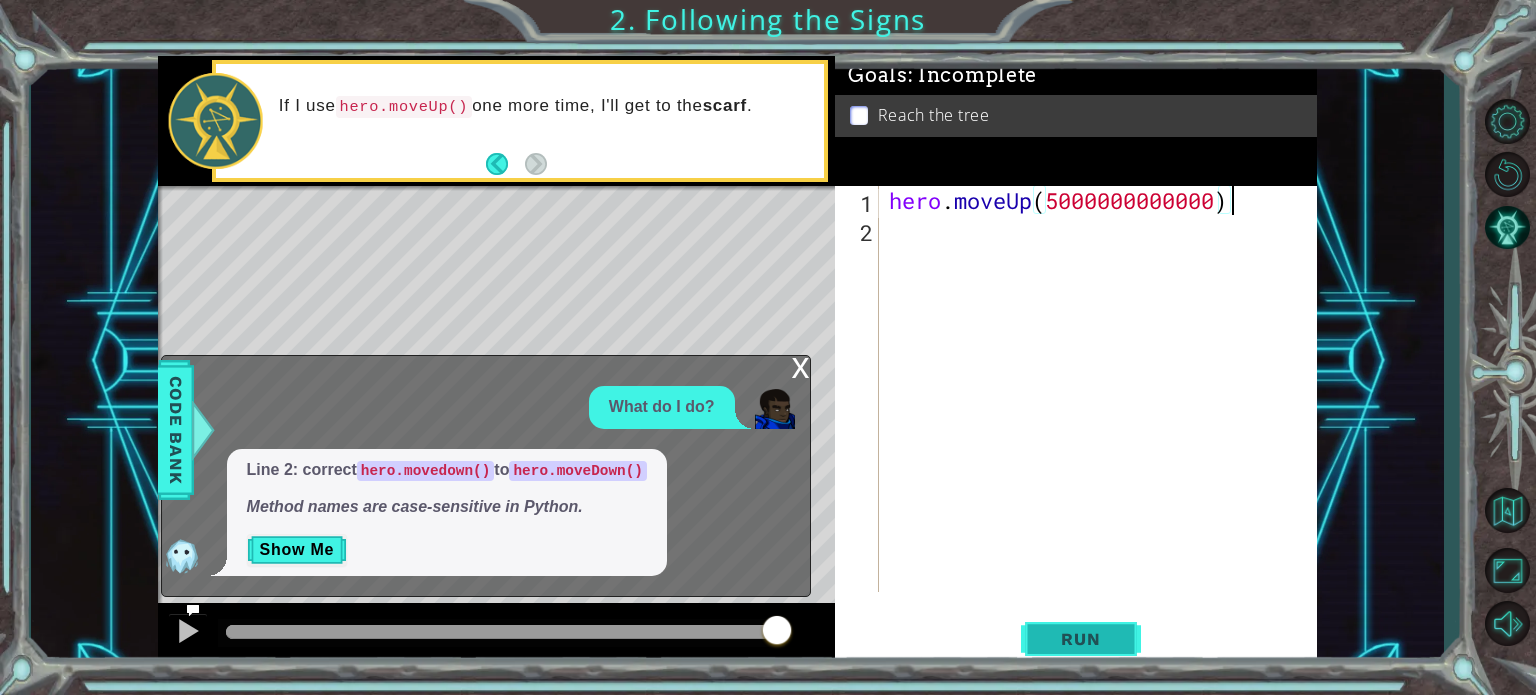 type on "hero.moveUp(500000000000)" 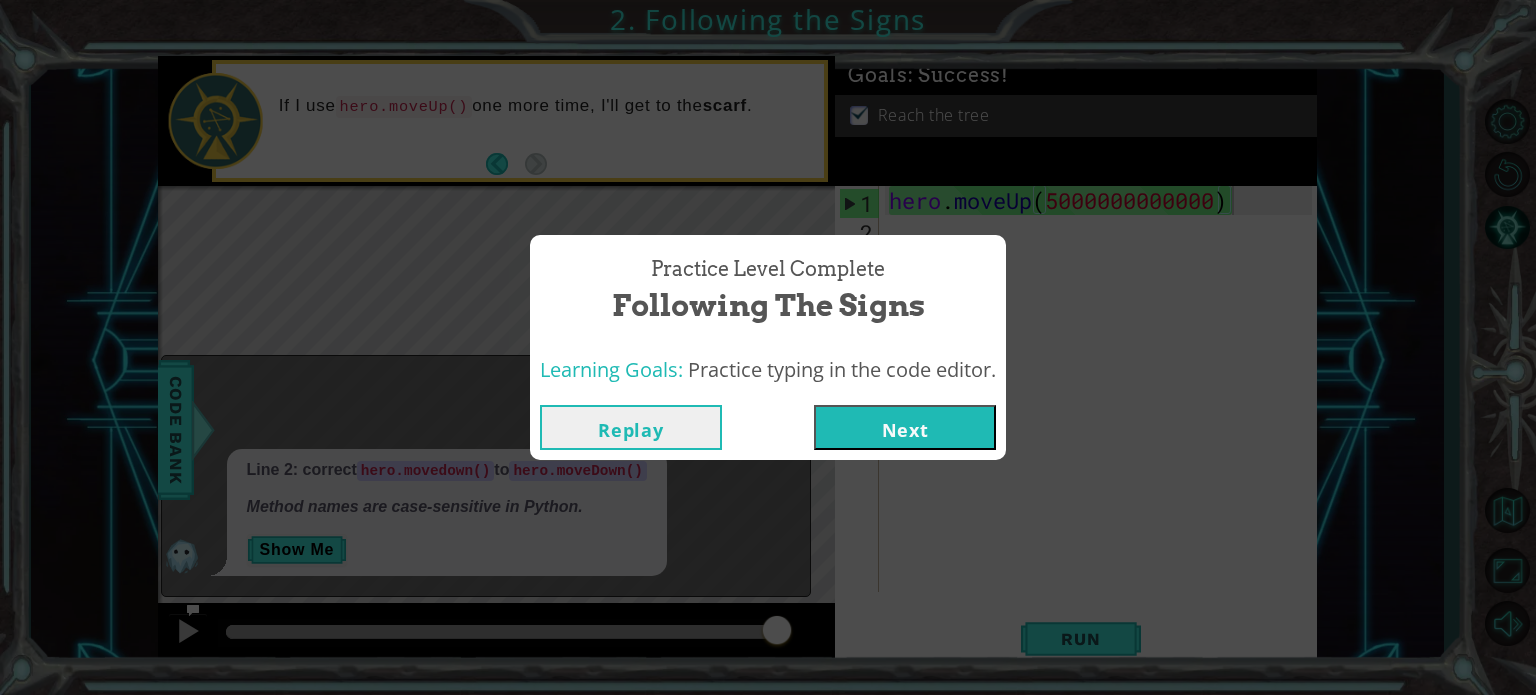click on "Replay
Next" at bounding box center (768, 427) 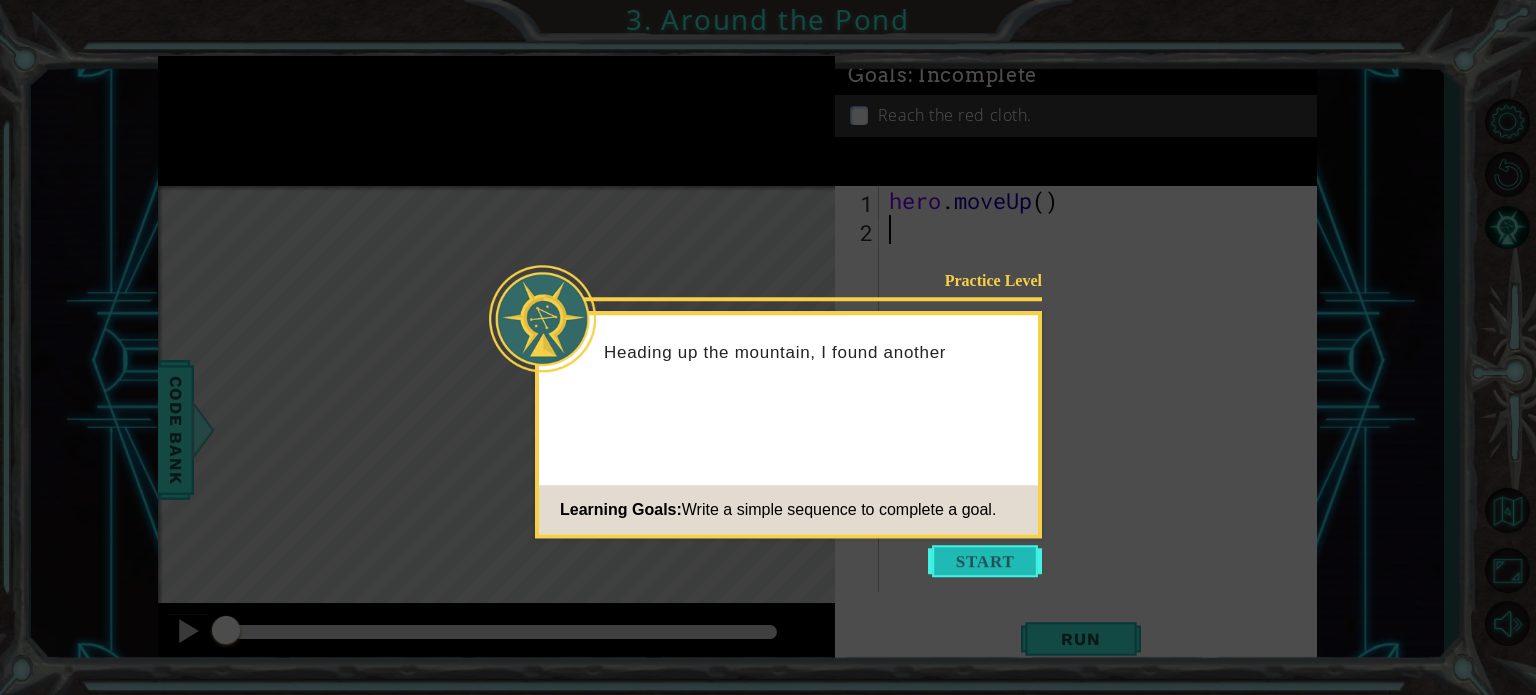 click at bounding box center (985, 561) 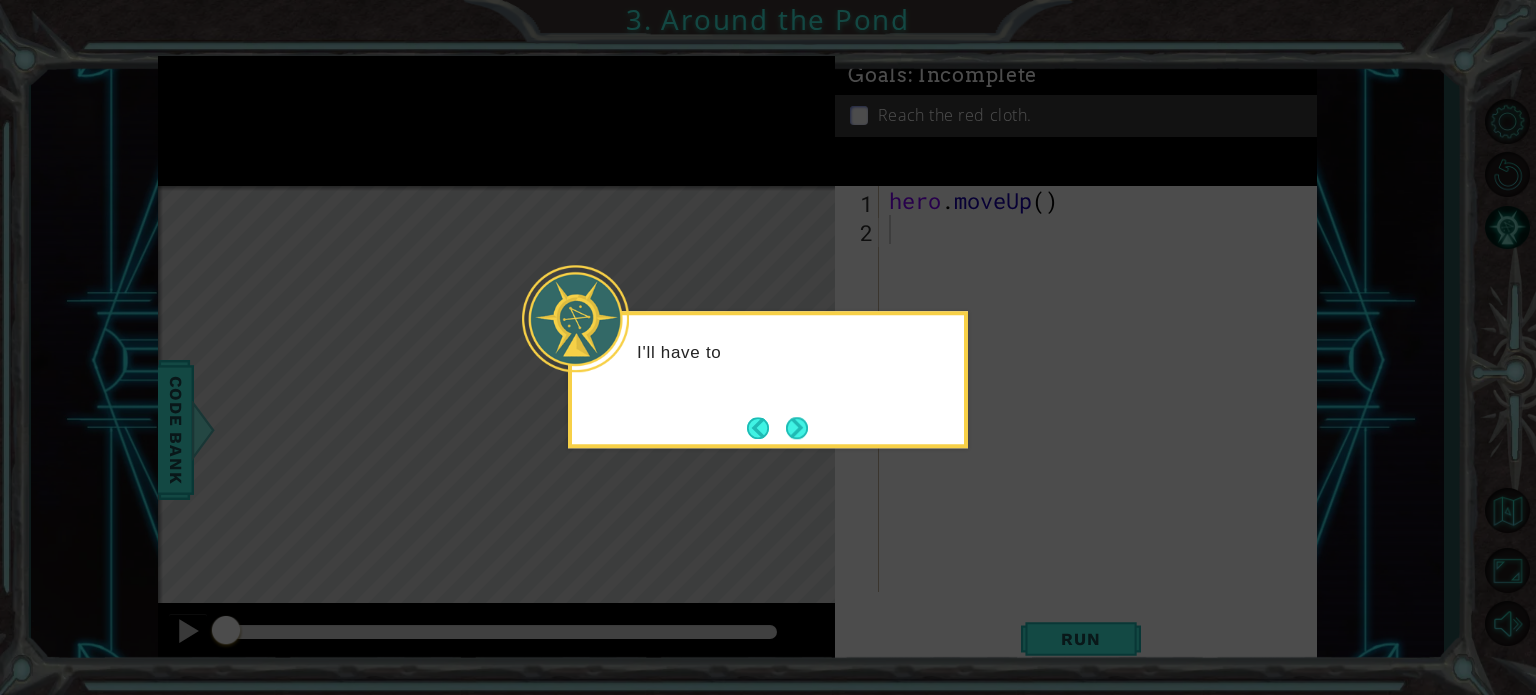 click 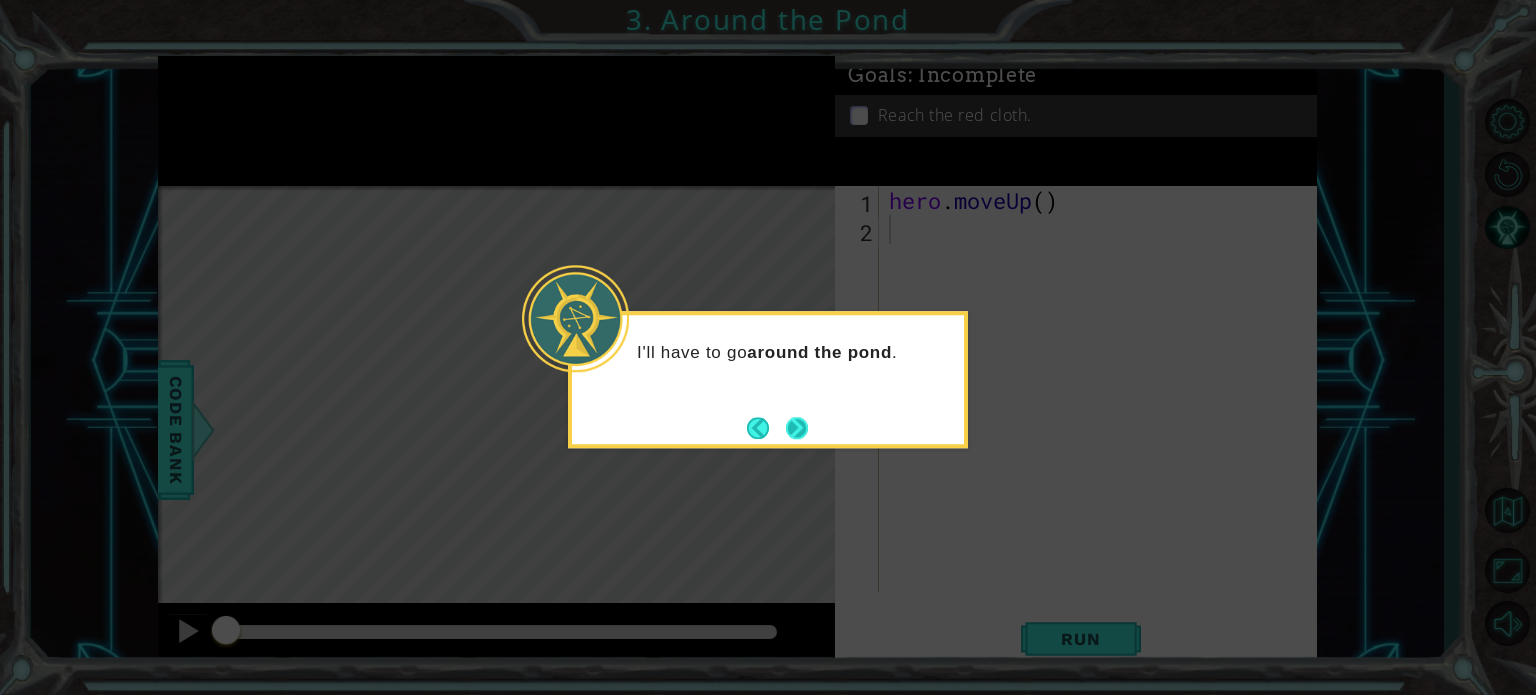 click at bounding box center (797, 428) 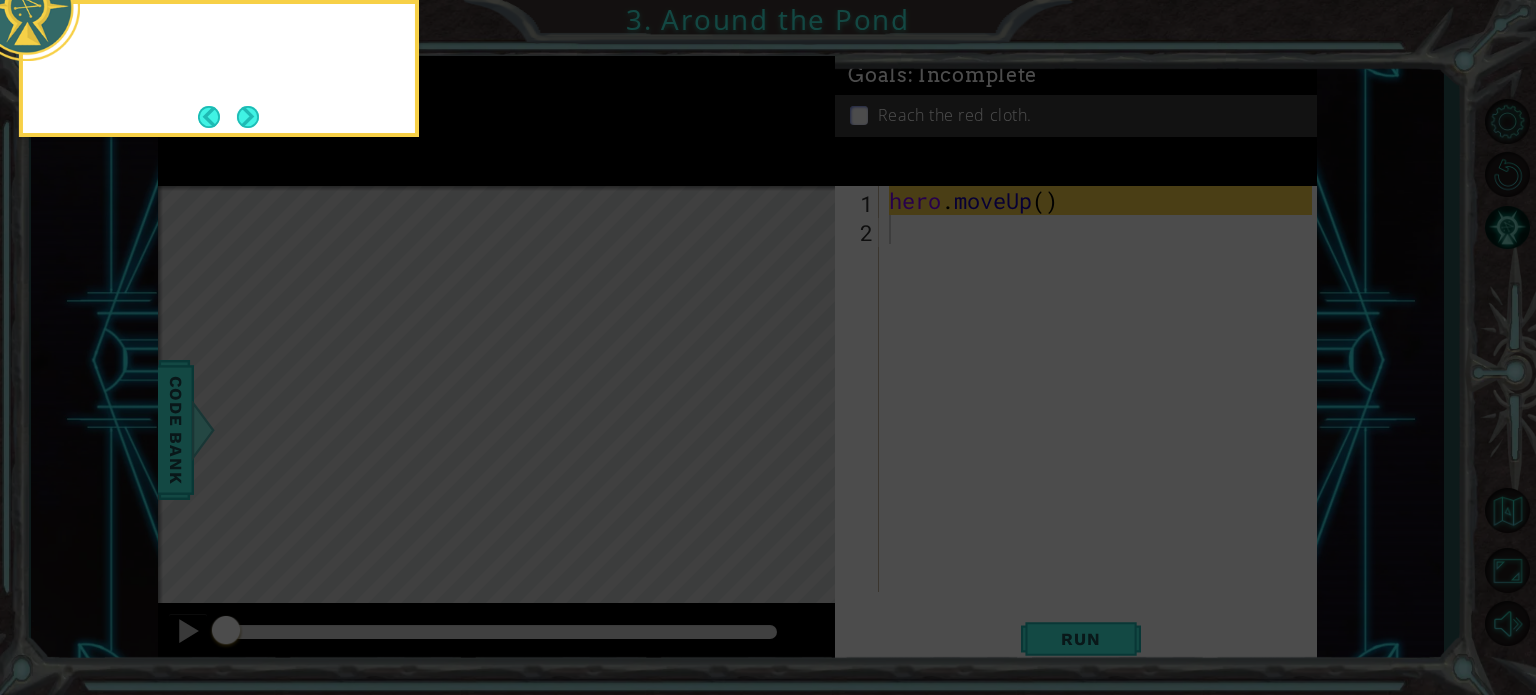 click 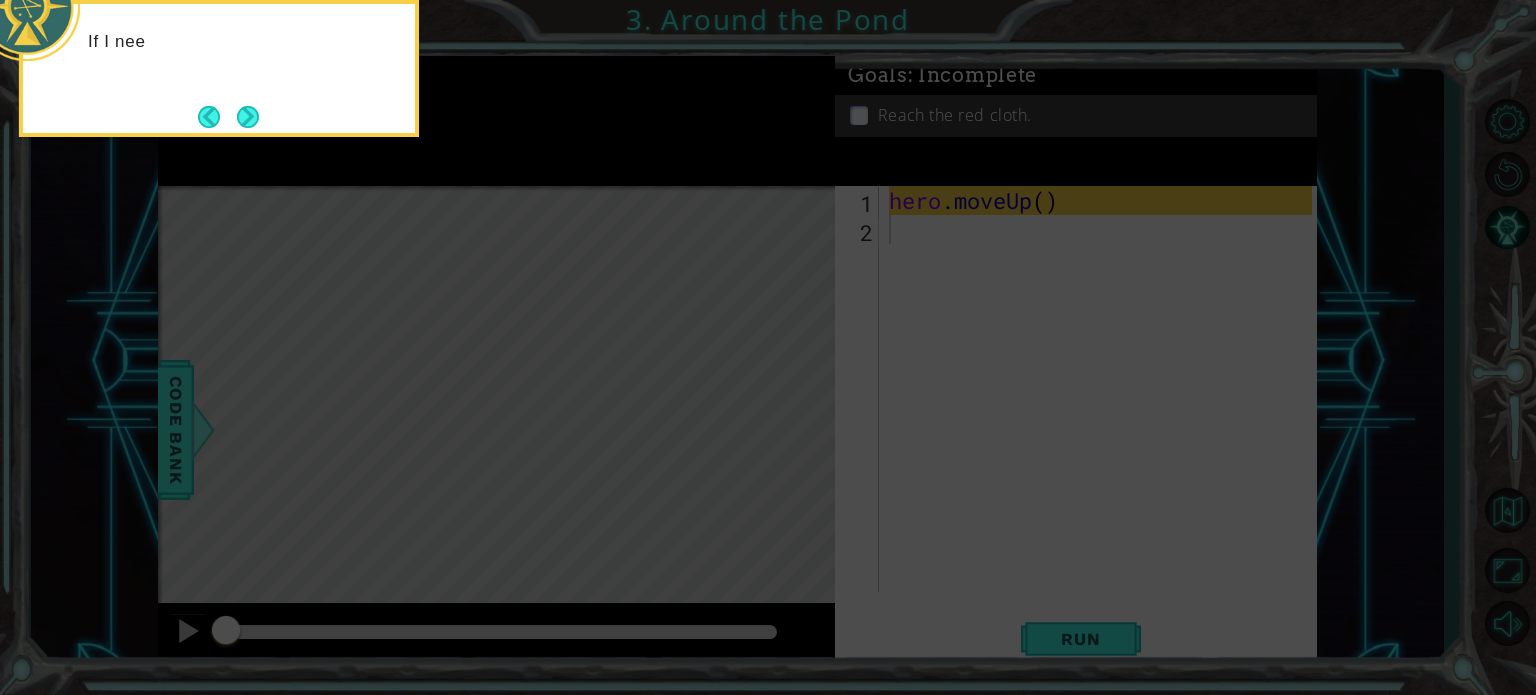 click 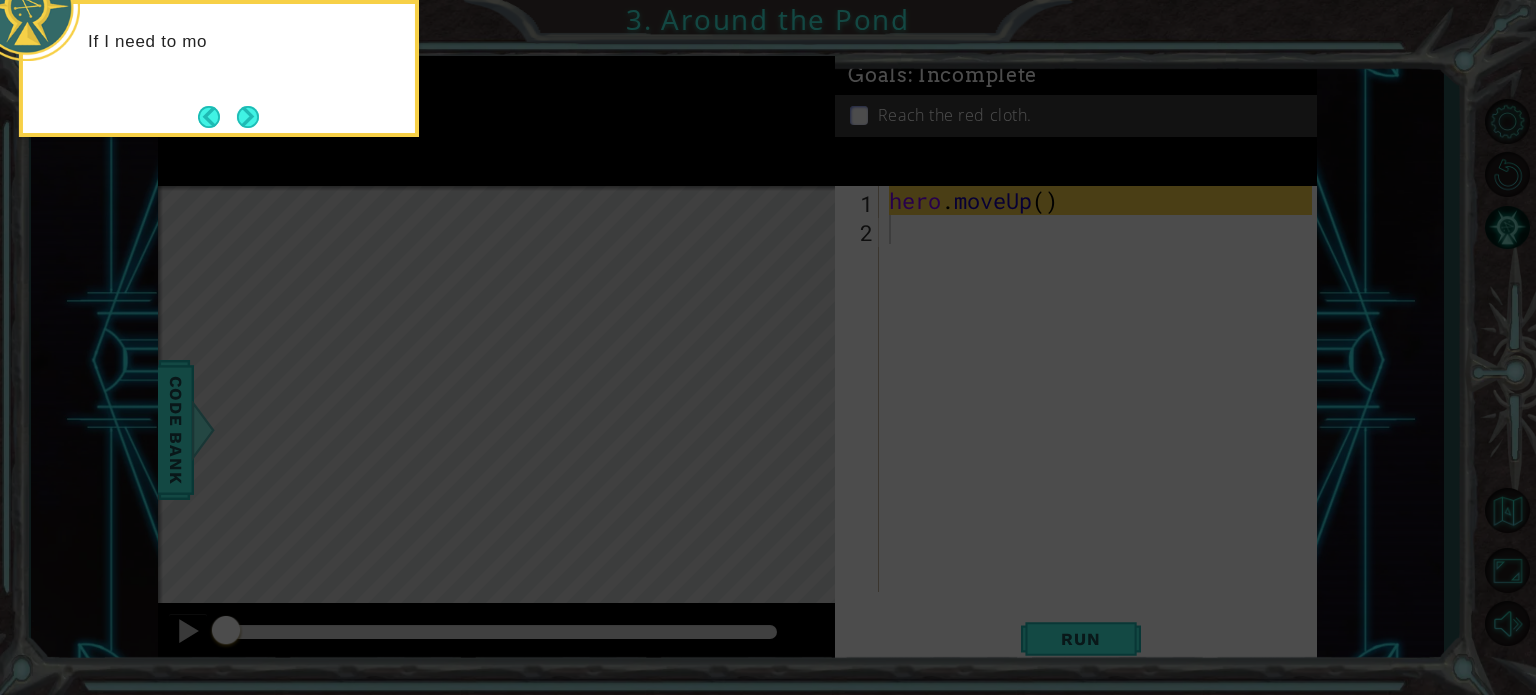 click 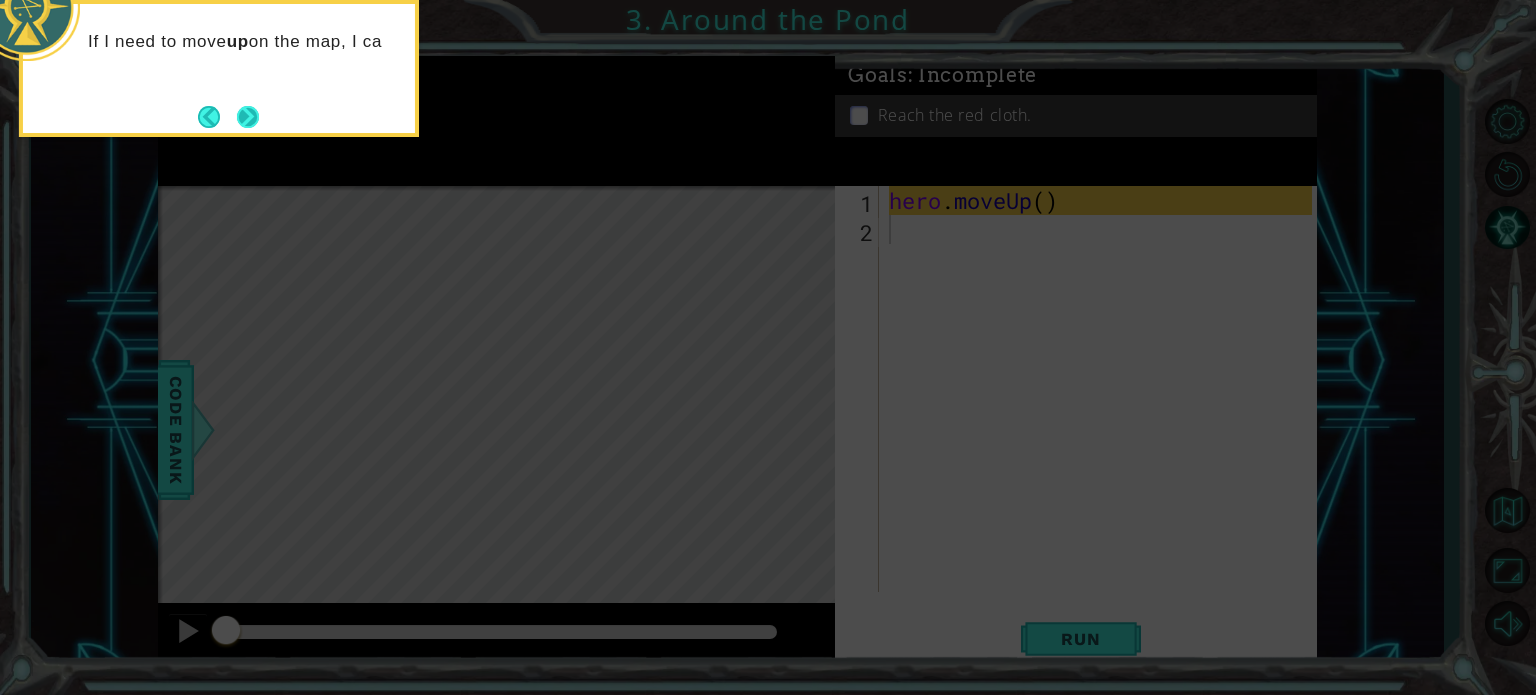 click at bounding box center (248, 117) 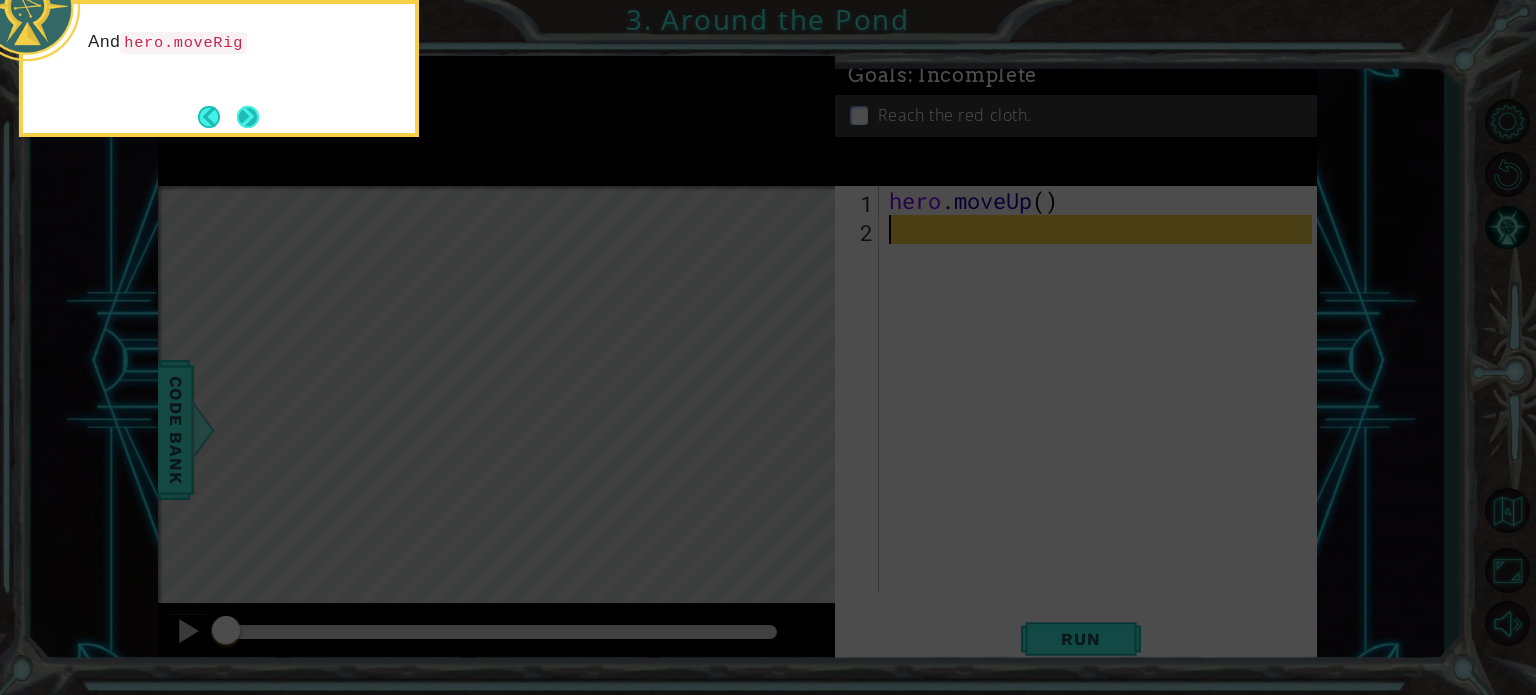 click at bounding box center (248, 117) 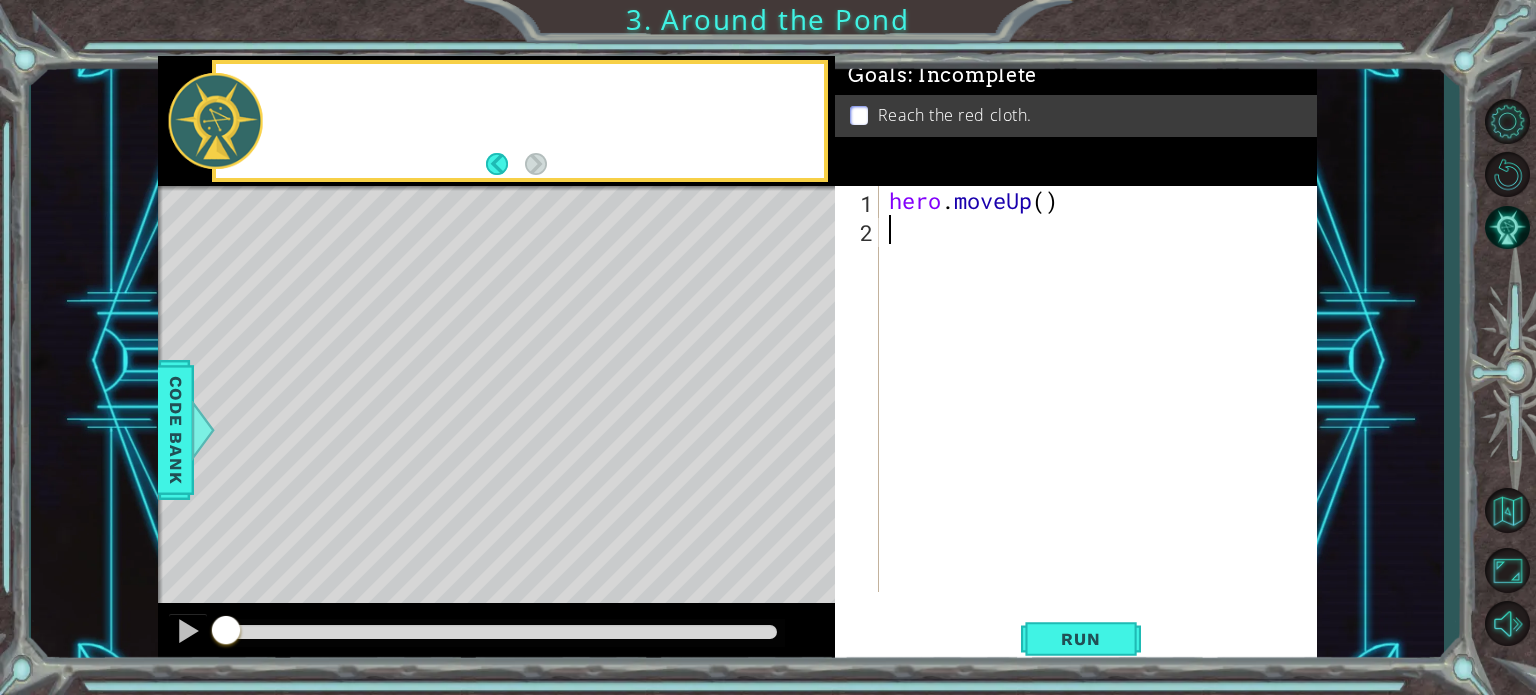 click at bounding box center (215, 121) 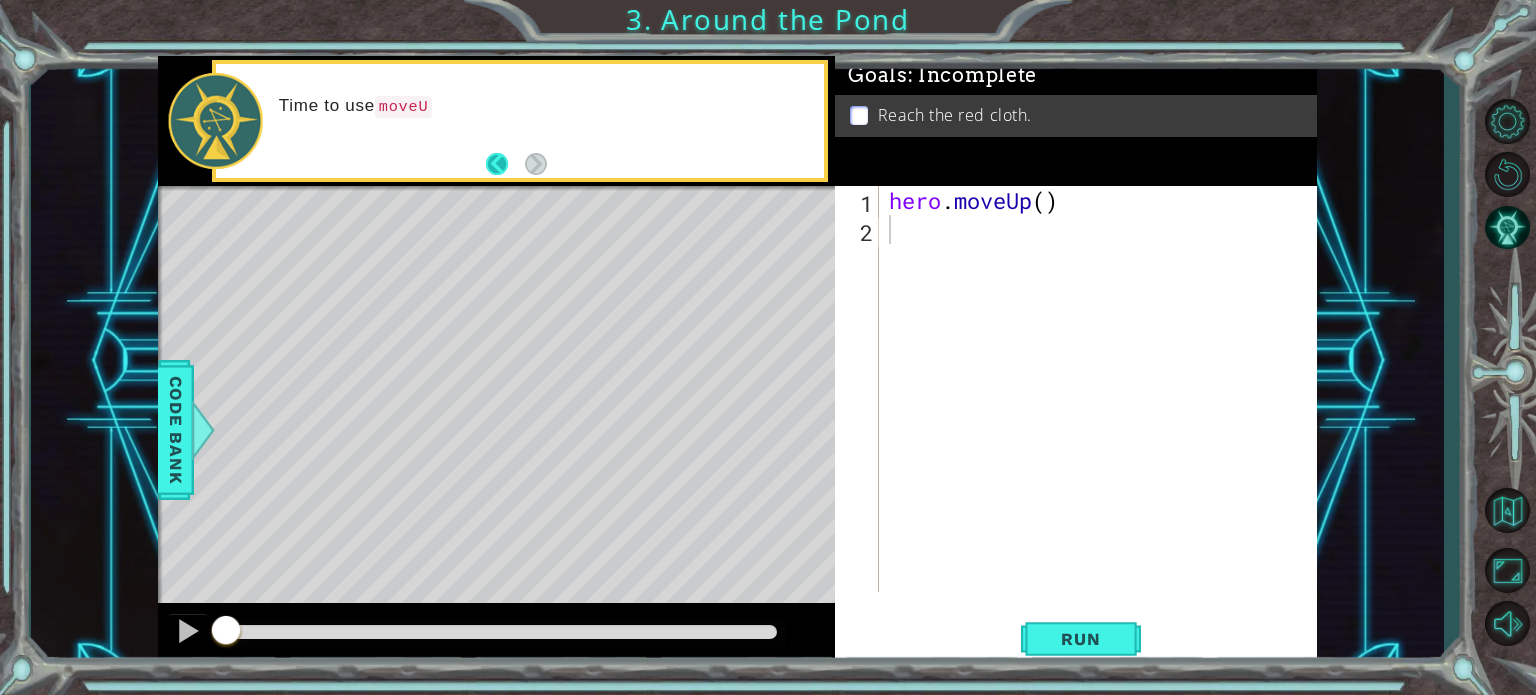 click at bounding box center (505, 164) 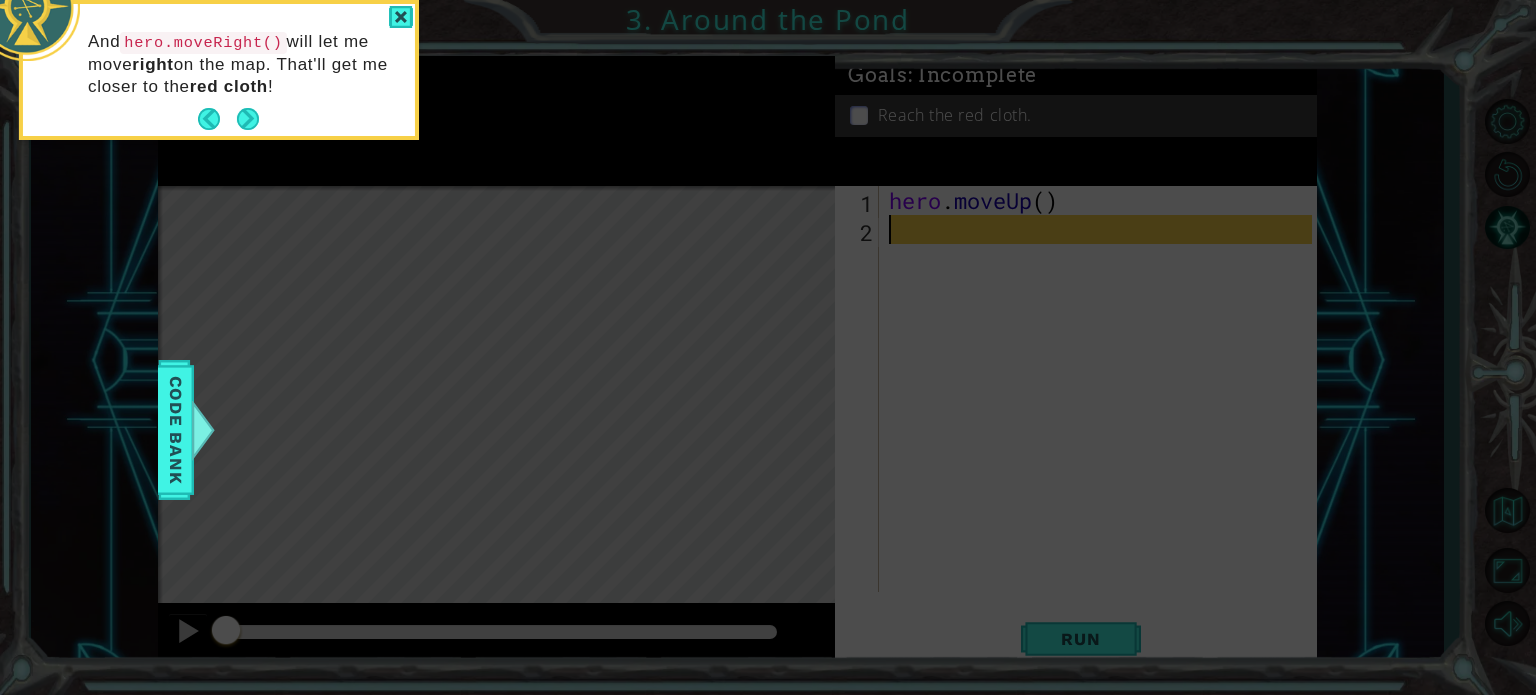 click 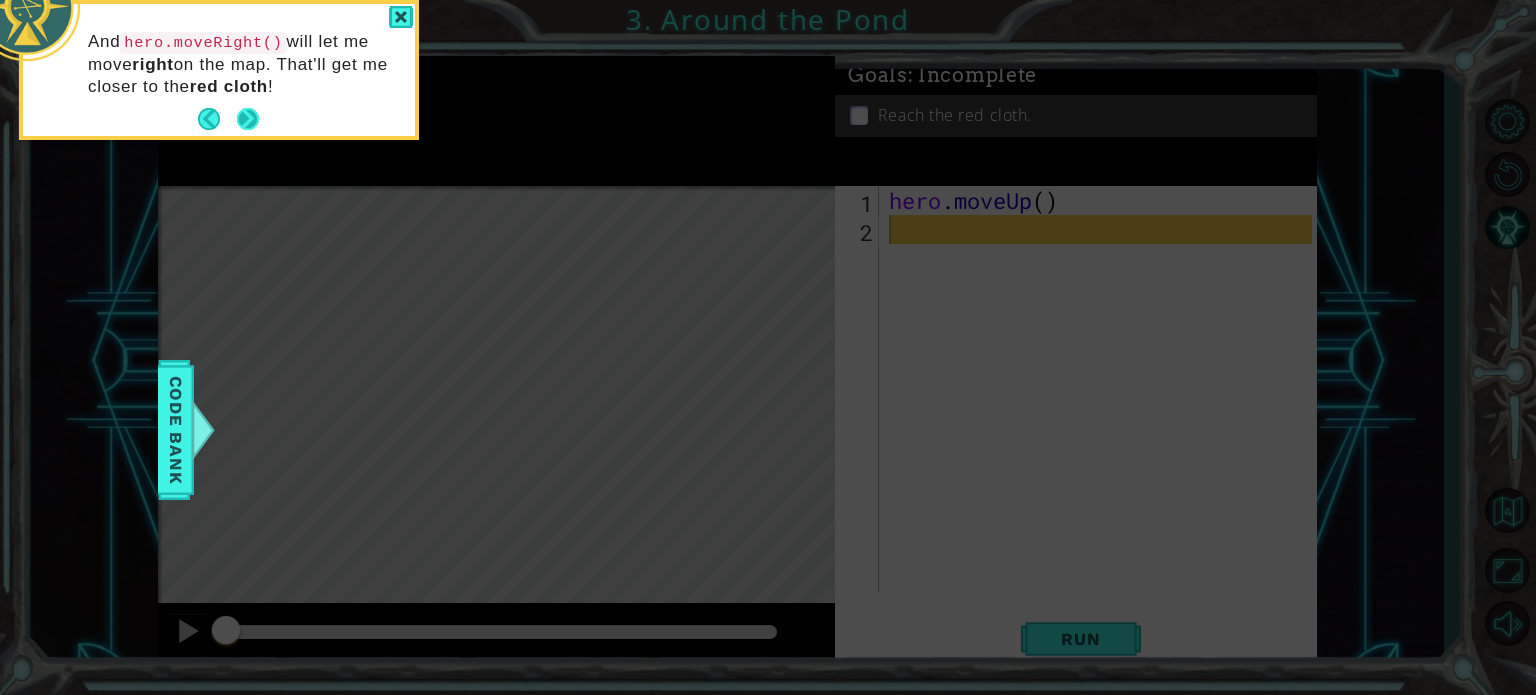 click at bounding box center (248, 119) 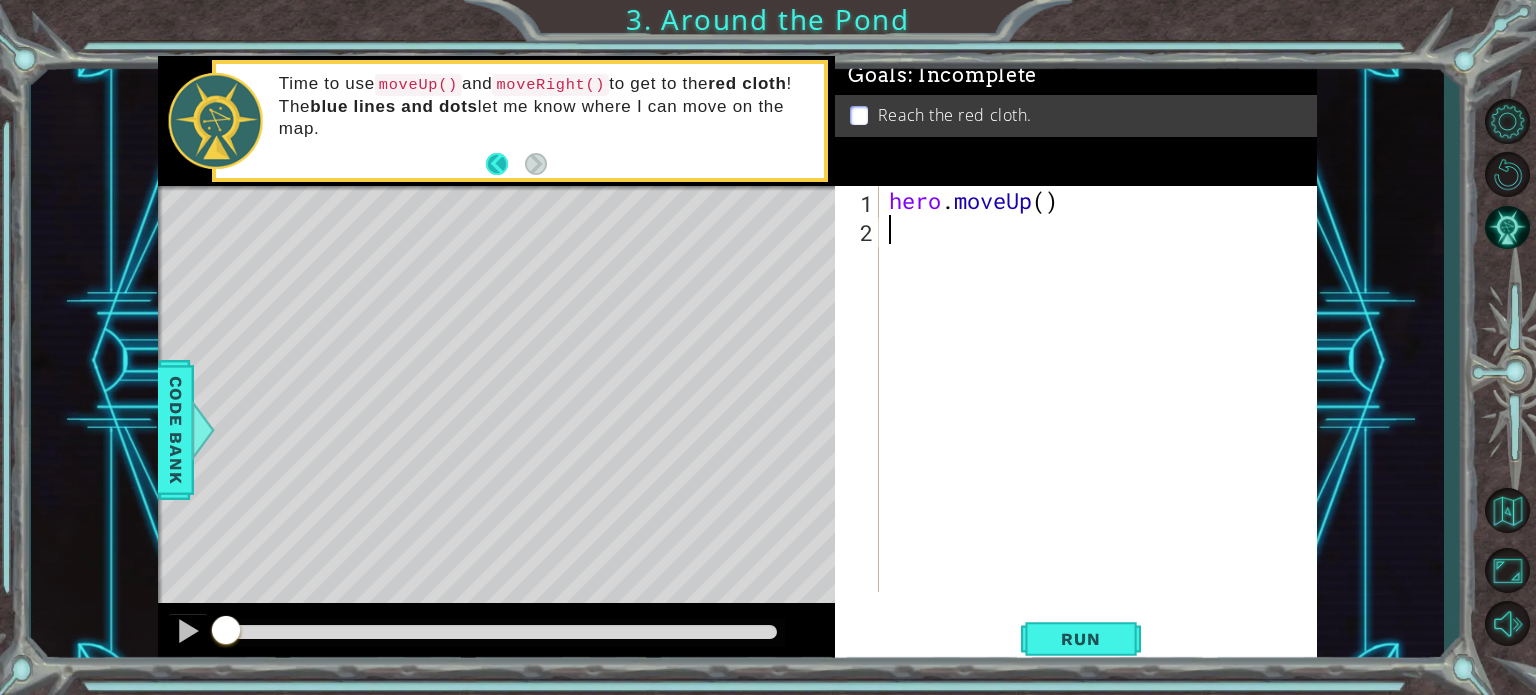 click at bounding box center [505, 164] 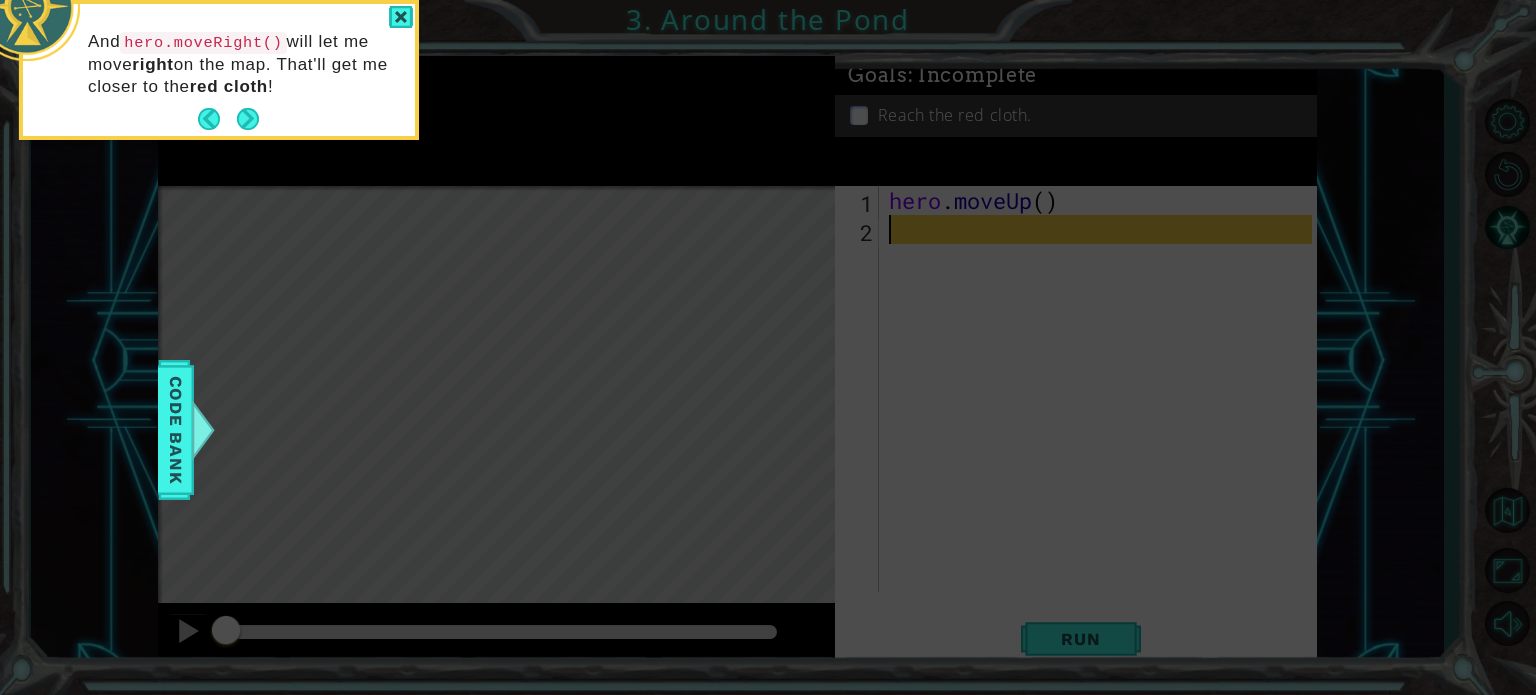 click 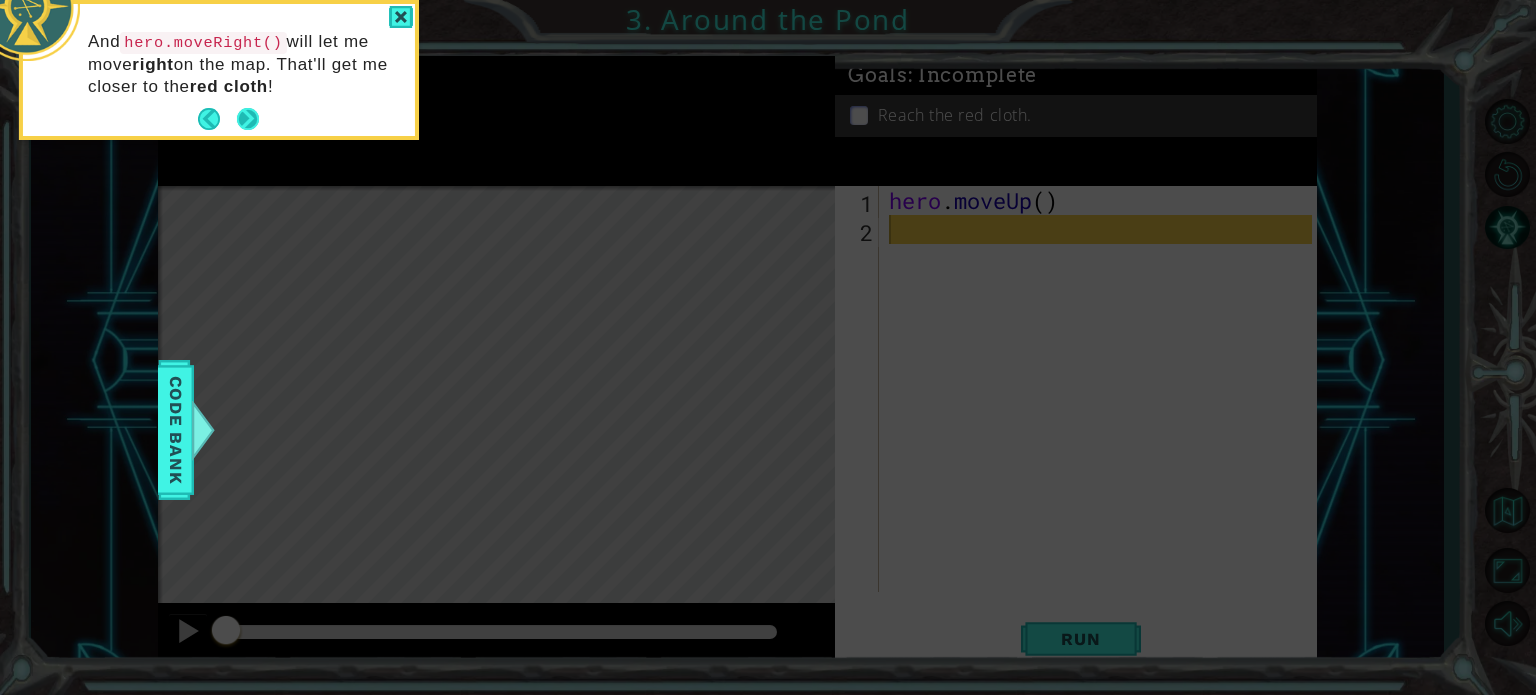 click at bounding box center [248, 119] 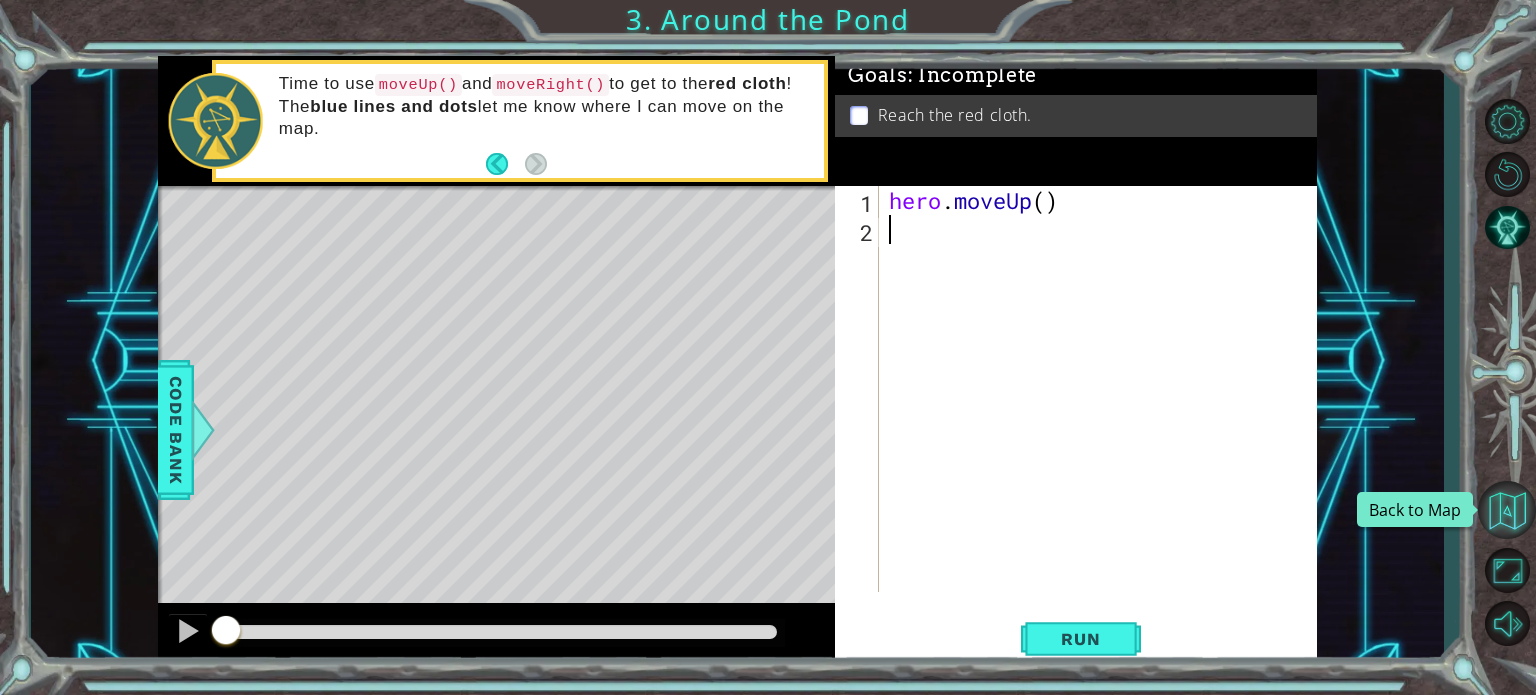 click at bounding box center (1507, 510) 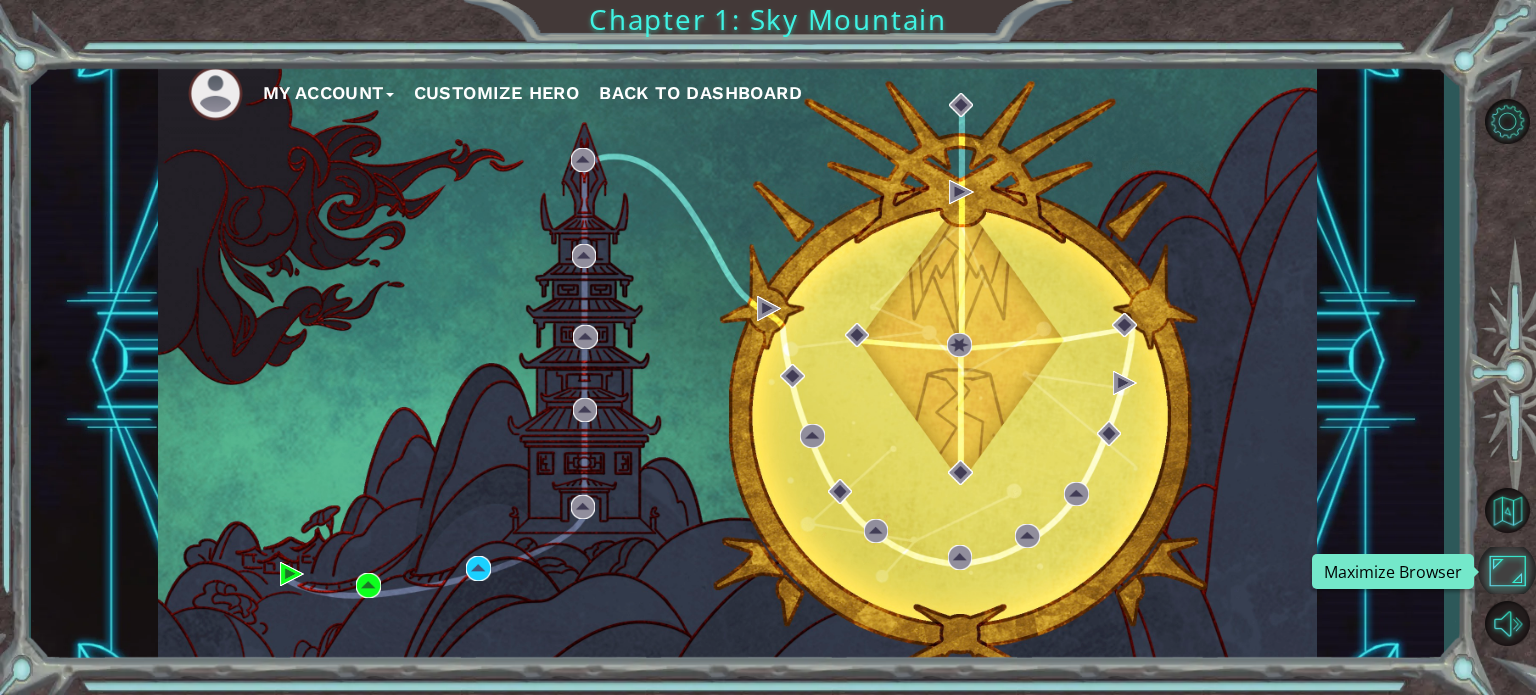 click at bounding box center [1507, 570] 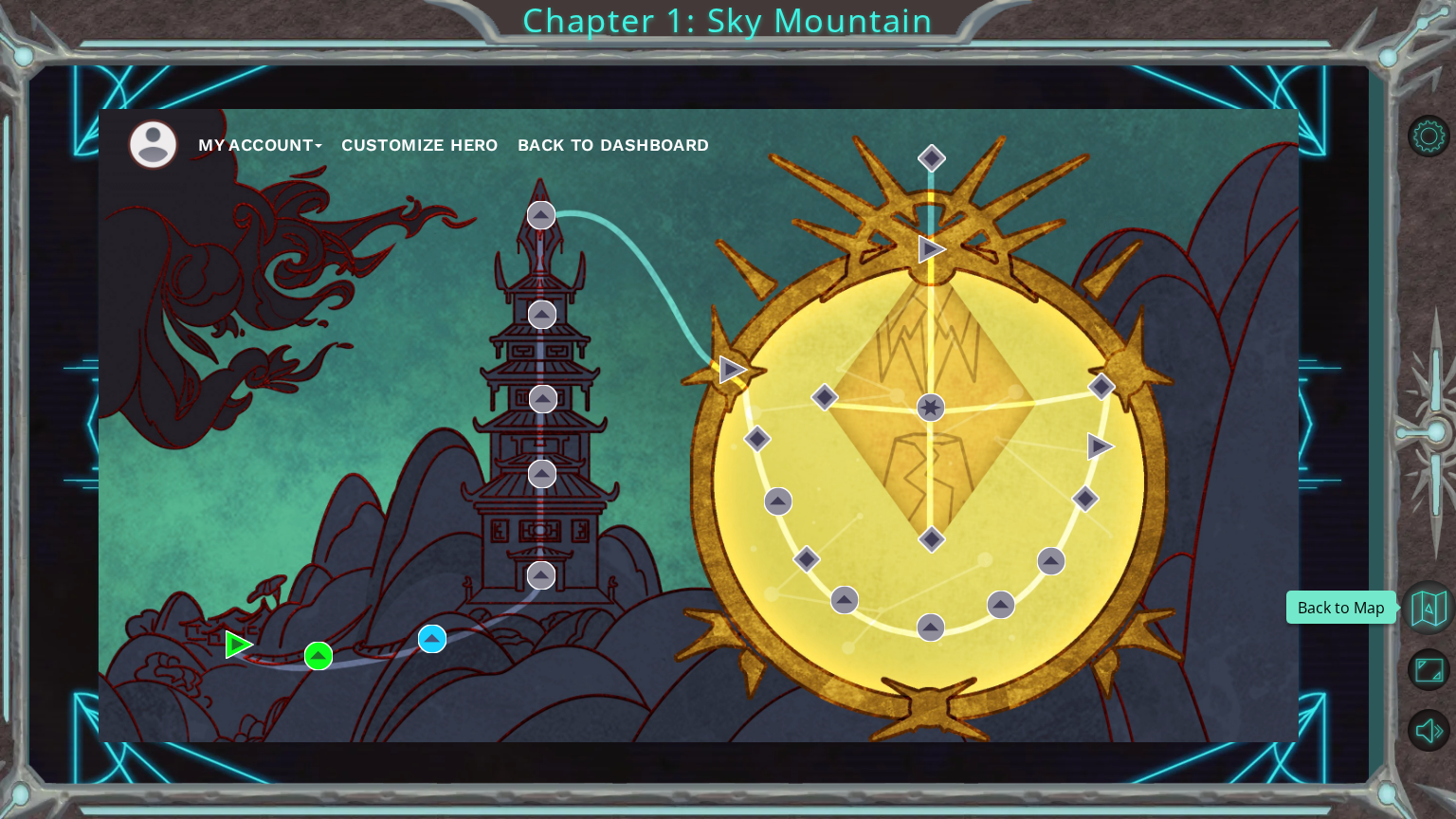 click at bounding box center [1429, 608] 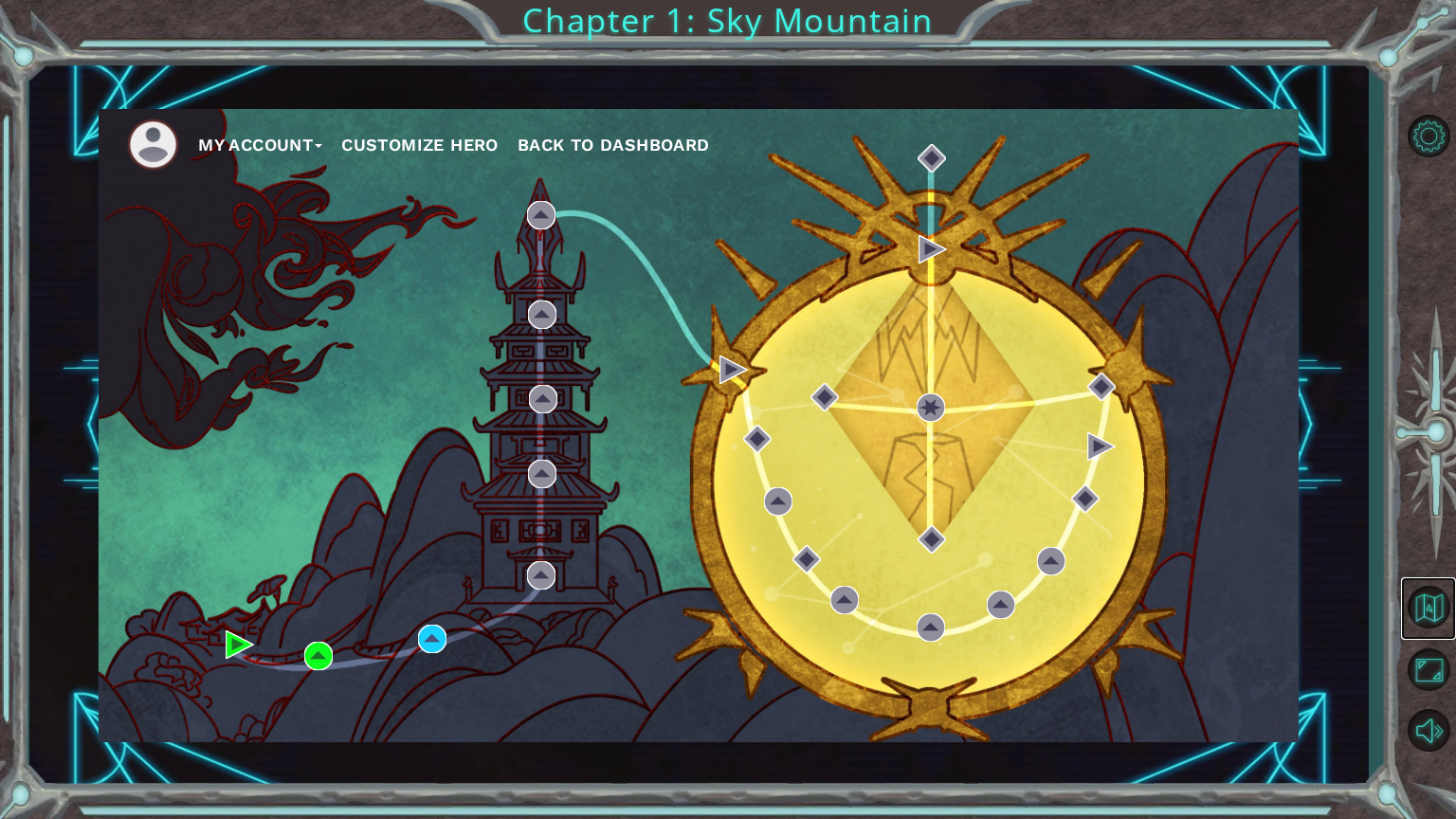 click at bounding box center [1429, 609] 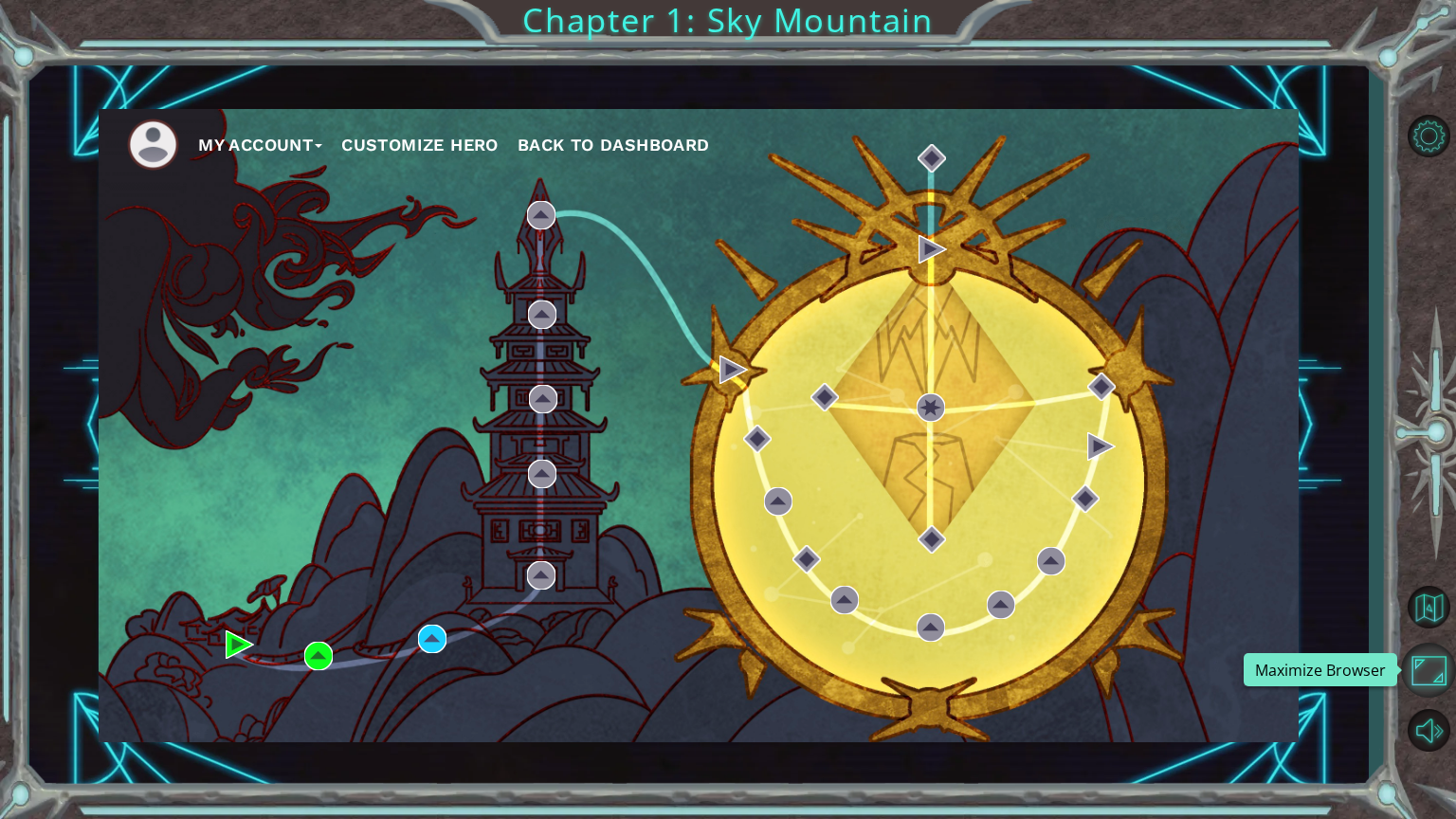 drag, startPoint x: 1434, startPoint y: 659, endPoint x: 1433, endPoint y: 543, distance: 116.0043 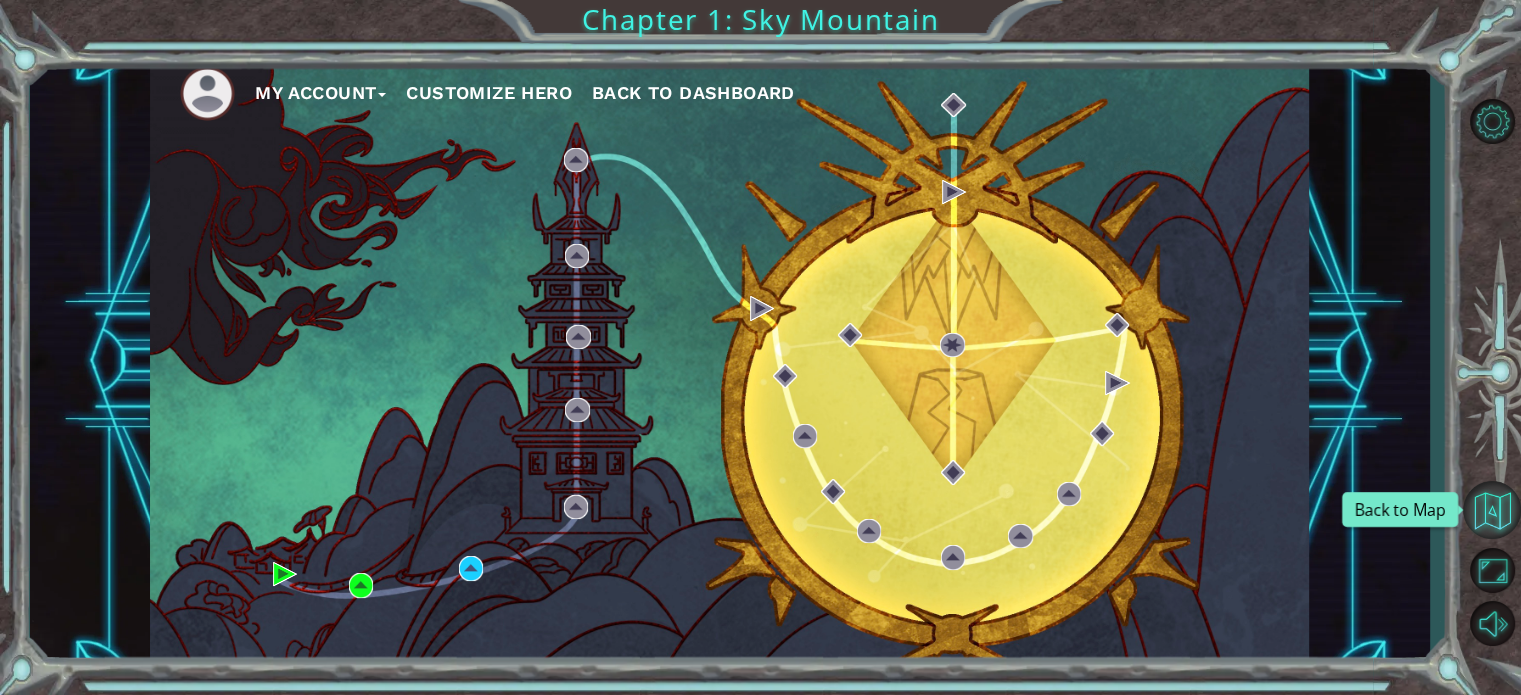 click at bounding box center (1492, 510) 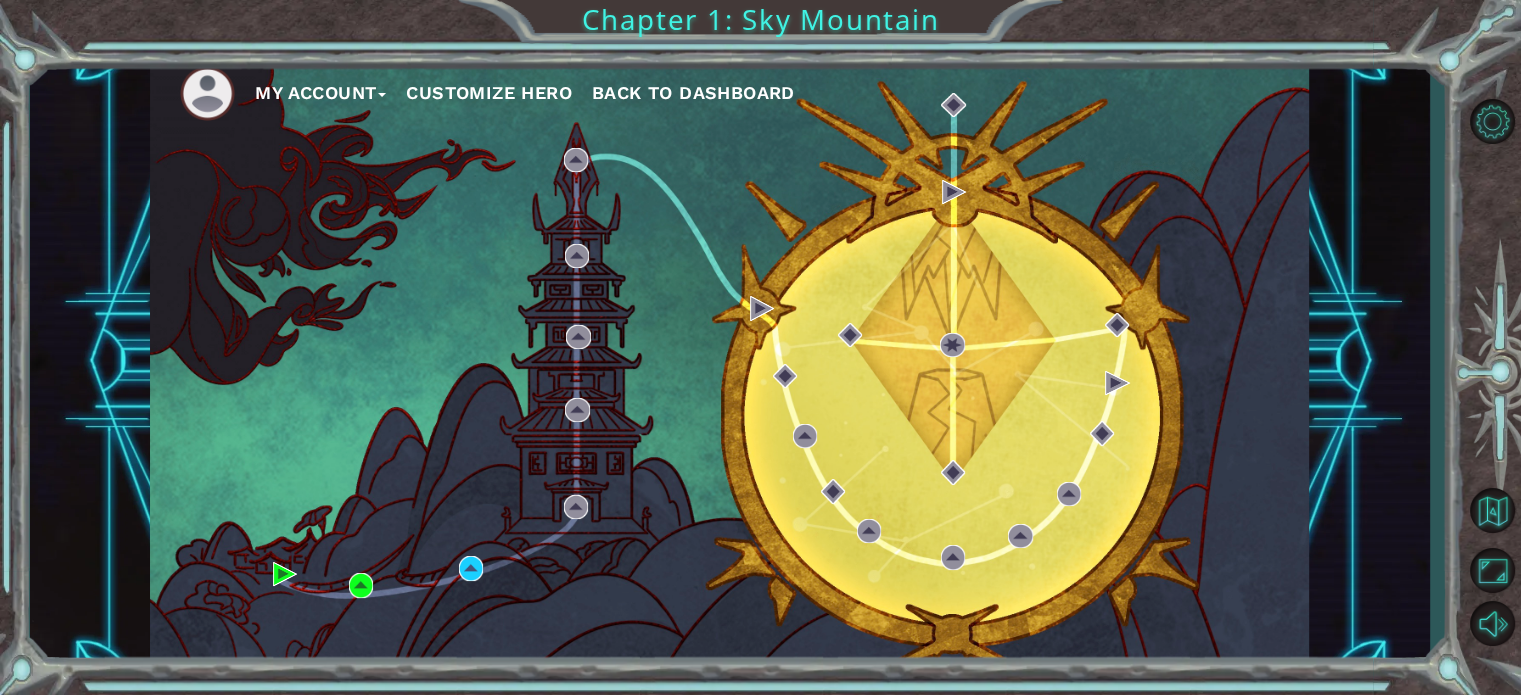 click on "My Account
Customize Hero
Back to Dashboard" at bounding box center (729, 362) 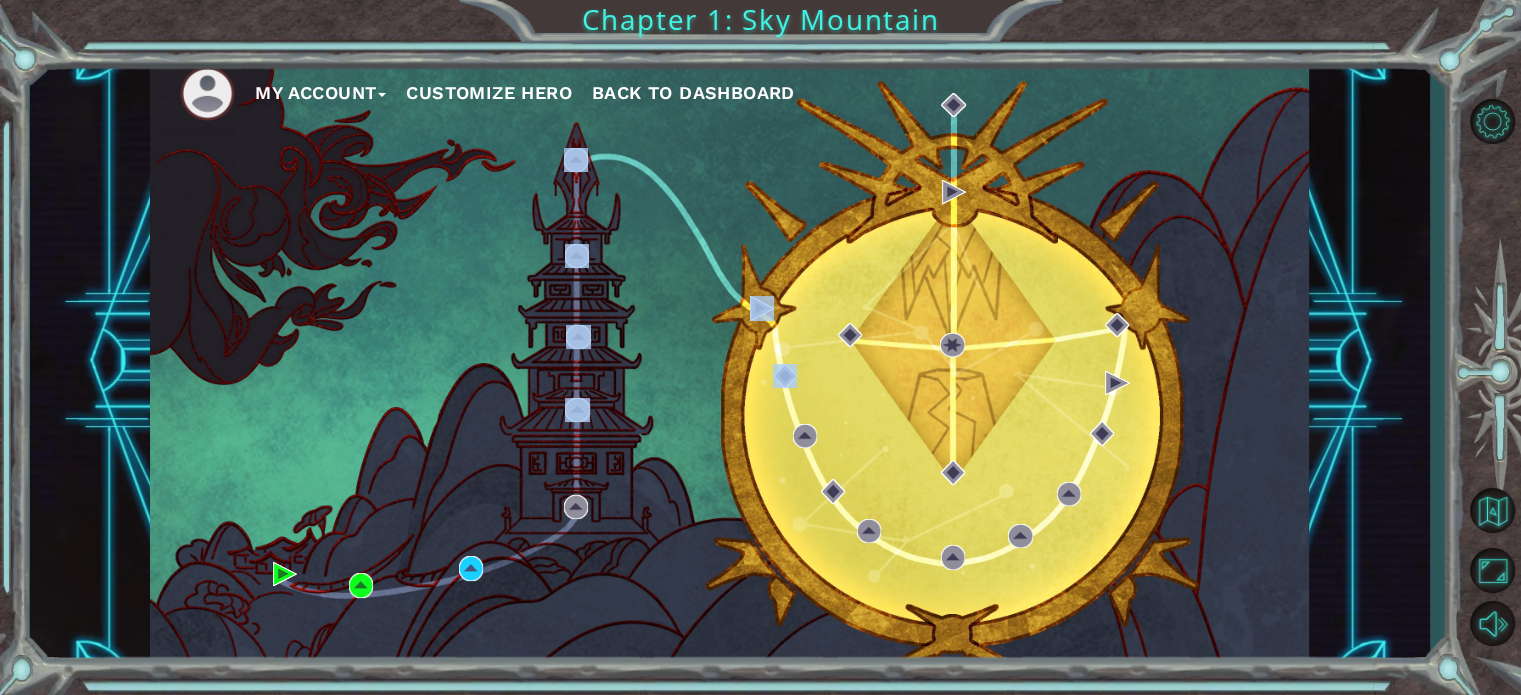 drag, startPoint x: 759, startPoint y: 347, endPoint x: 595, endPoint y: 399, distance: 172.04651 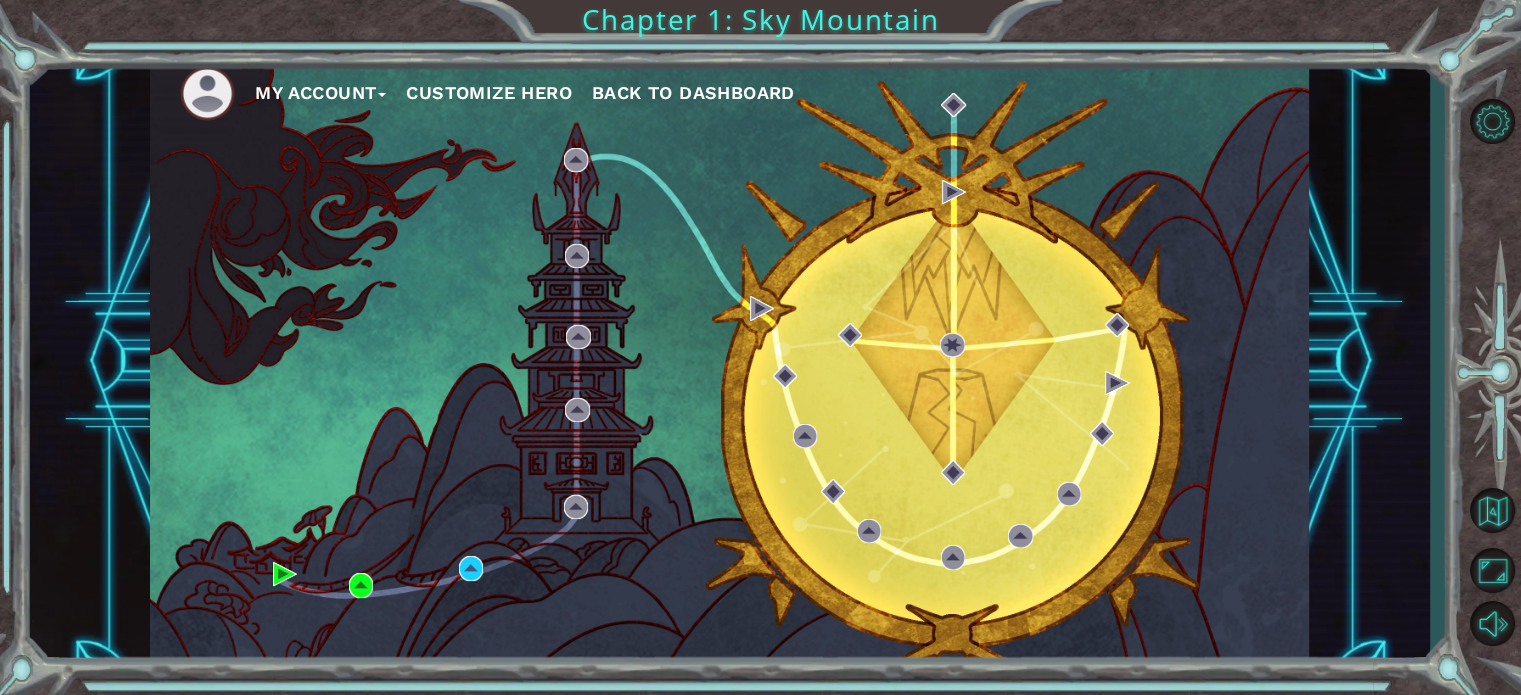 click on "My Account
Customize Hero
Back to Dashboard" at bounding box center (729, 362) 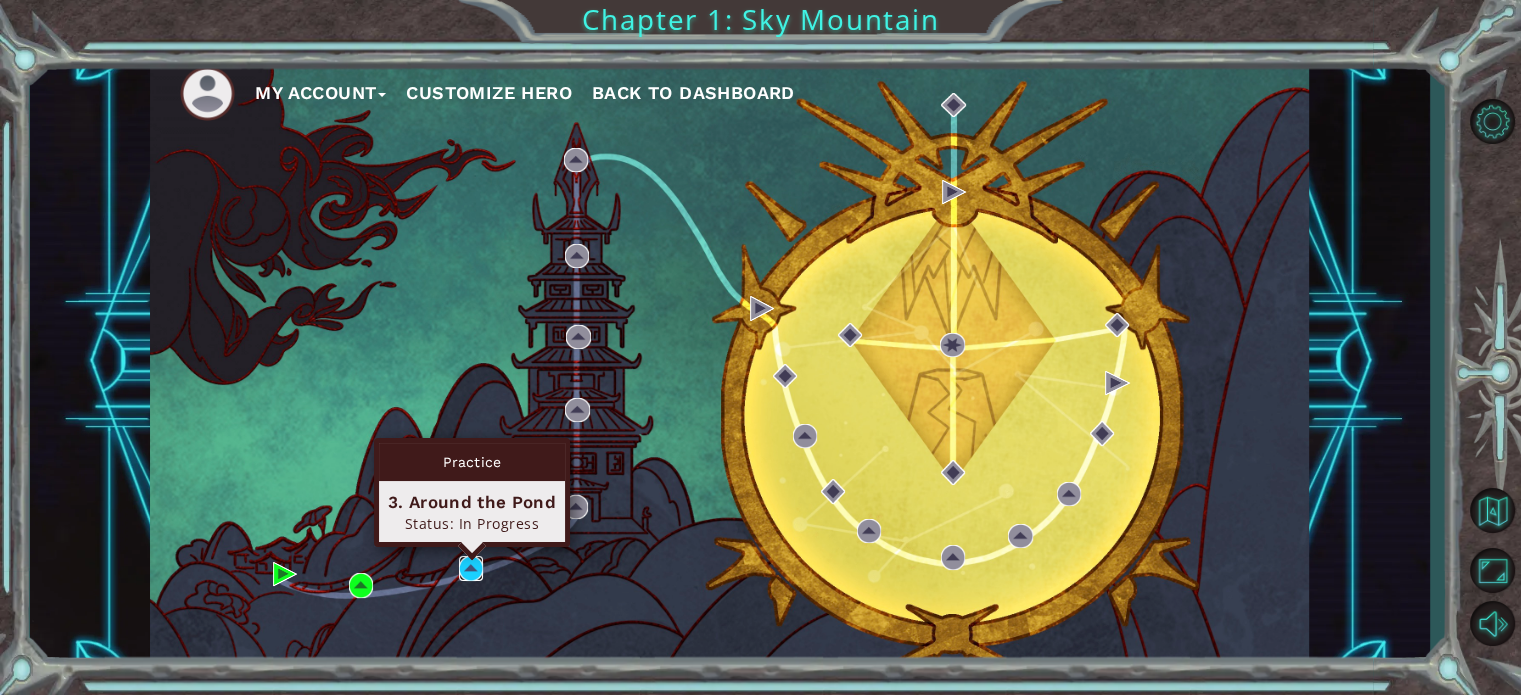 click at bounding box center [471, 568] 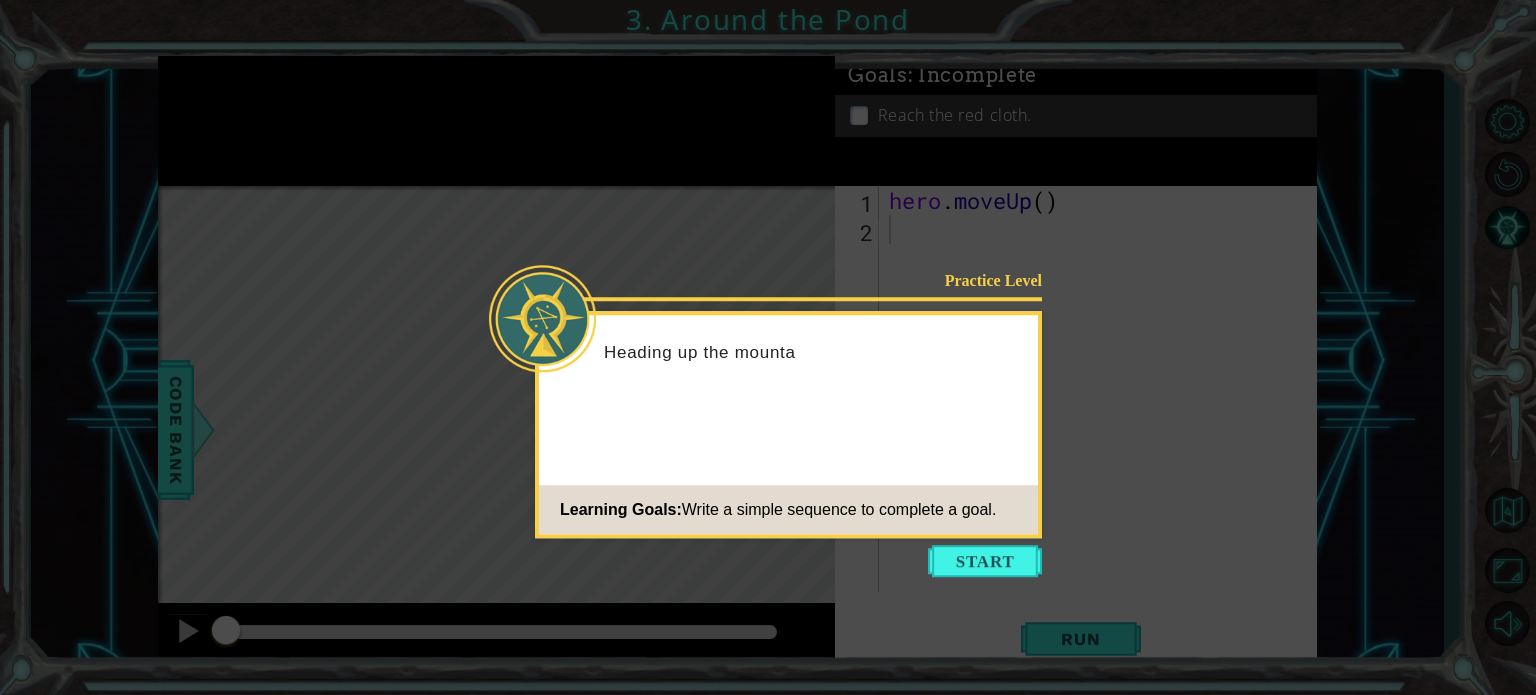 click 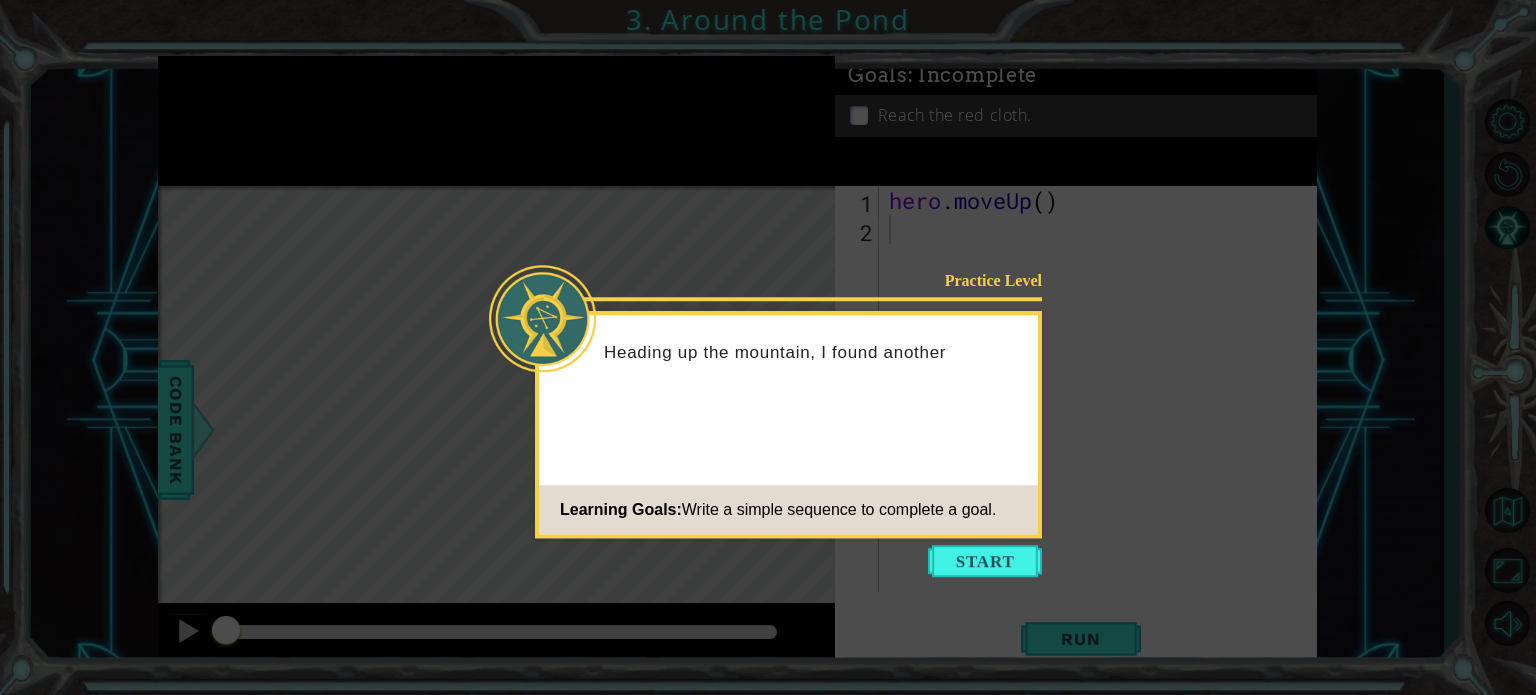 click 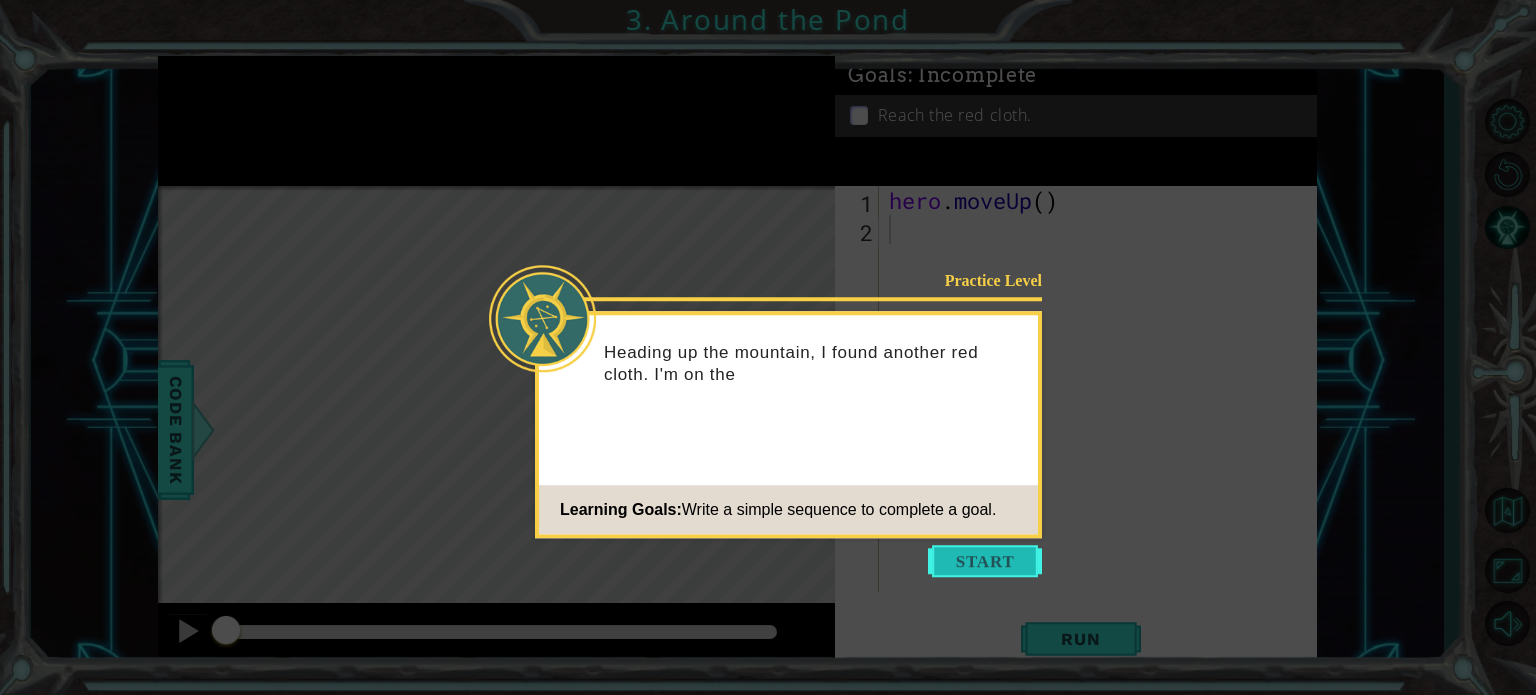 click at bounding box center [985, 561] 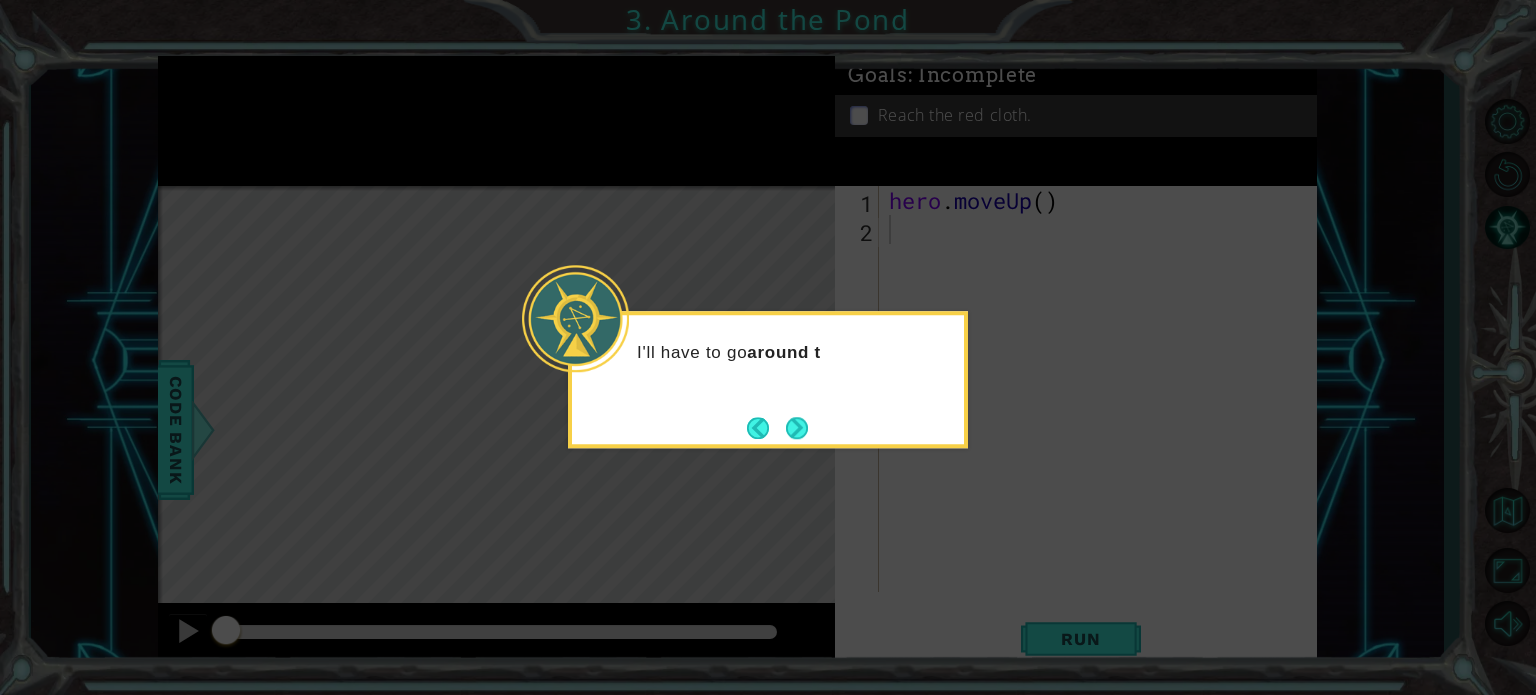 click on "I'll have to go around t" at bounding box center (768, 379) 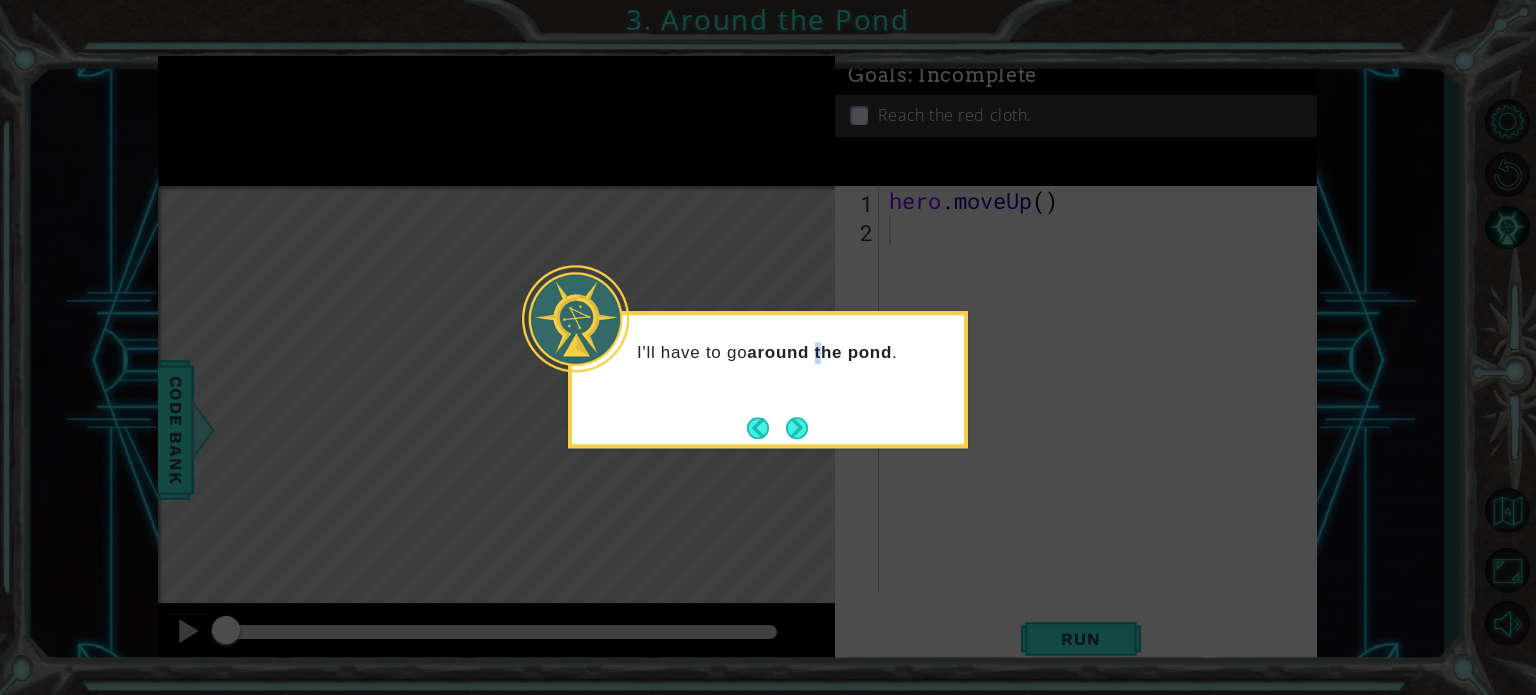 drag, startPoint x: 826, startPoint y: 436, endPoint x: 816, endPoint y: 435, distance: 10.049875 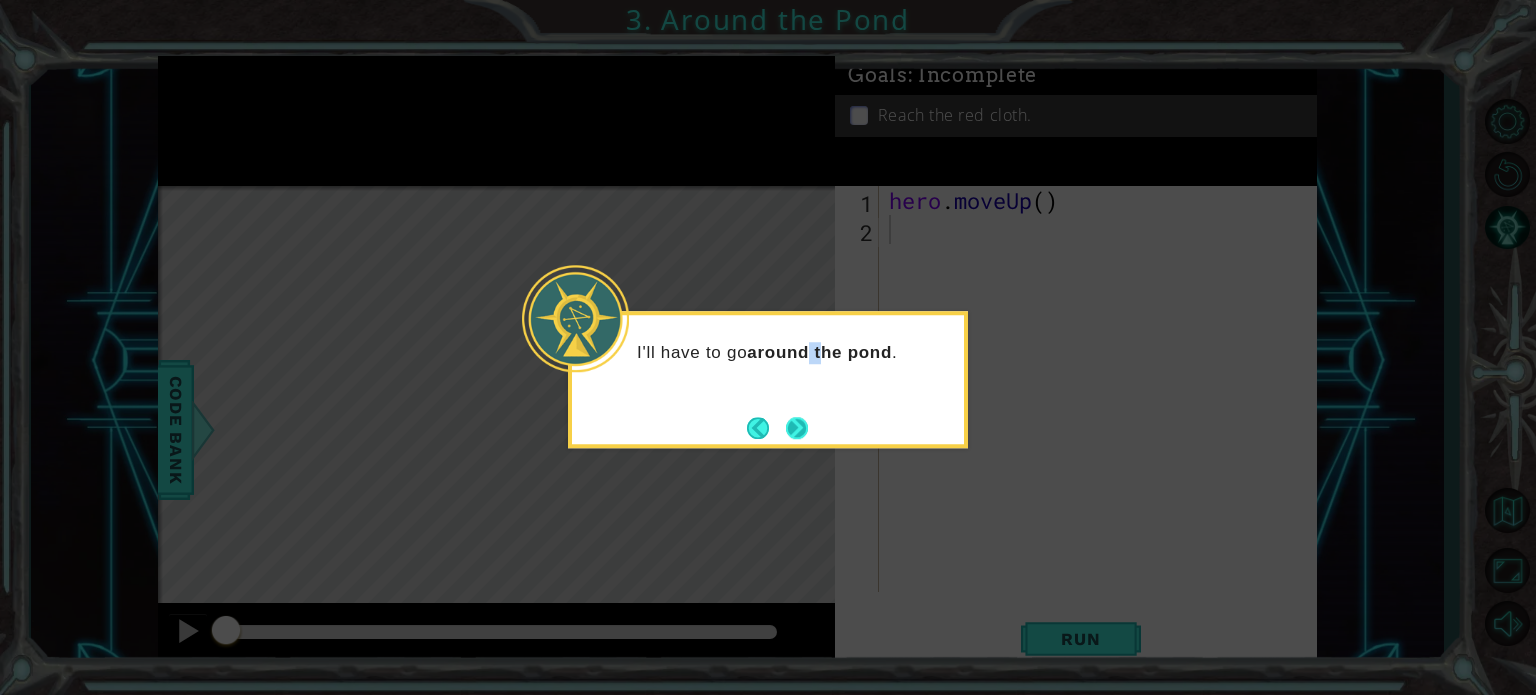 click at bounding box center (797, 427) 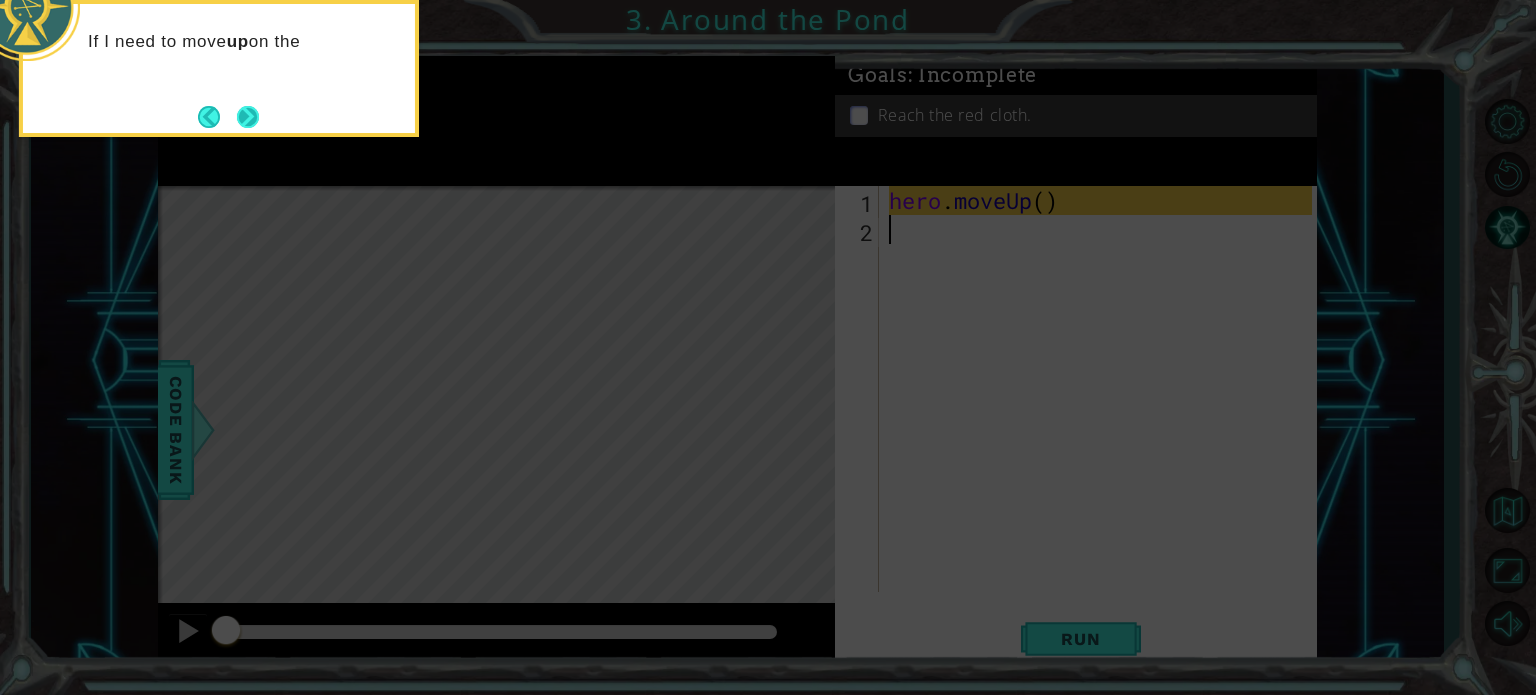 click at bounding box center [248, 117] 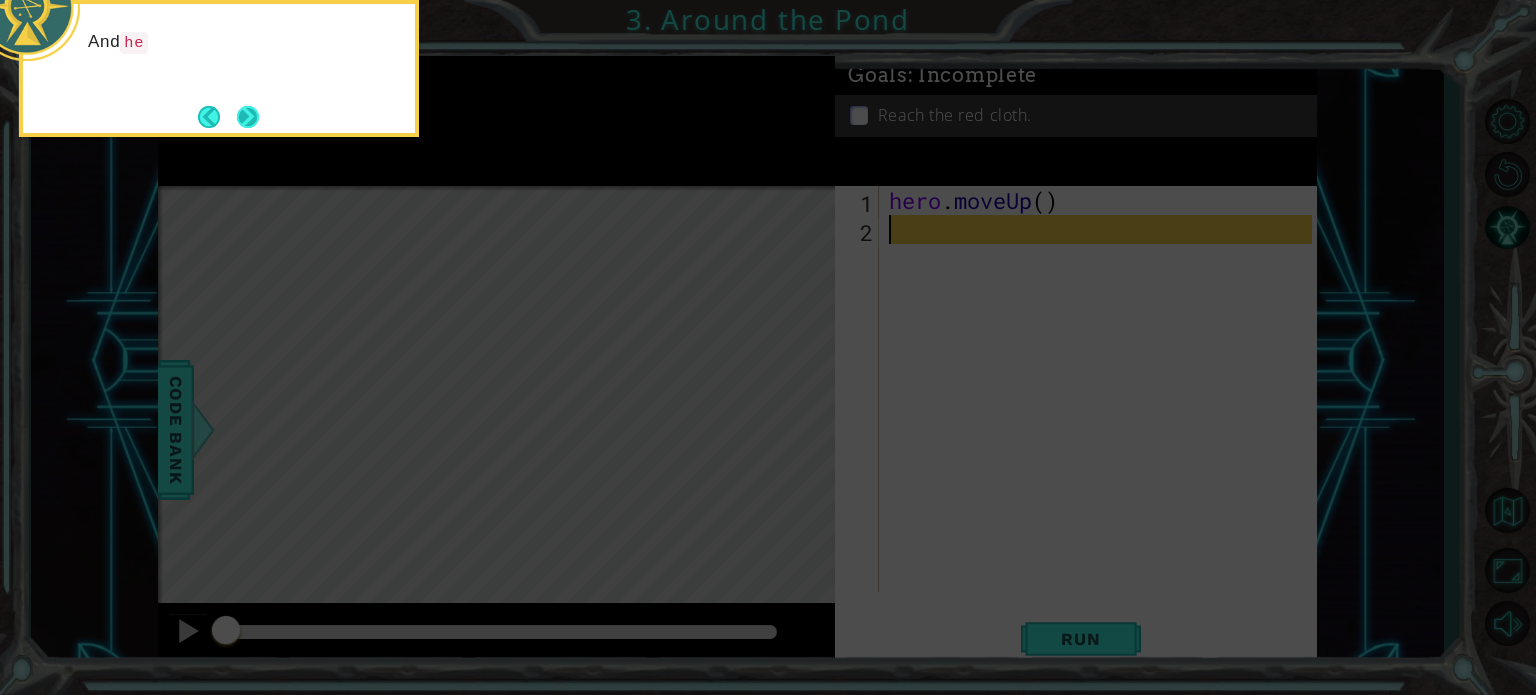 click at bounding box center [248, 117] 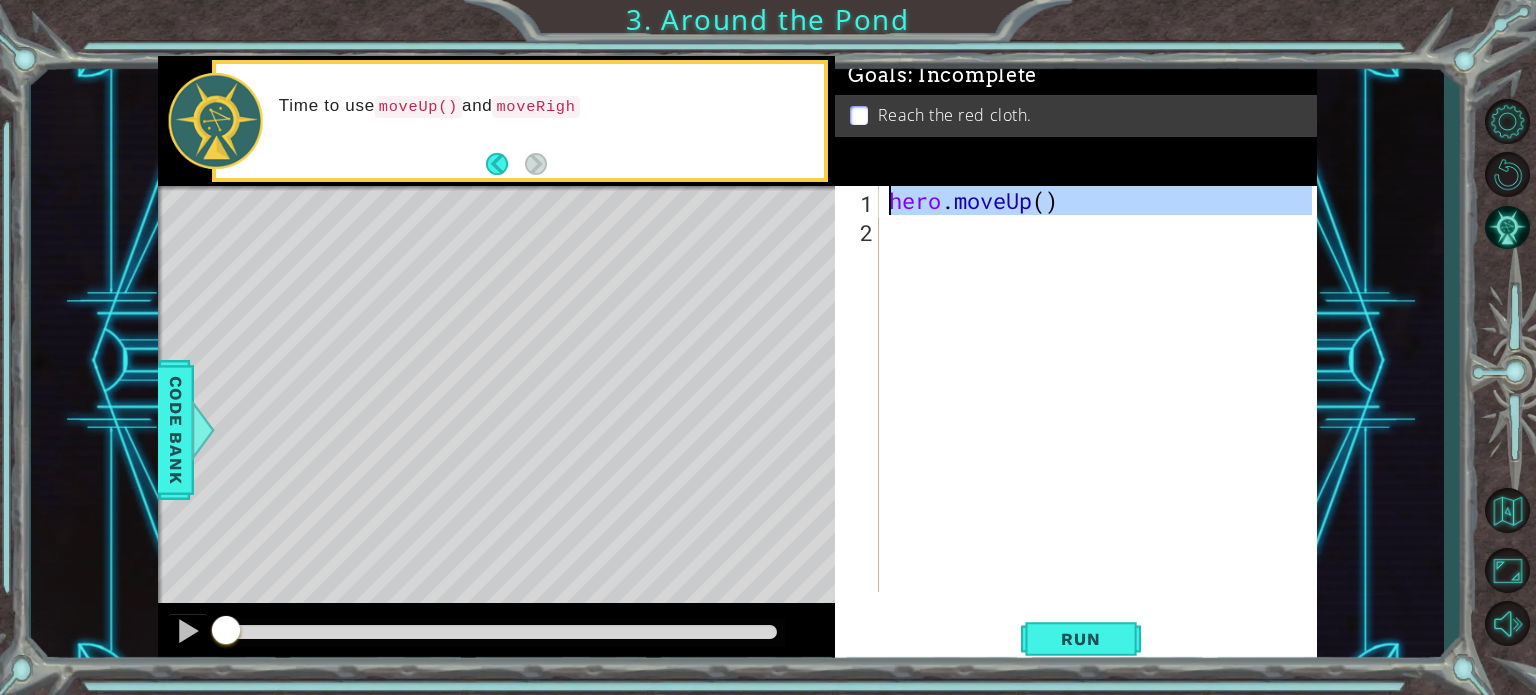 drag, startPoint x: 1087, startPoint y: 235, endPoint x: 803, endPoint y: 160, distance: 293.73627 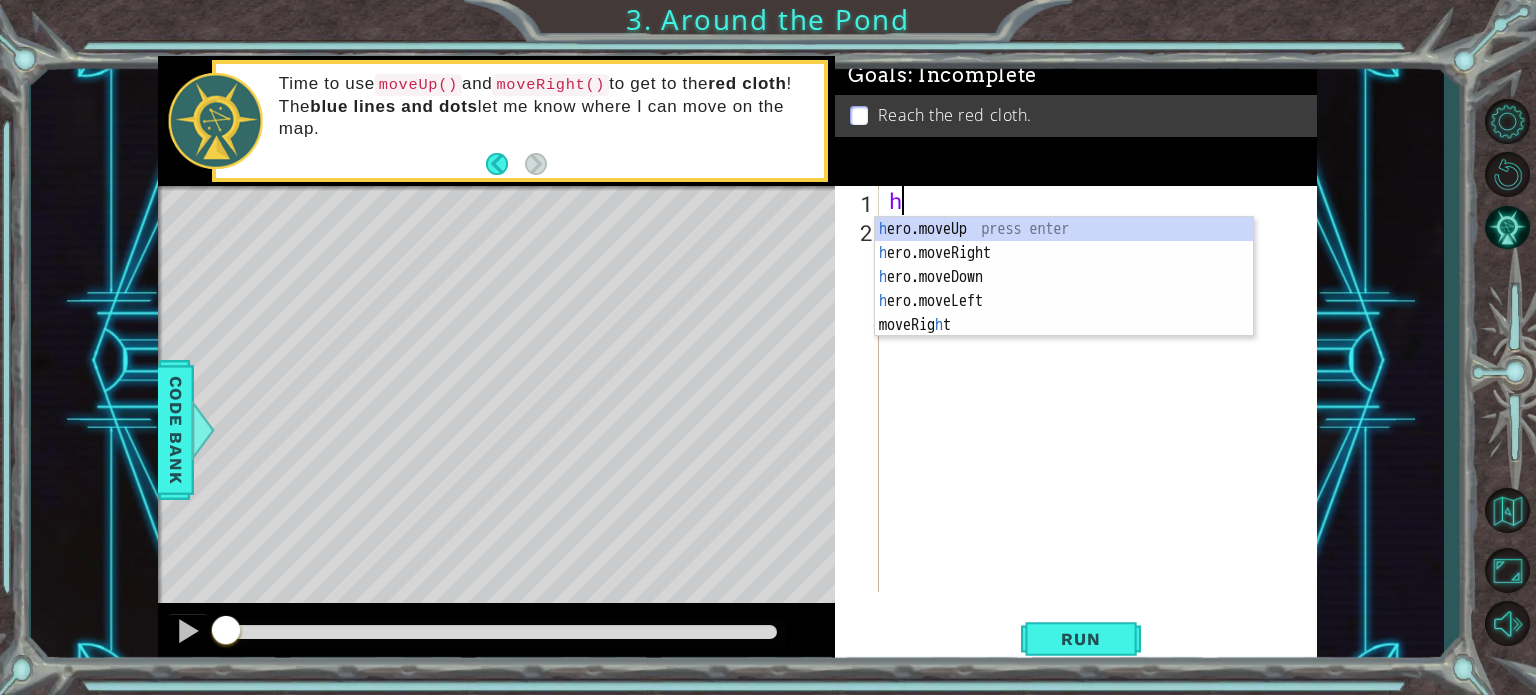 type on "he" 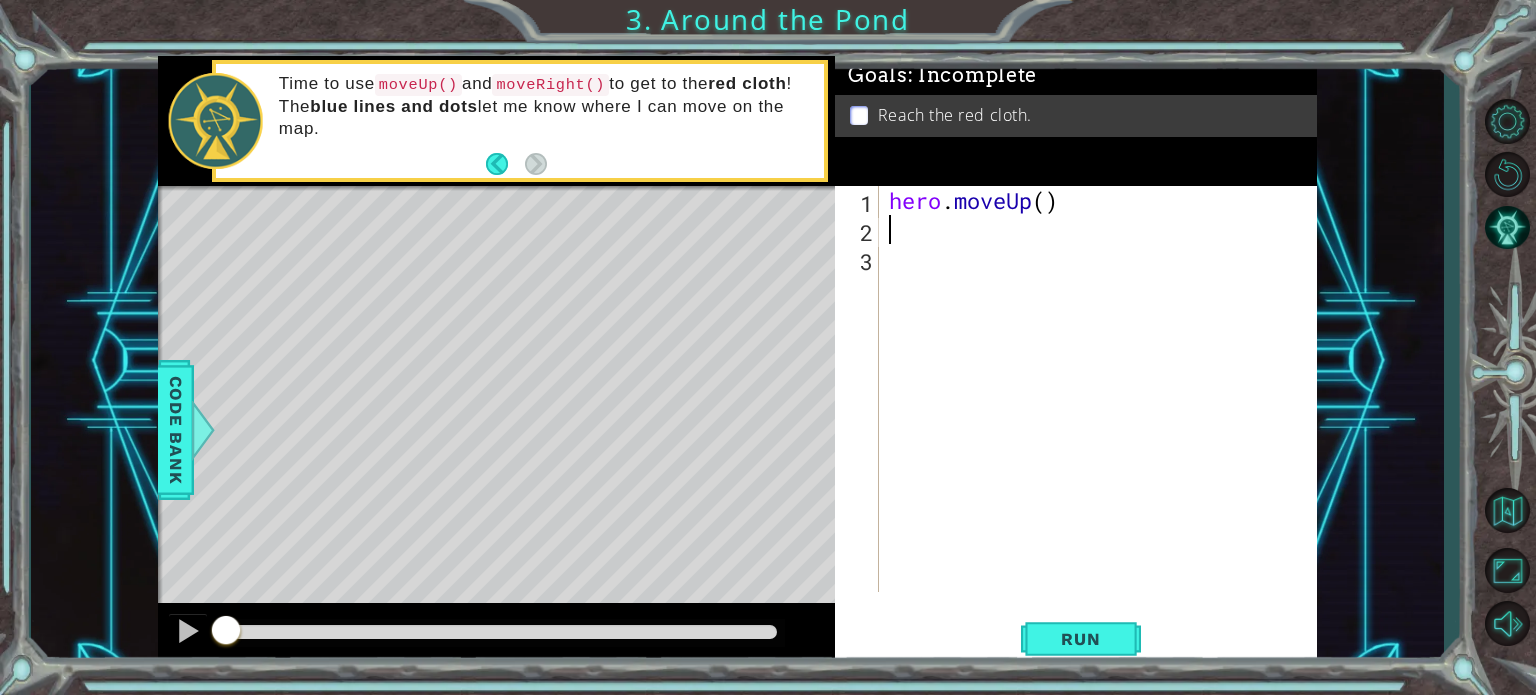 click on "hero . moveUp ( )" at bounding box center (1103, 418) 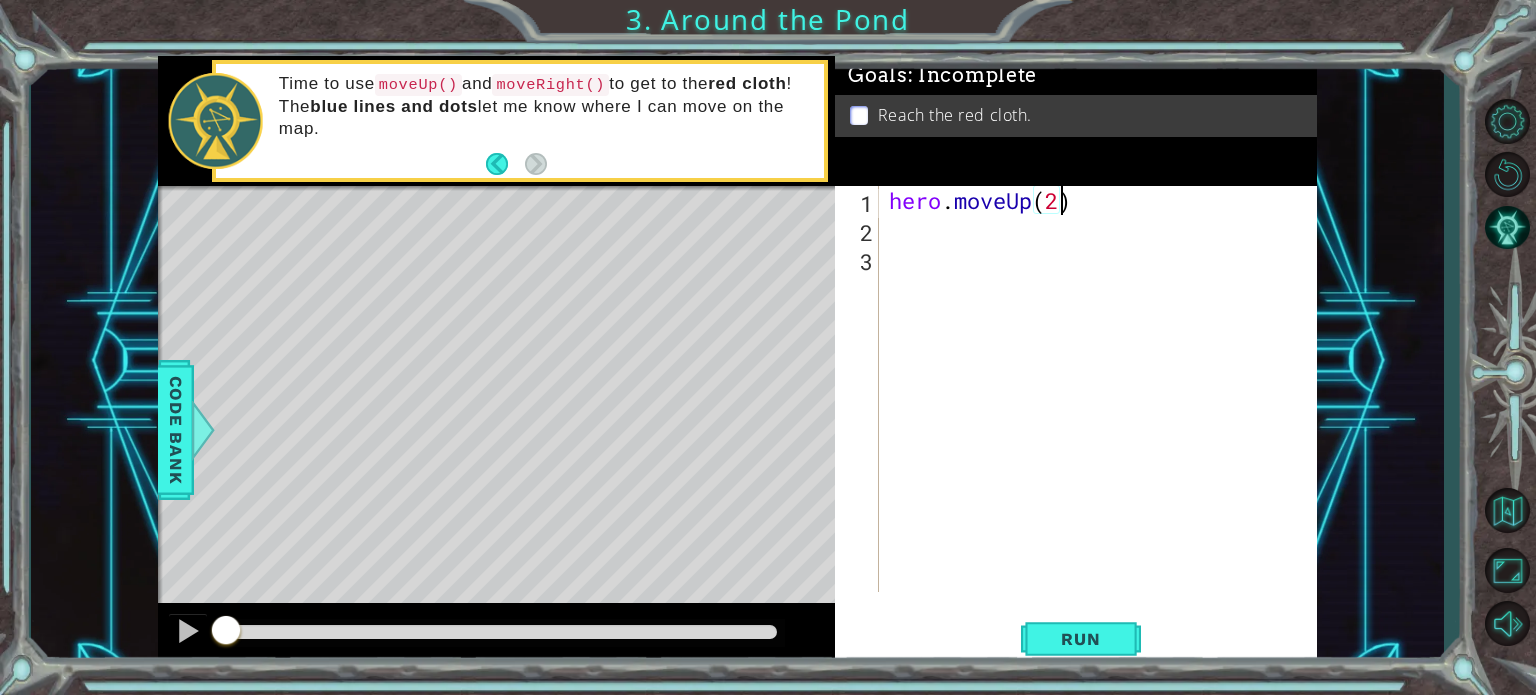 type on "hero.moveUp(2)" 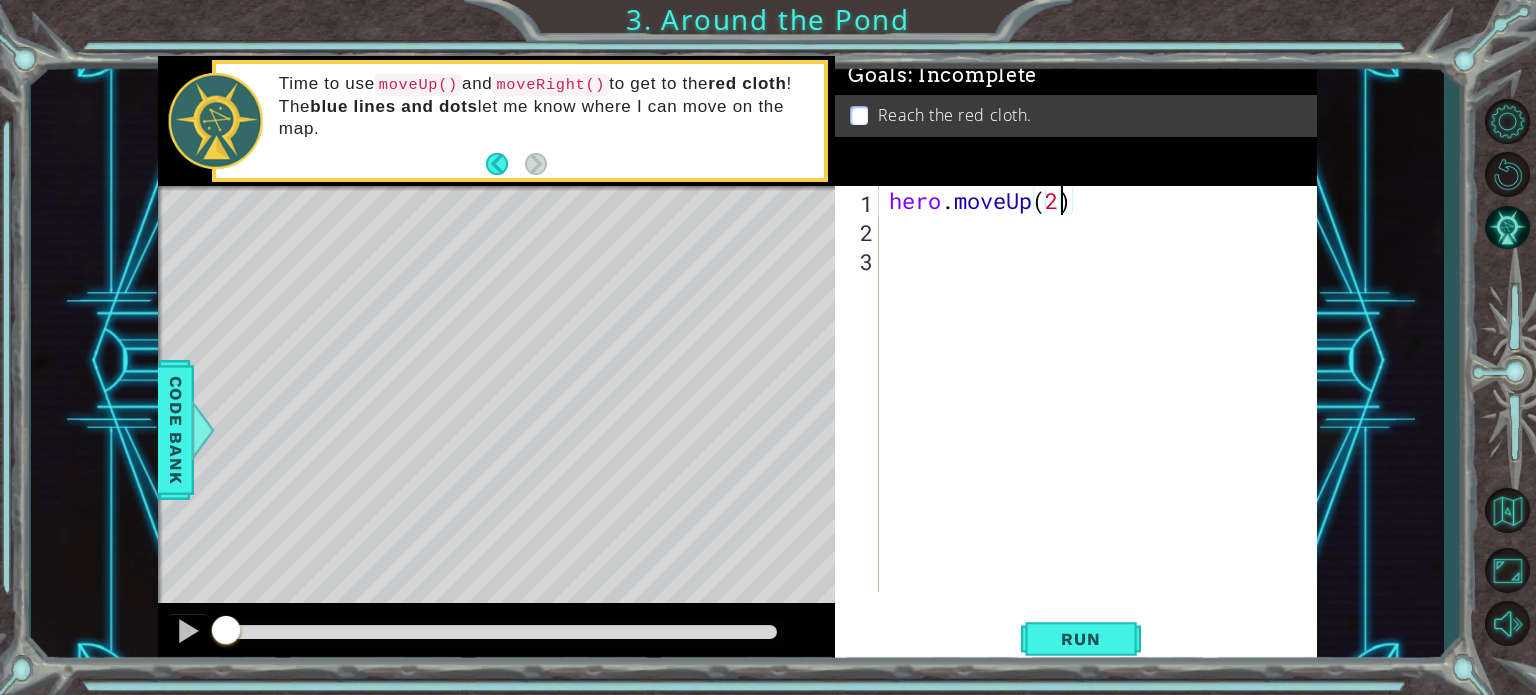 click on "hero . moveUp ( 2 )" at bounding box center (1103, 418) 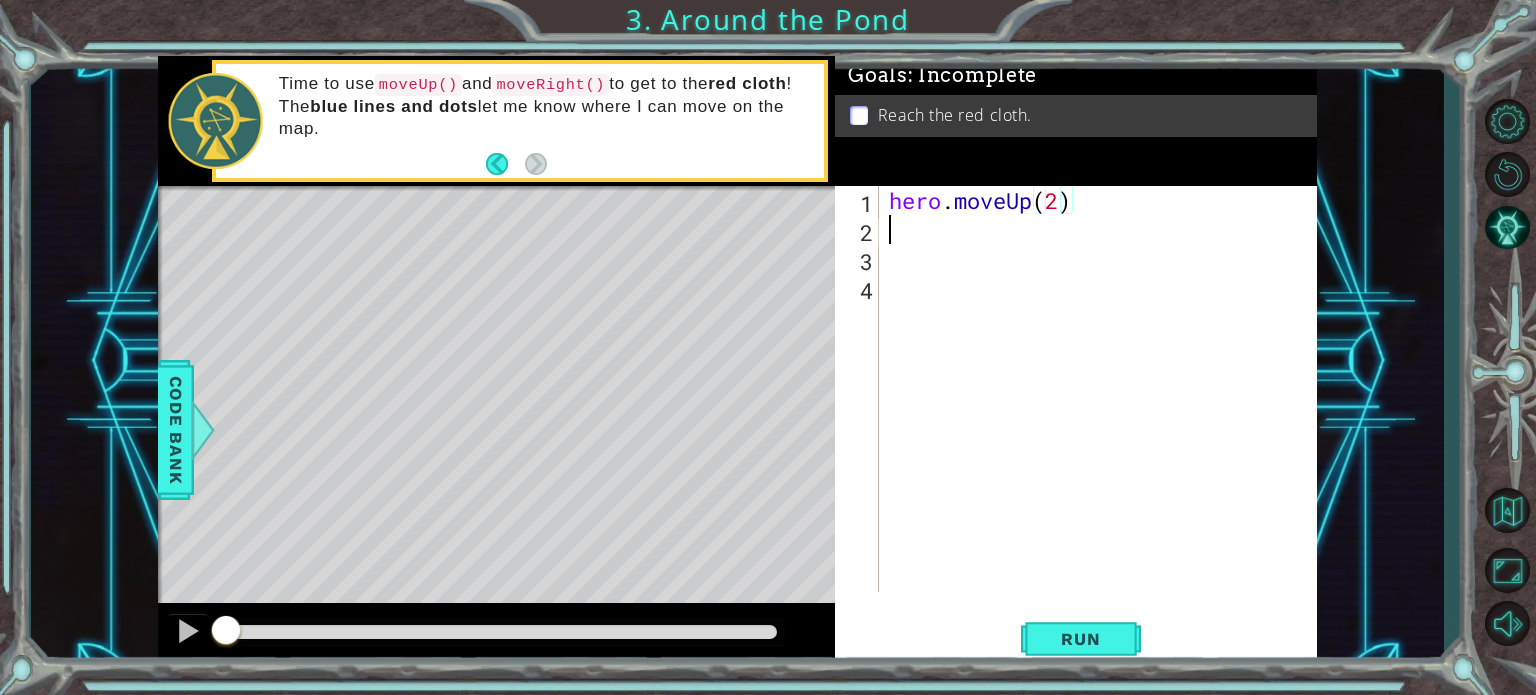 scroll, scrollTop: 0, scrollLeft: 0, axis: both 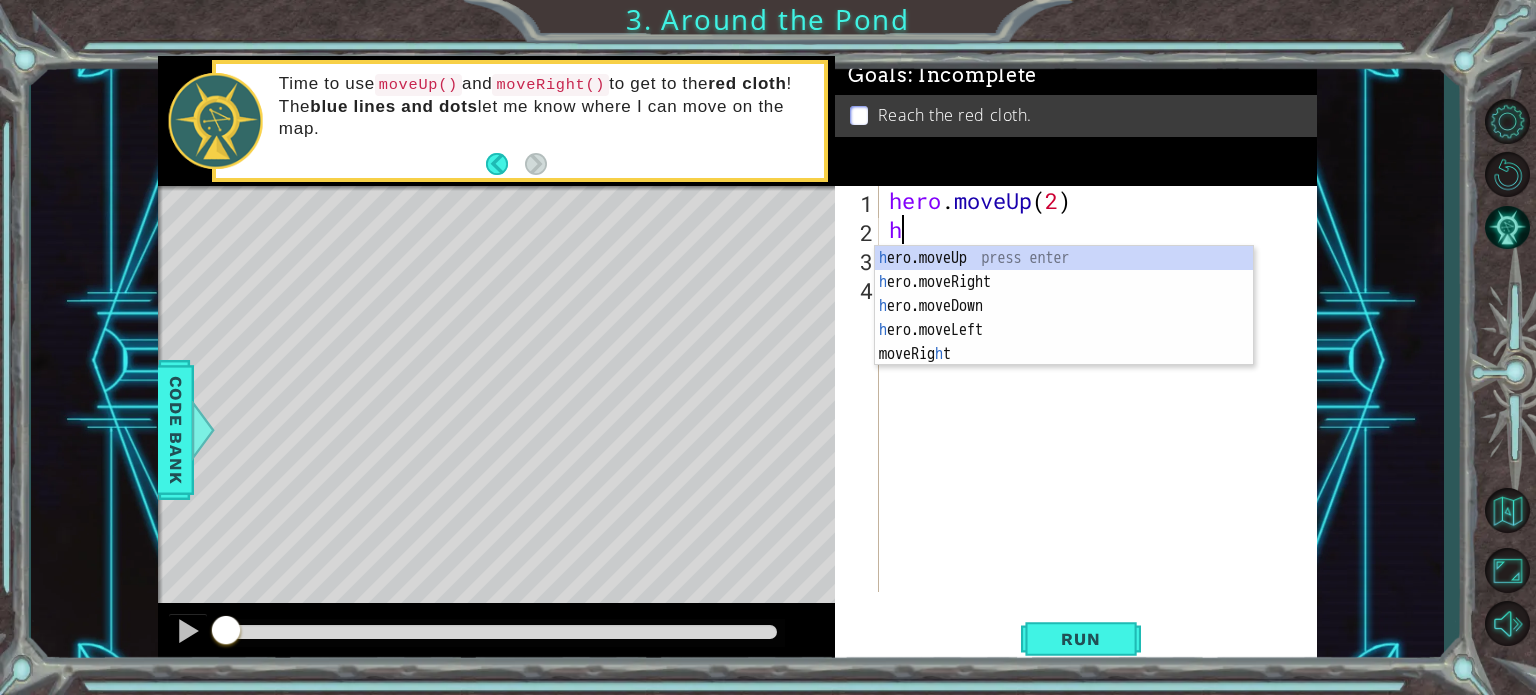 type on "he" 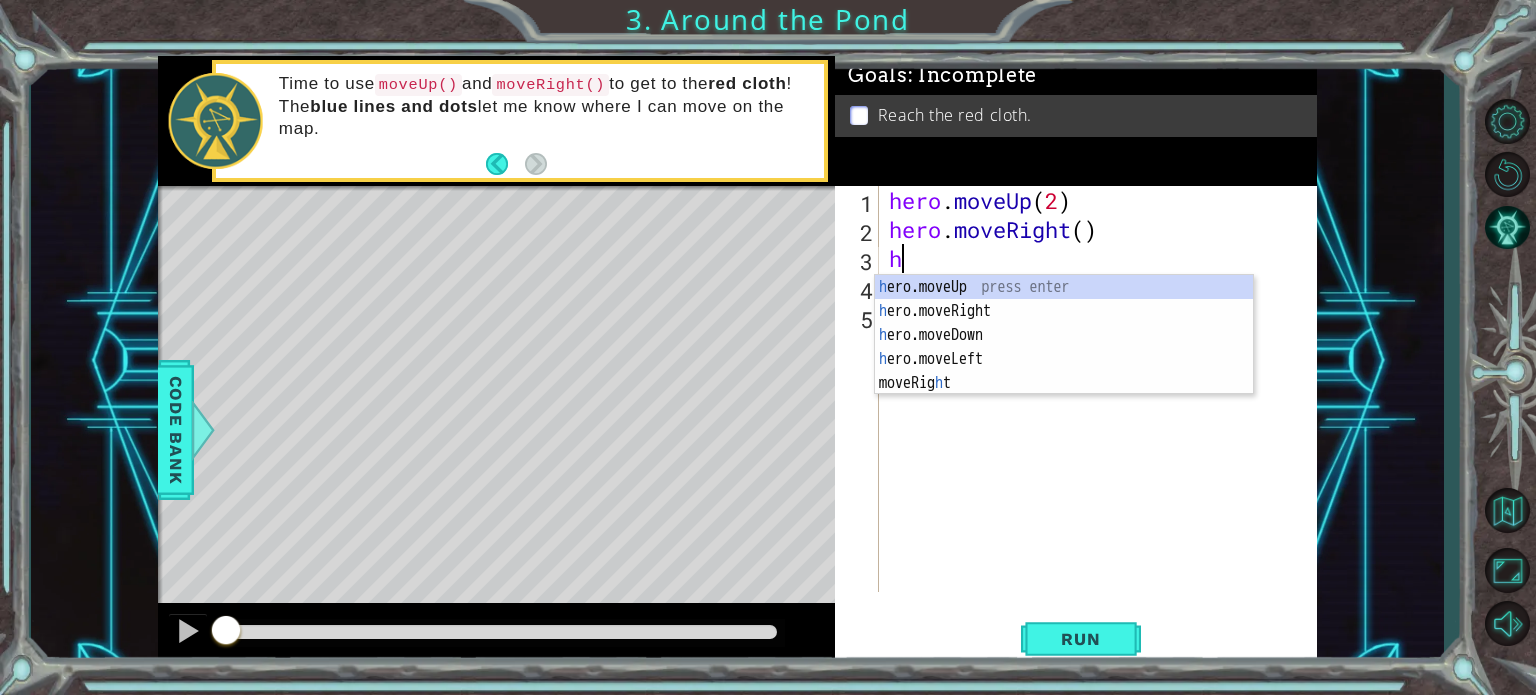 type on "he" 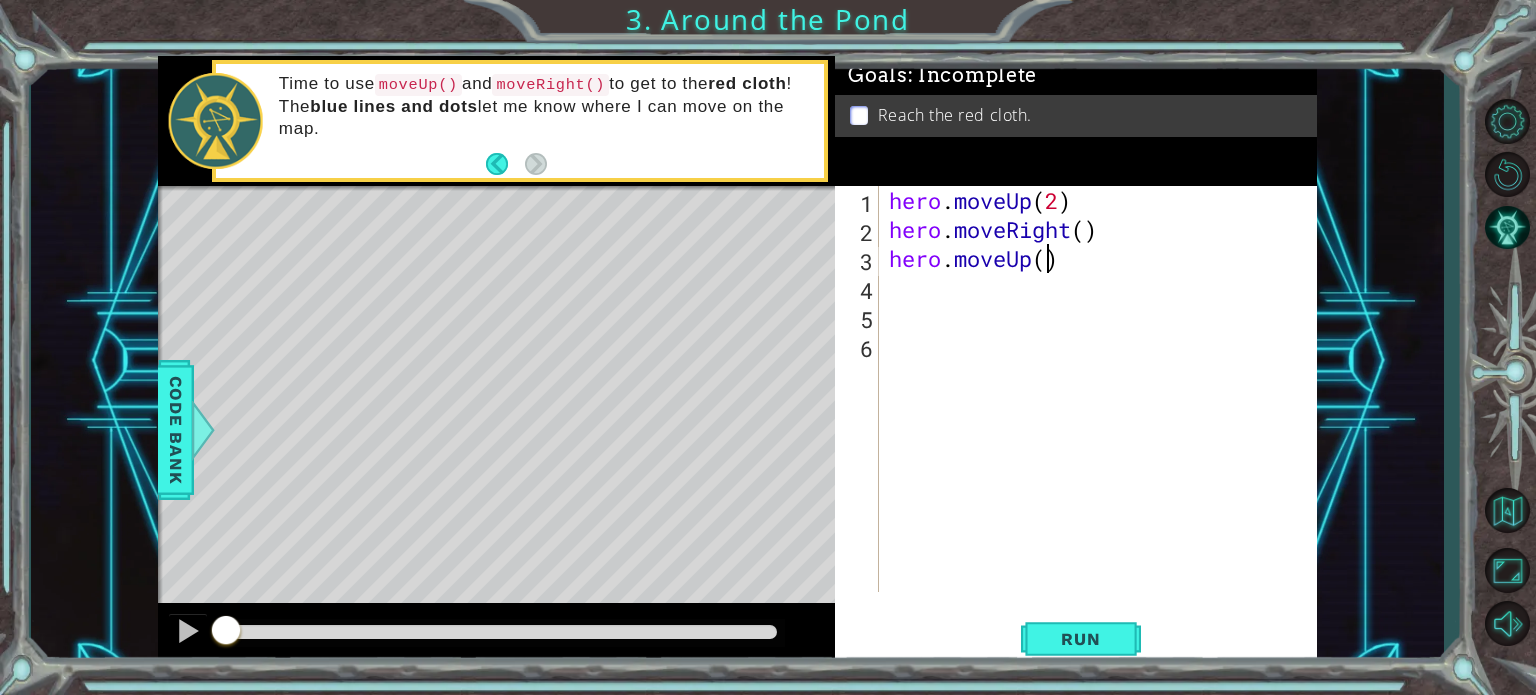 click on "hero . moveUp ( 2 ) hero . moveRight ( ) hero . moveUp ( )" at bounding box center [1103, 418] 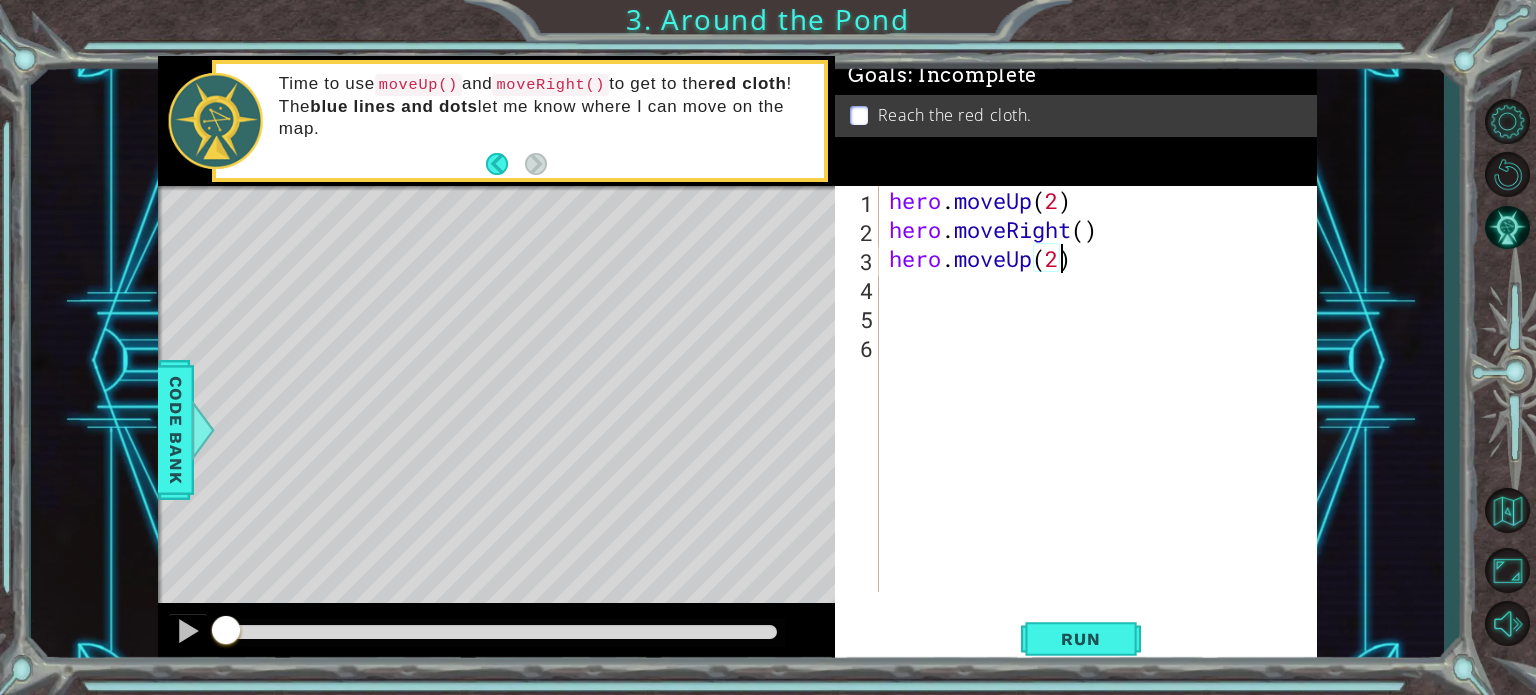 scroll, scrollTop: 0, scrollLeft: 7, axis: horizontal 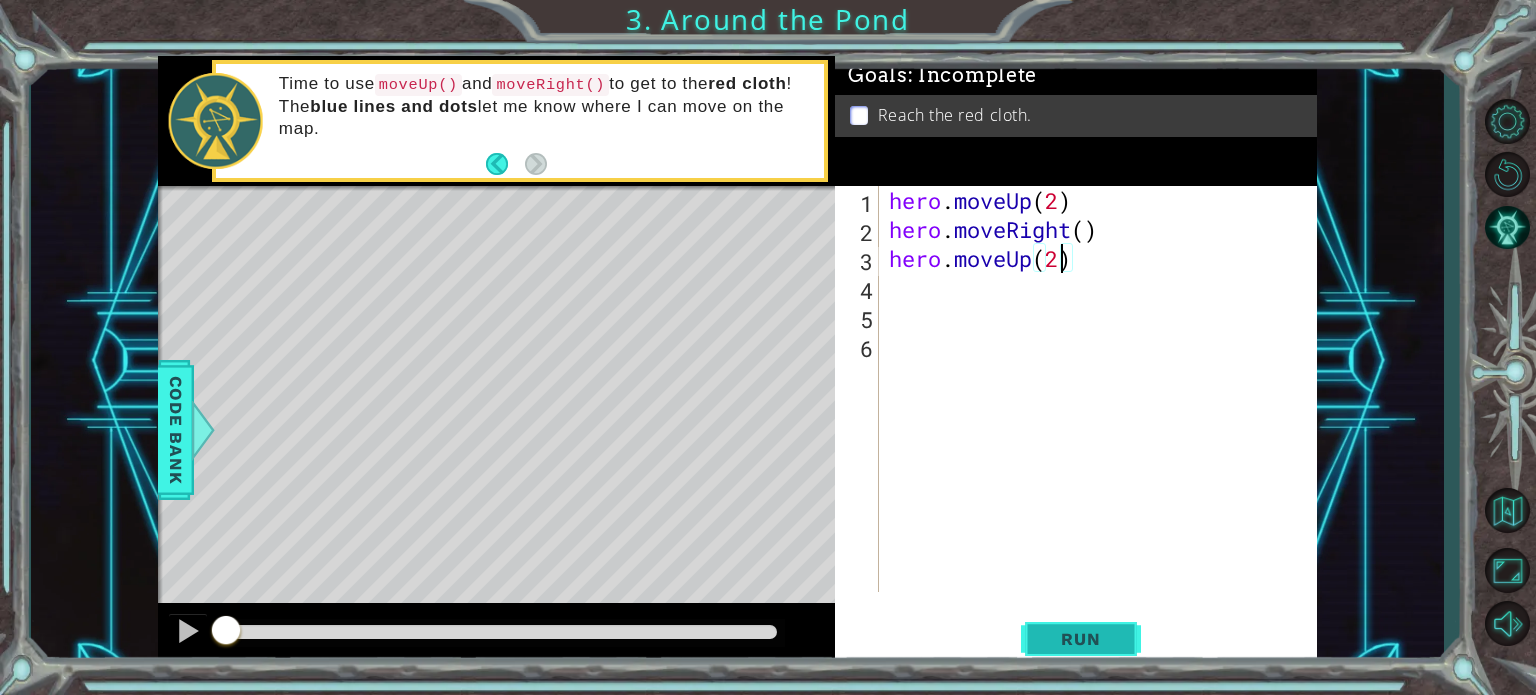 type on "hero.moveUp(2)" 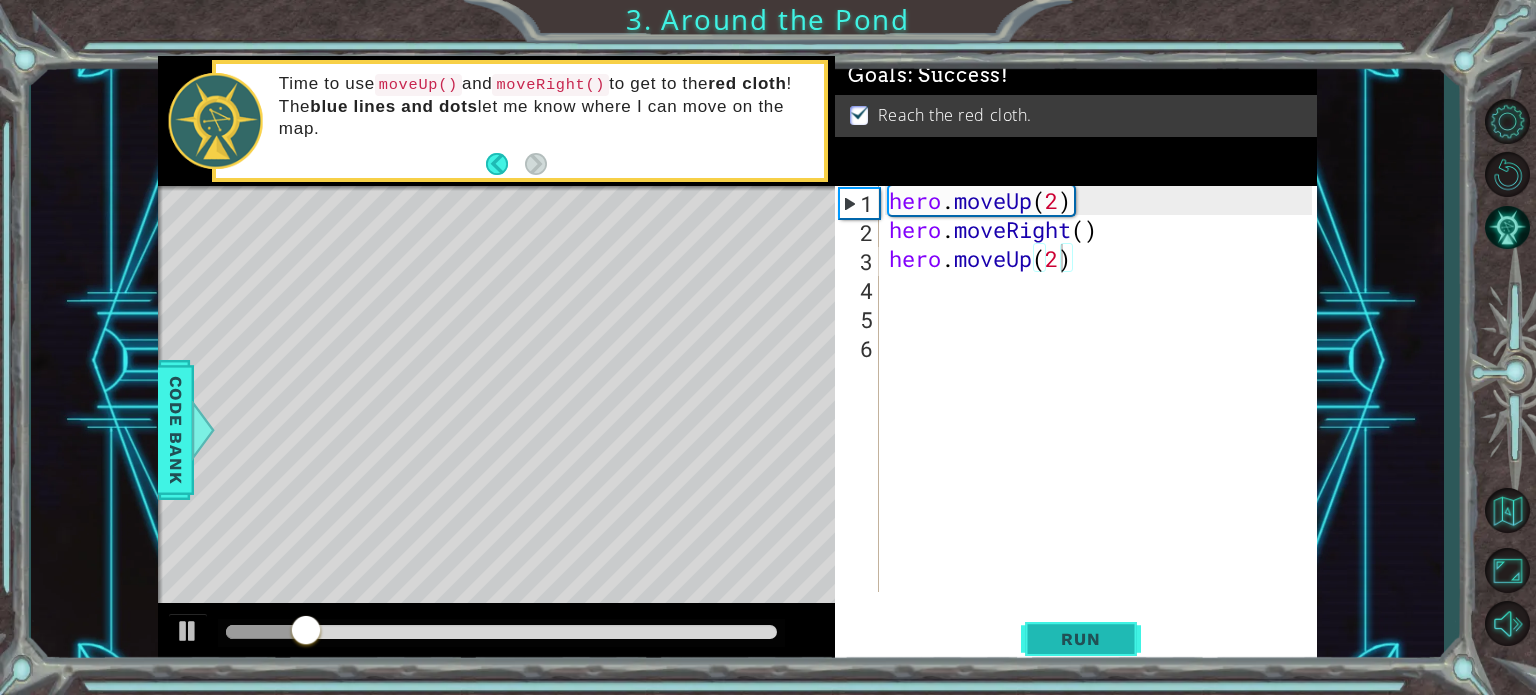 click on "Run" at bounding box center [1080, 639] 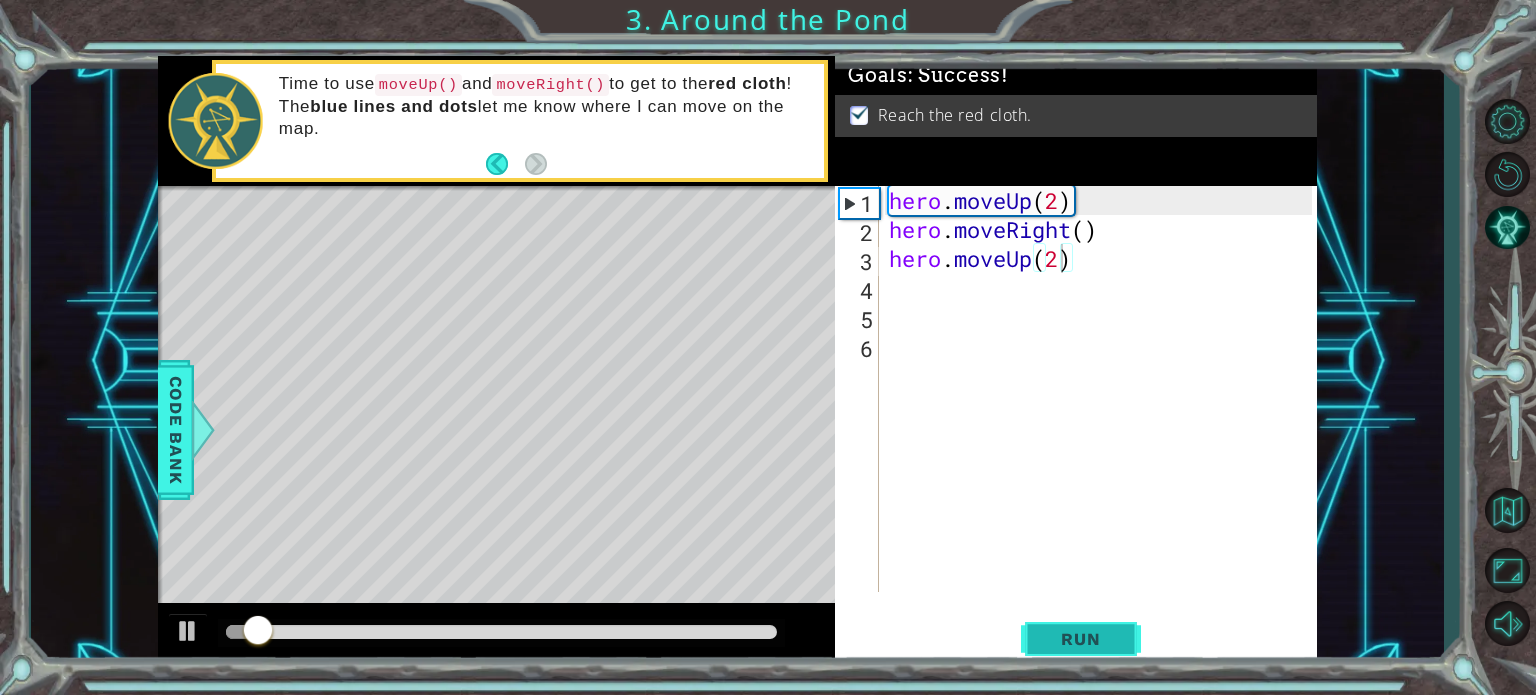 click on "Run" at bounding box center [1080, 639] 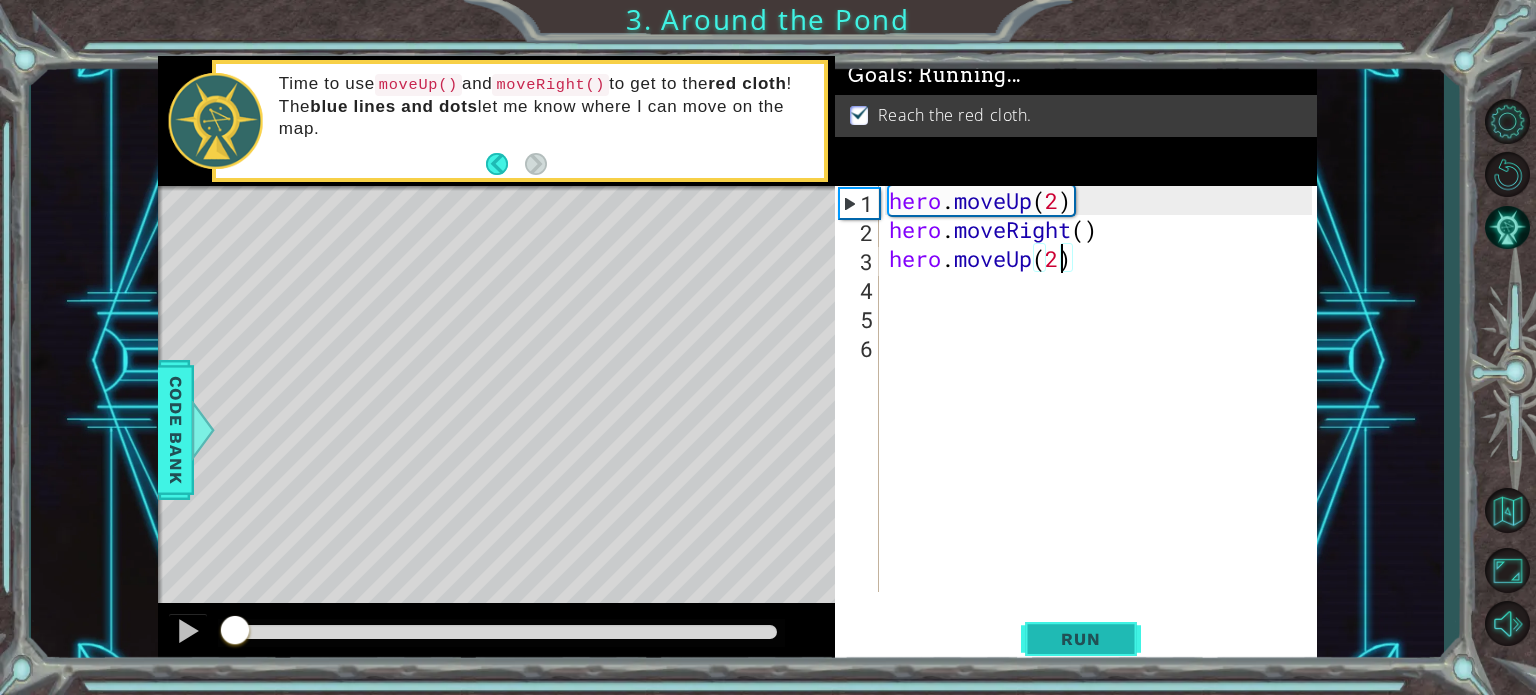 click on "Run" at bounding box center [1080, 639] 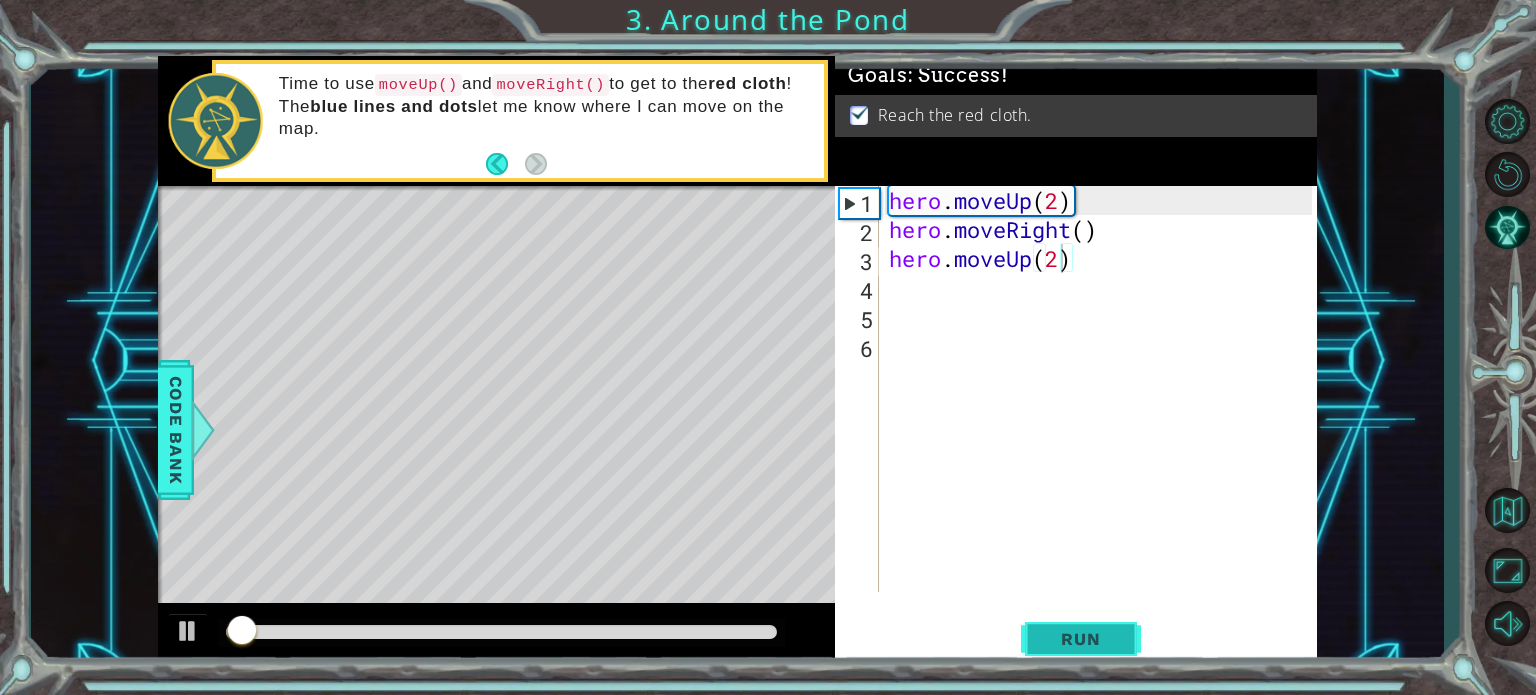 click on "Run" at bounding box center (1080, 639) 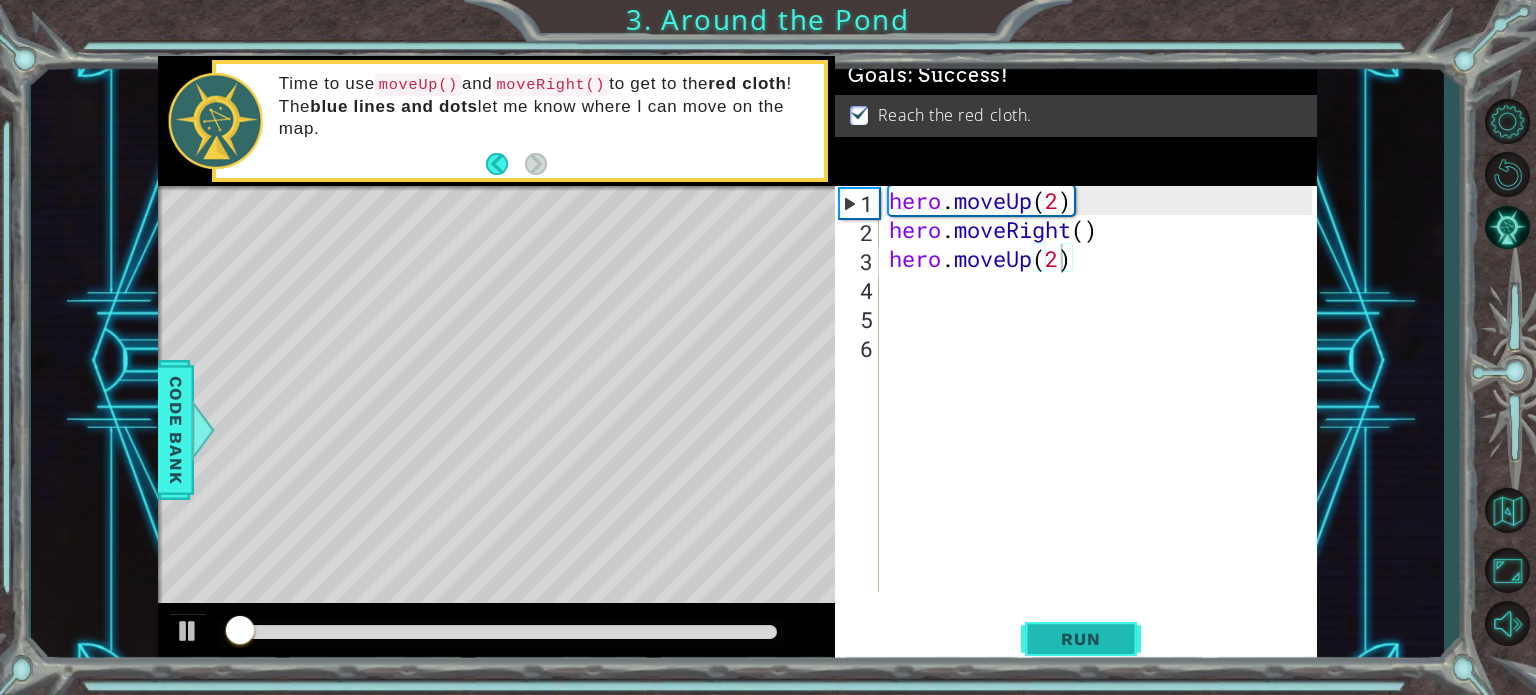 click on "Run" at bounding box center [1080, 639] 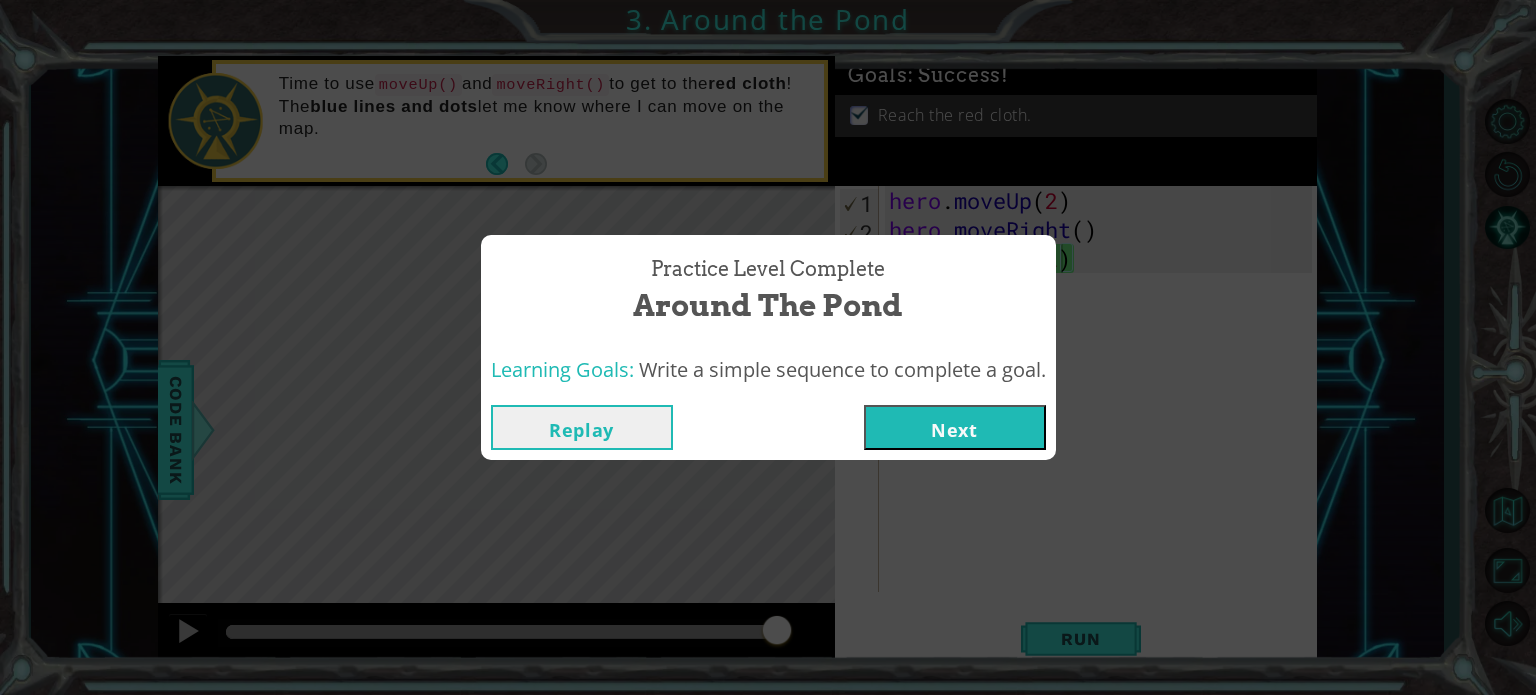 drag, startPoint x: 1060, startPoint y: 635, endPoint x: 188, endPoint y: 21, distance: 1066.4802 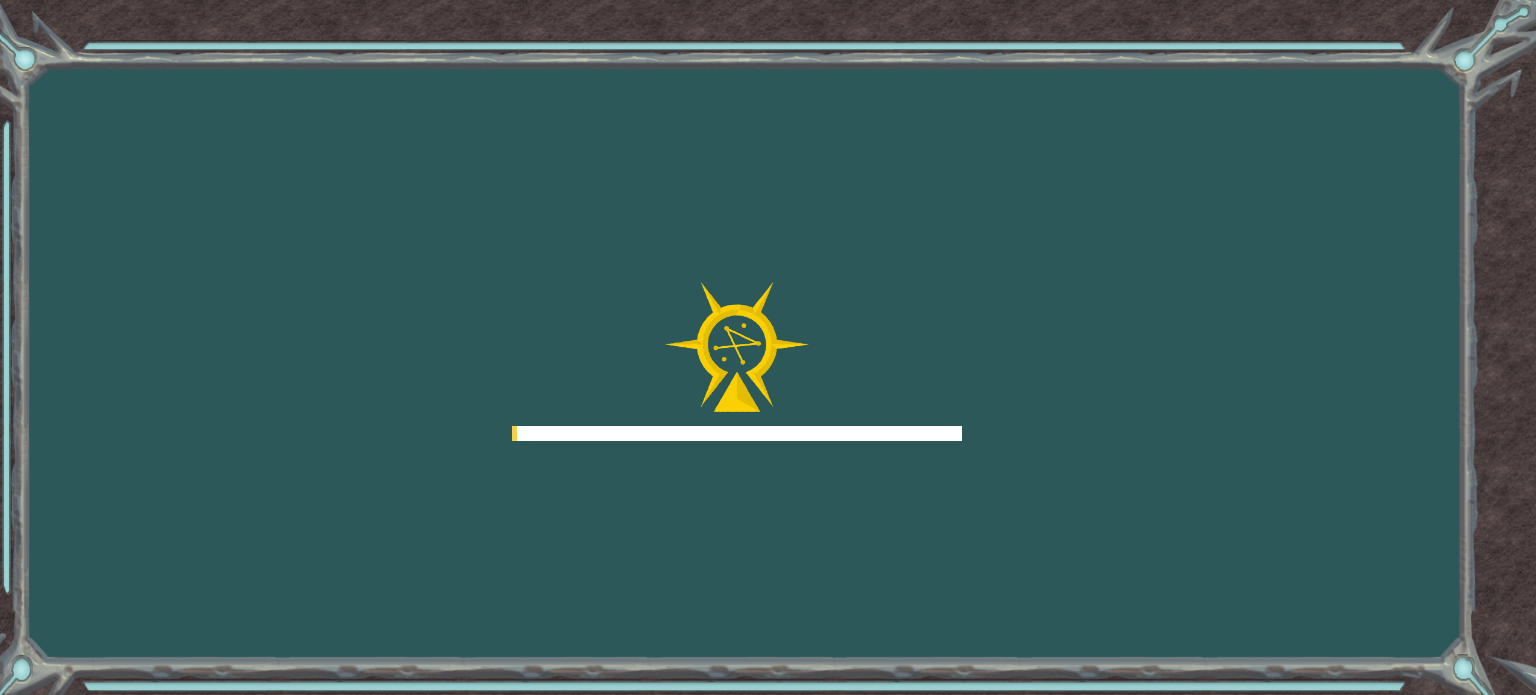 click at bounding box center (737, 433) 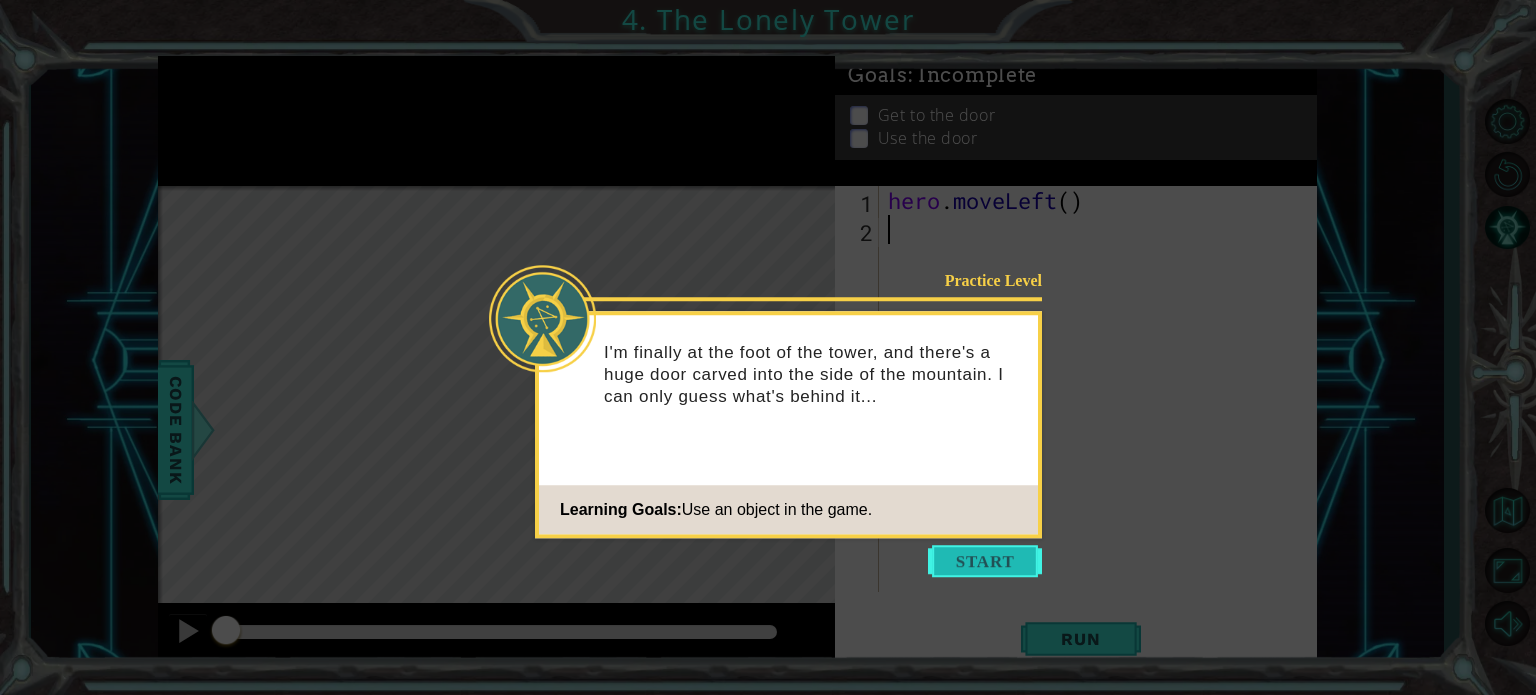 click at bounding box center [985, 561] 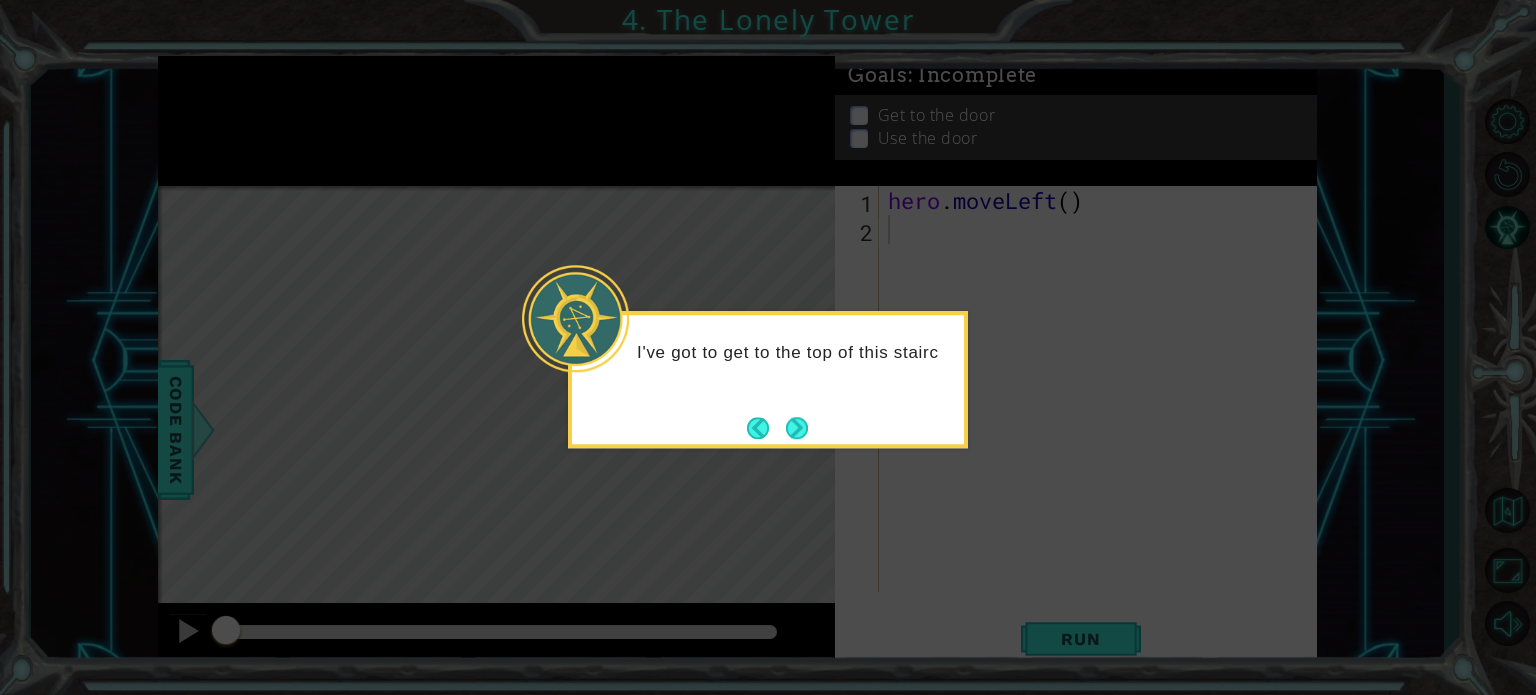 click 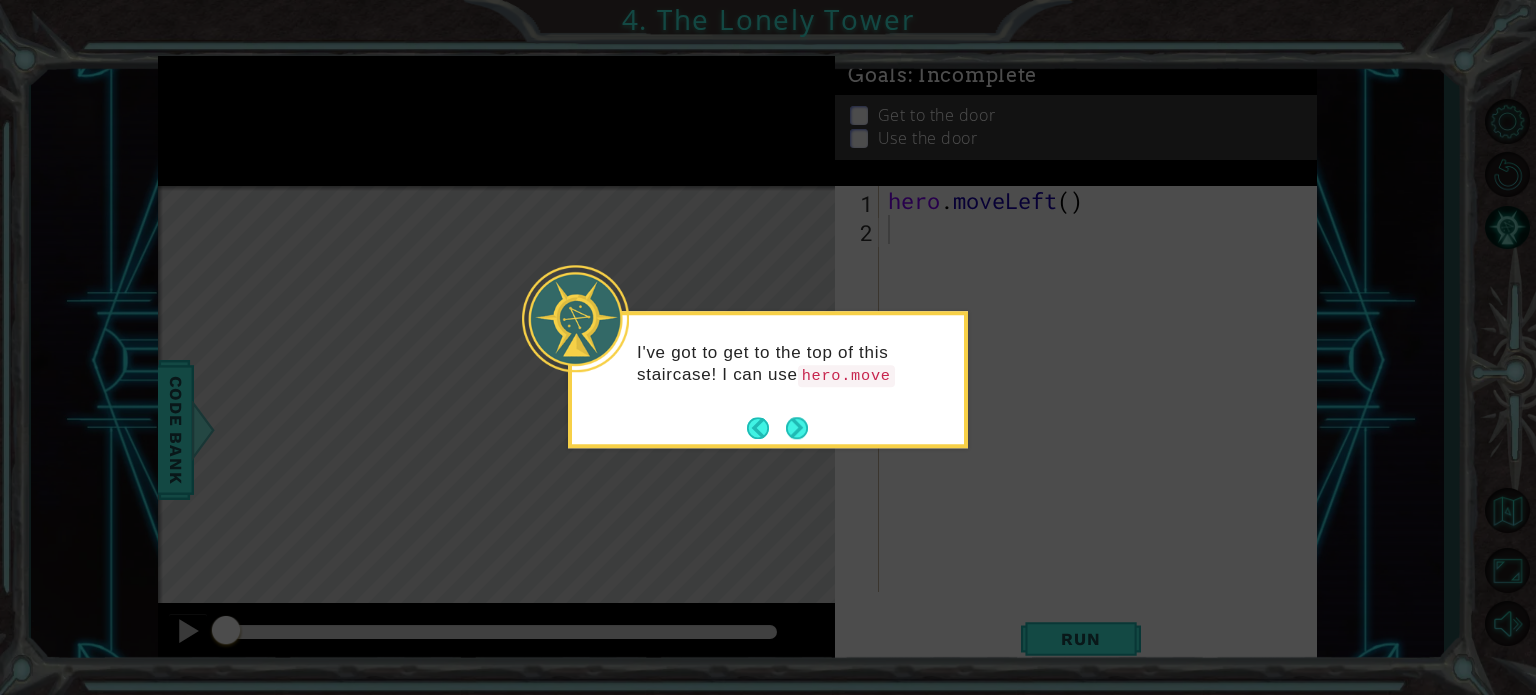 click on "I've got to get to the top of this staircase! I can use  hero.move" at bounding box center [768, 374] 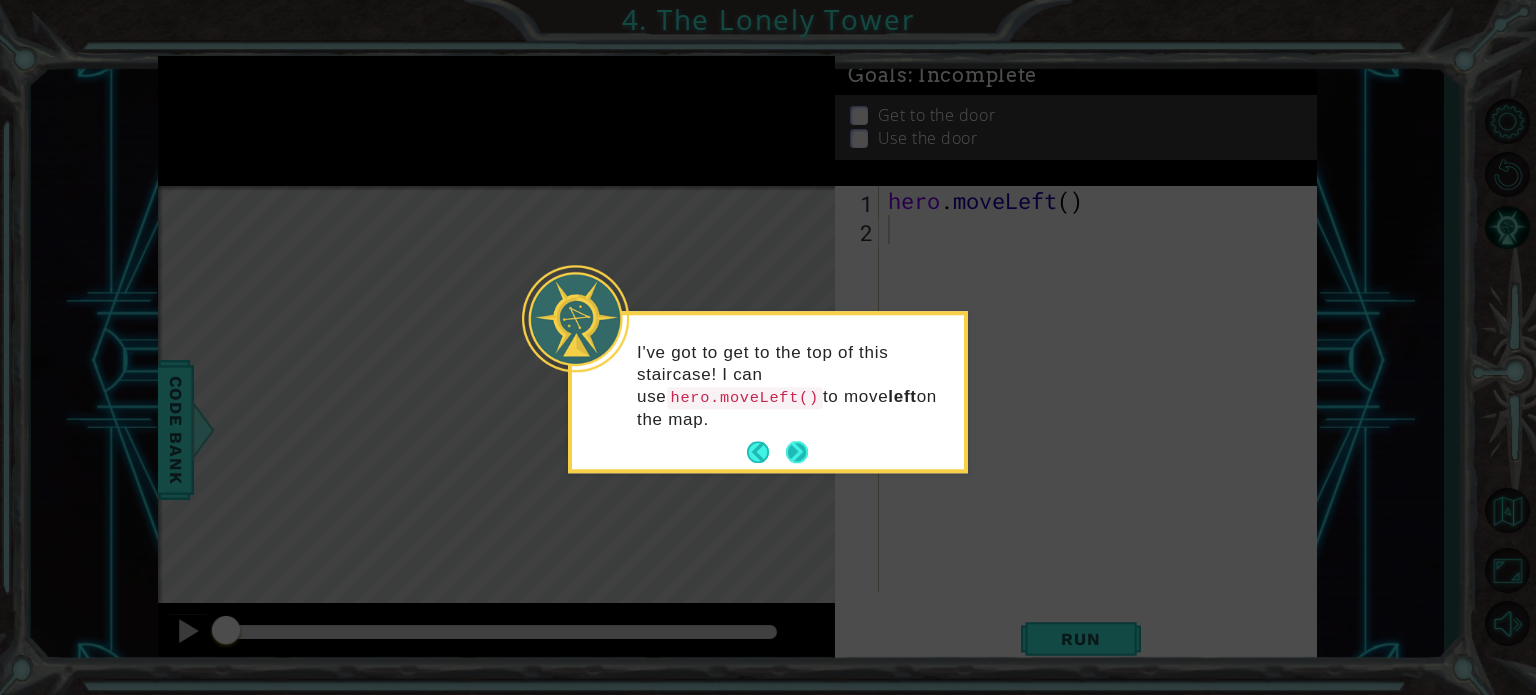 click at bounding box center (797, 453) 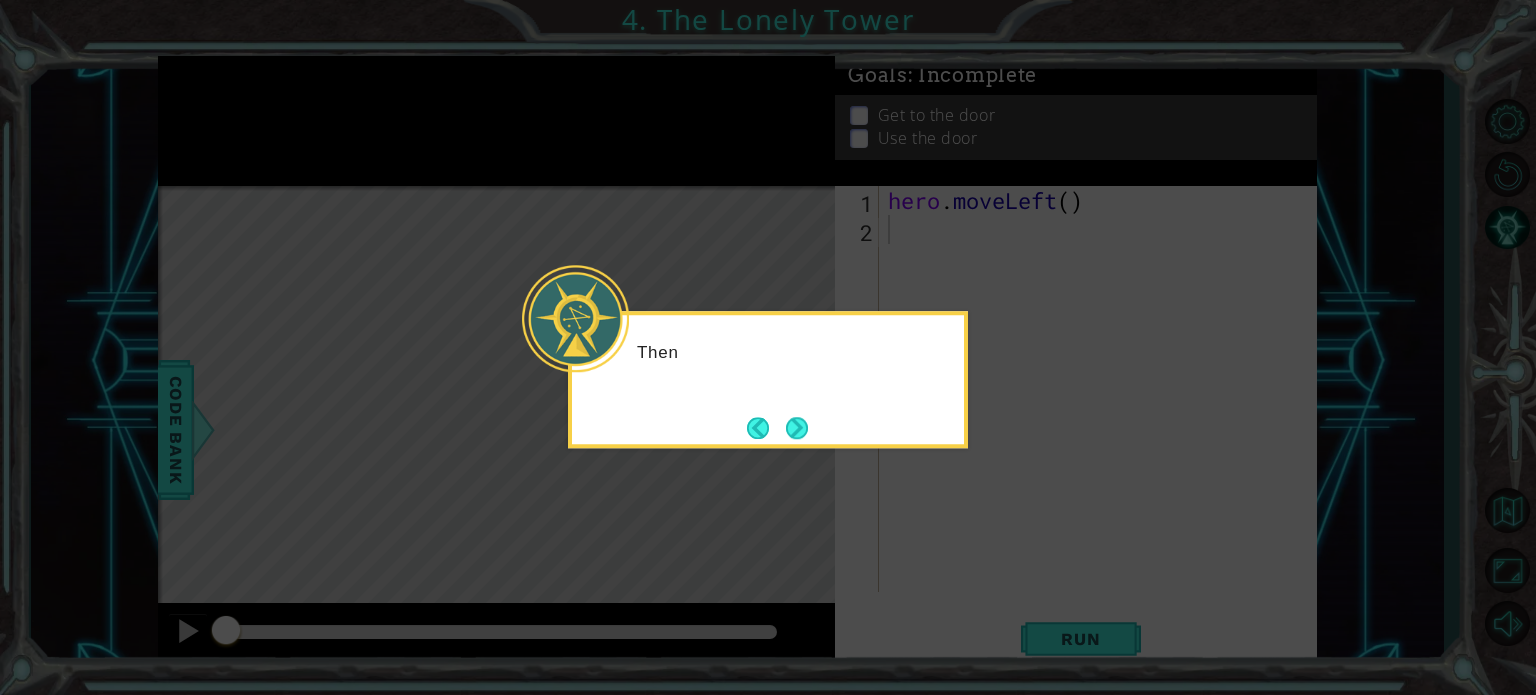 click at bounding box center [797, 428] 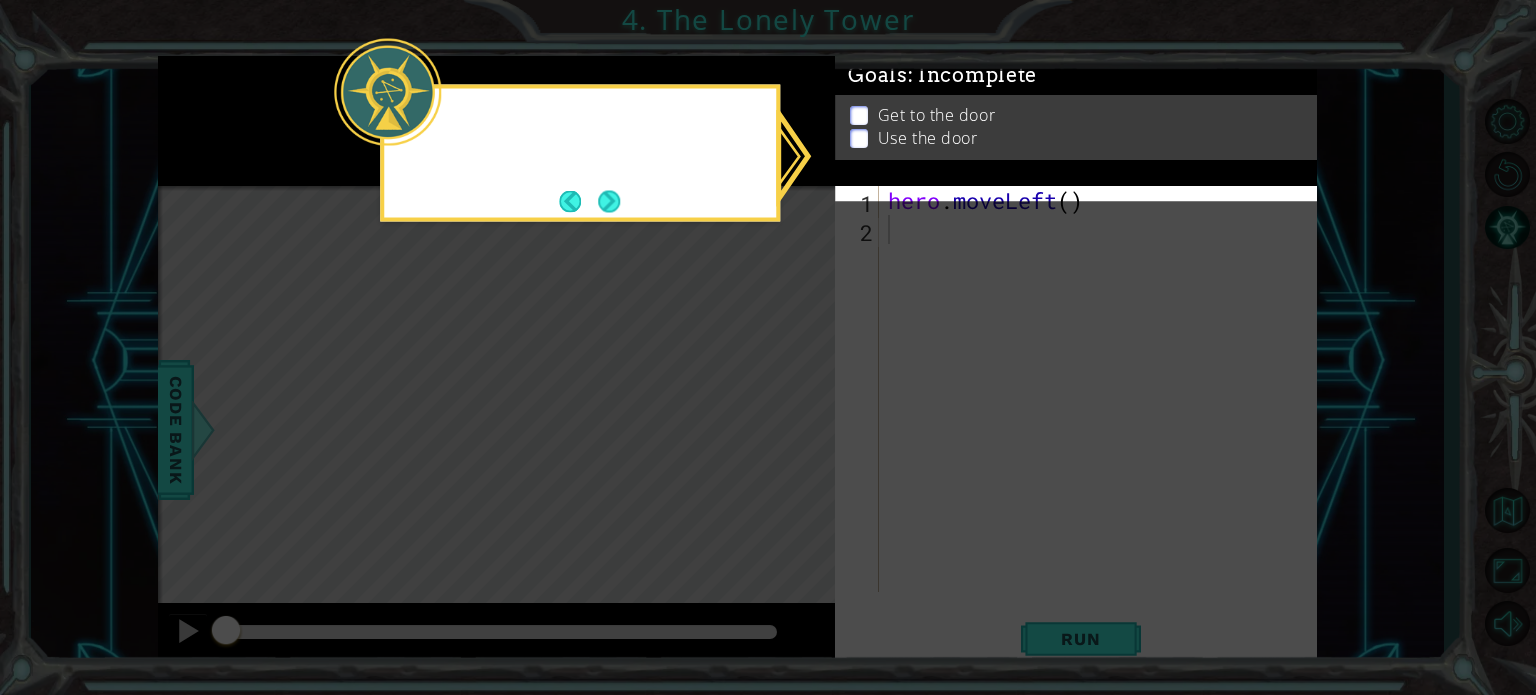click 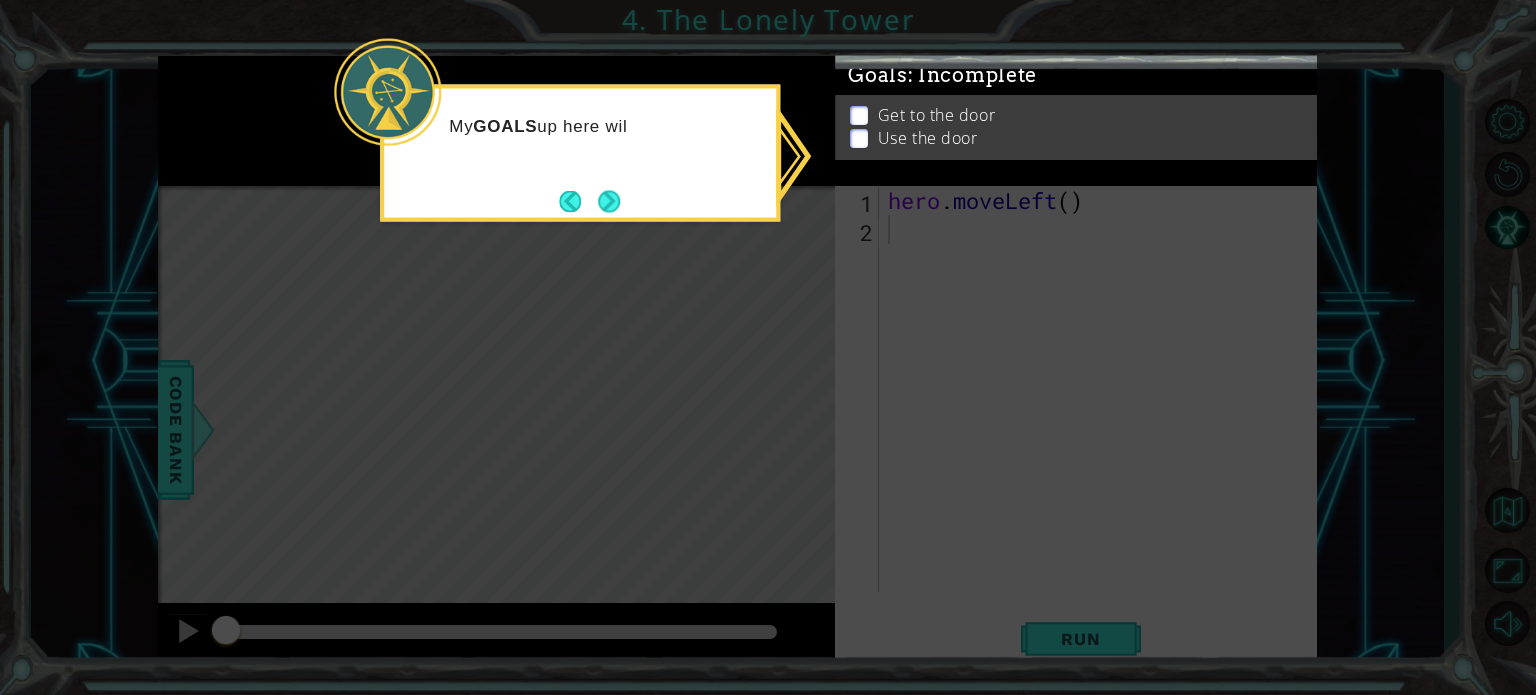 click 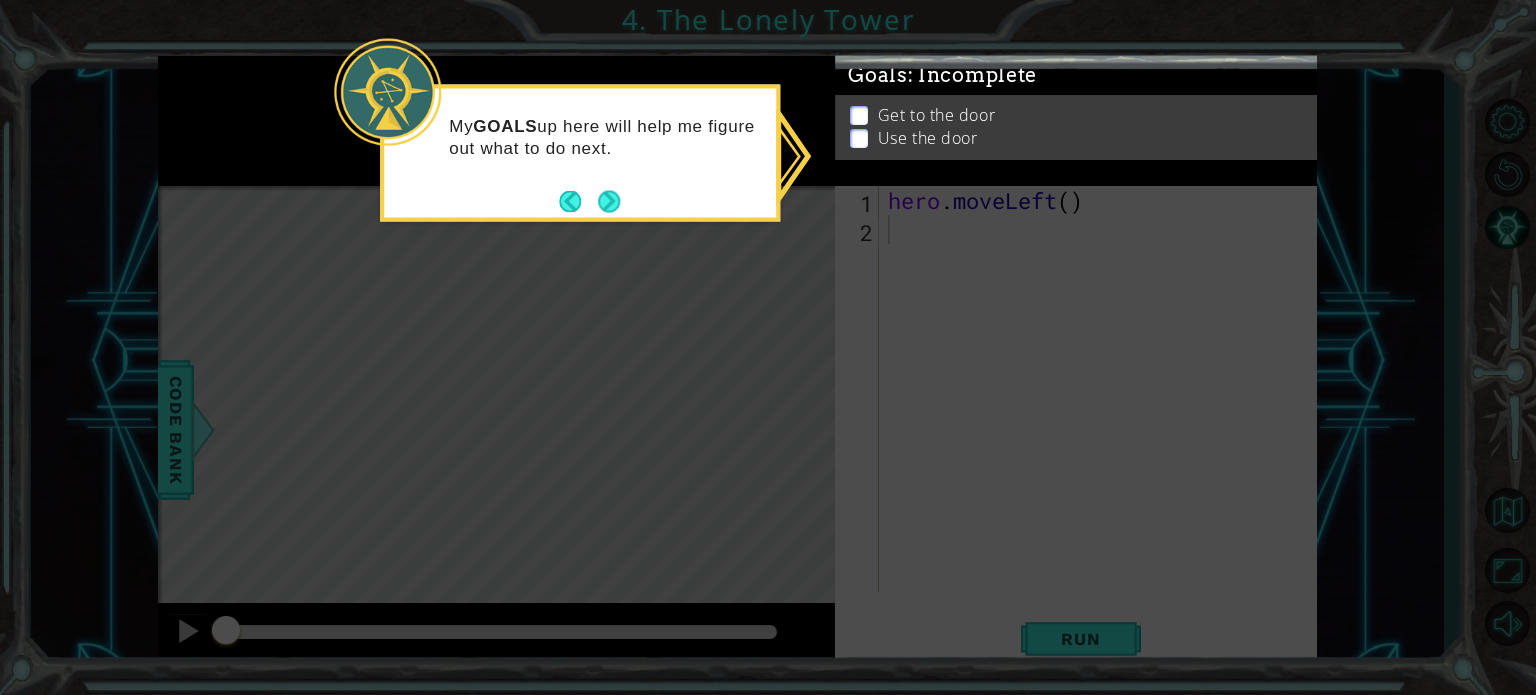 click on "My  GOALS  up here will help me figure out what to do next." at bounding box center (580, 153) 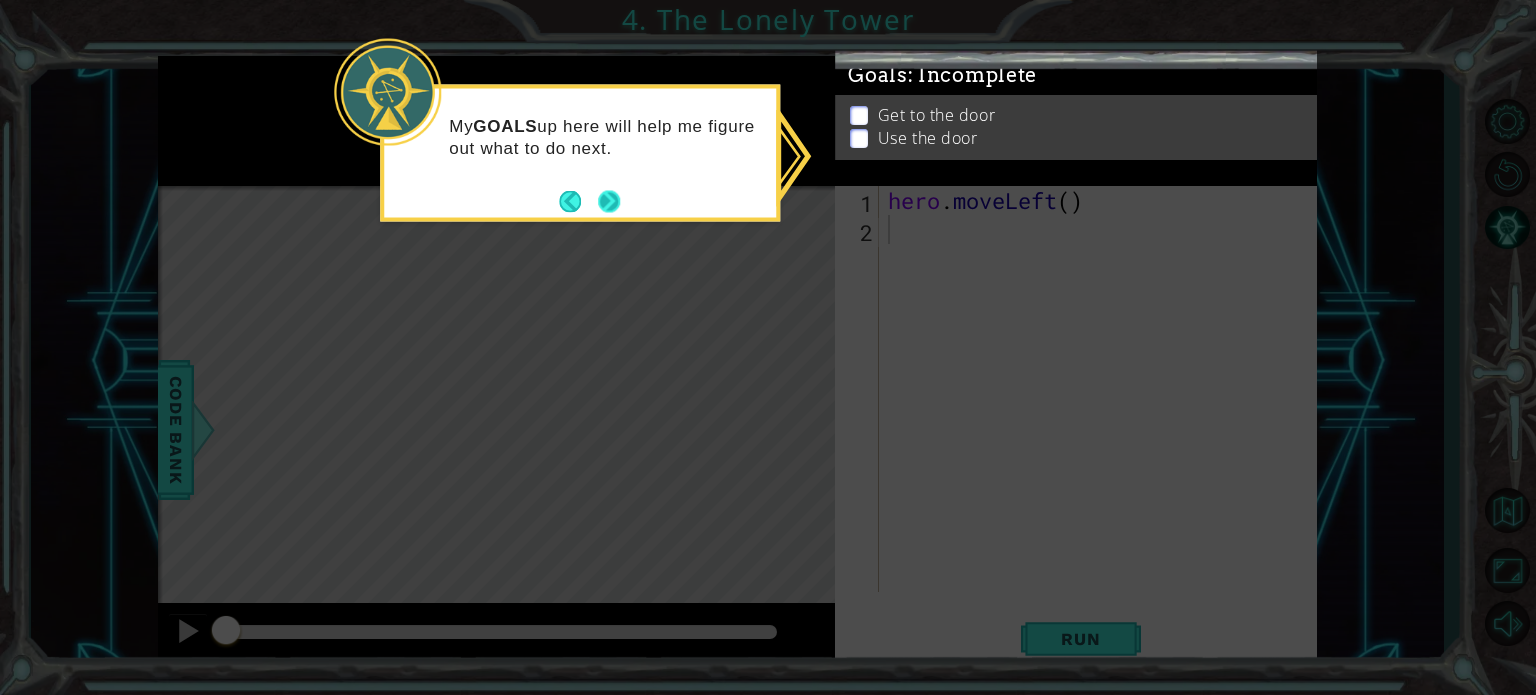 click at bounding box center [609, 201] 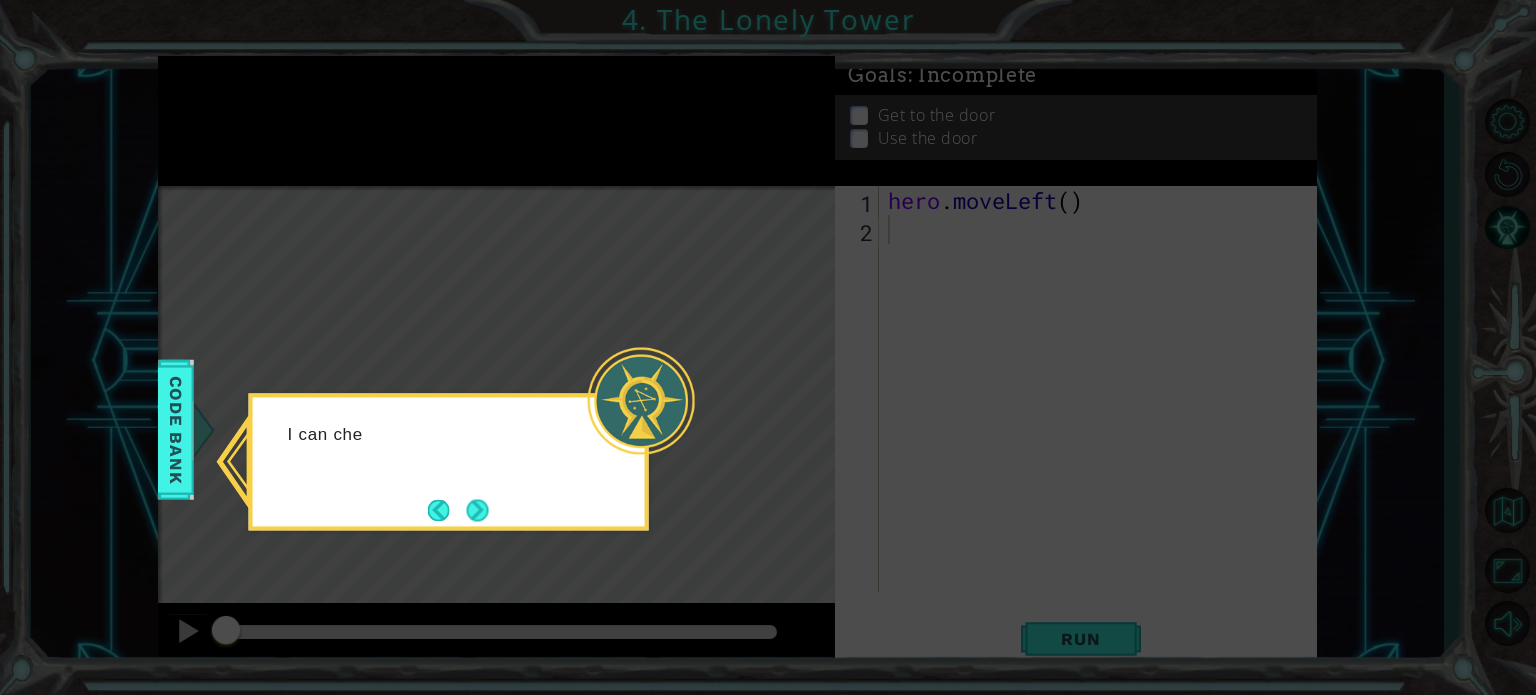 click at bounding box center [641, 400] 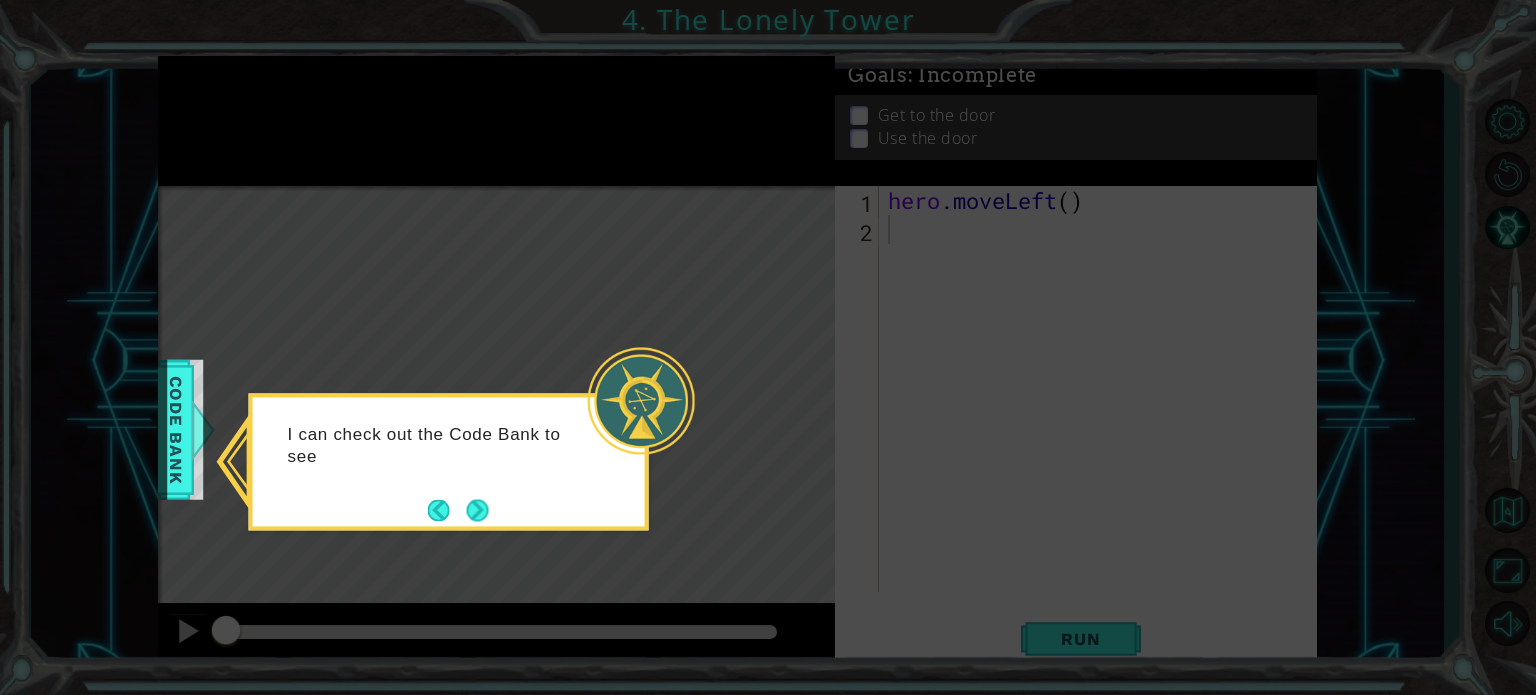 click on "I can check out the Code Bank to see" at bounding box center (449, 461) 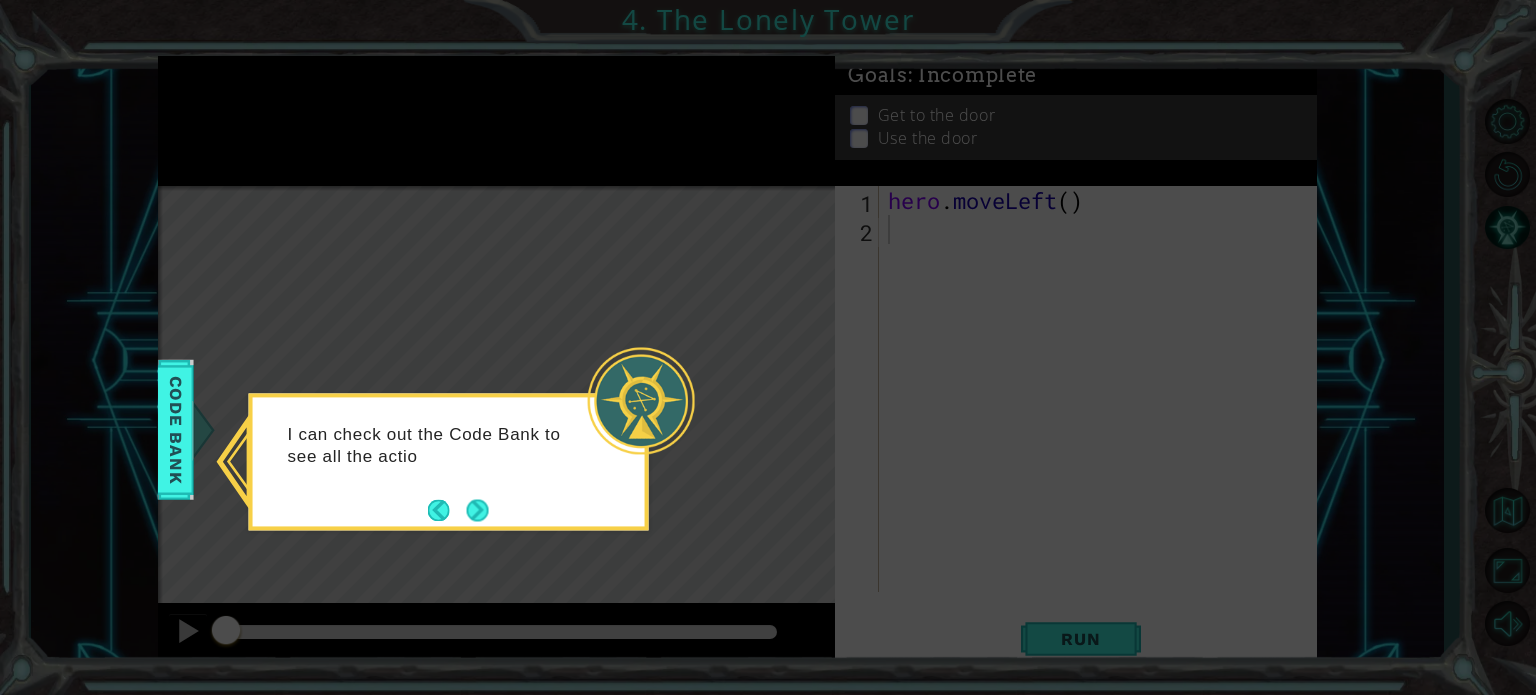 click on "I can check out the Code Bank to see all the actio" at bounding box center [449, 455] 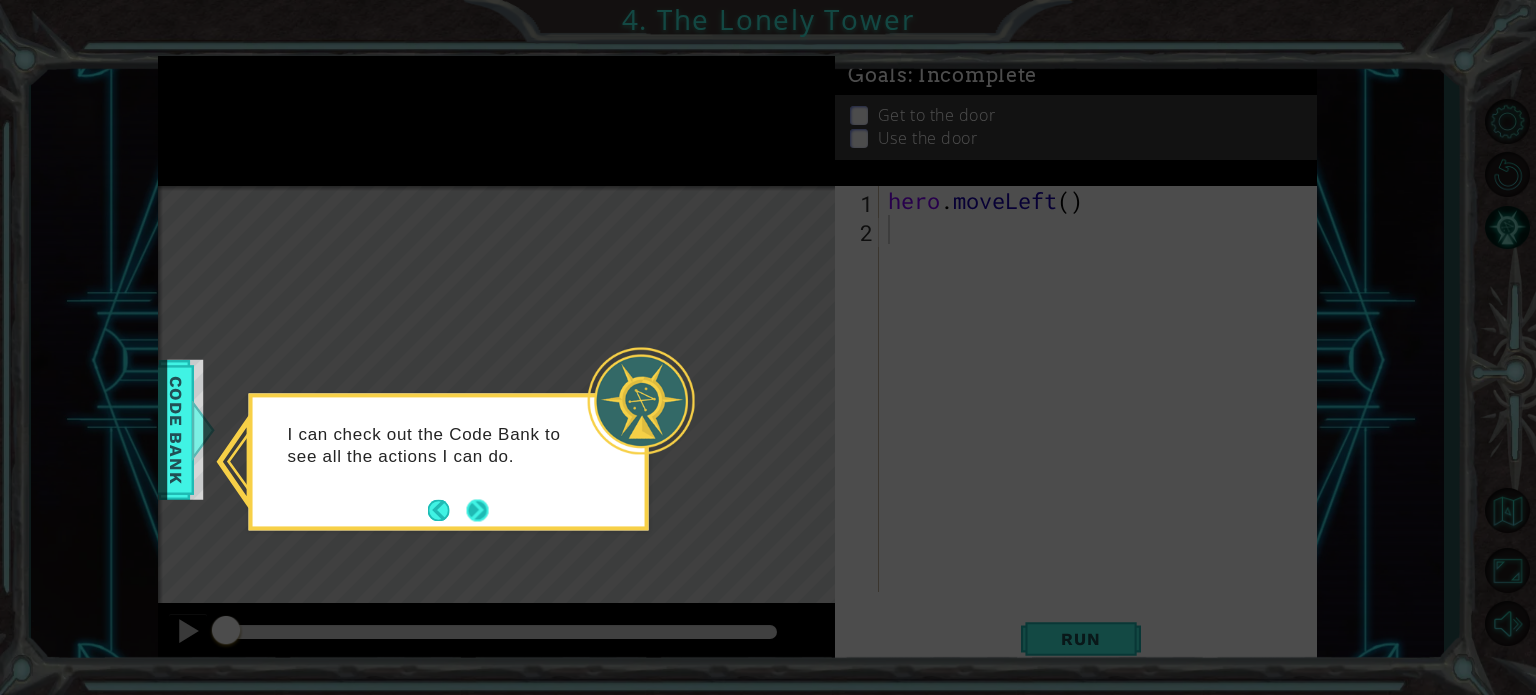 click at bounding box center [478, 510] 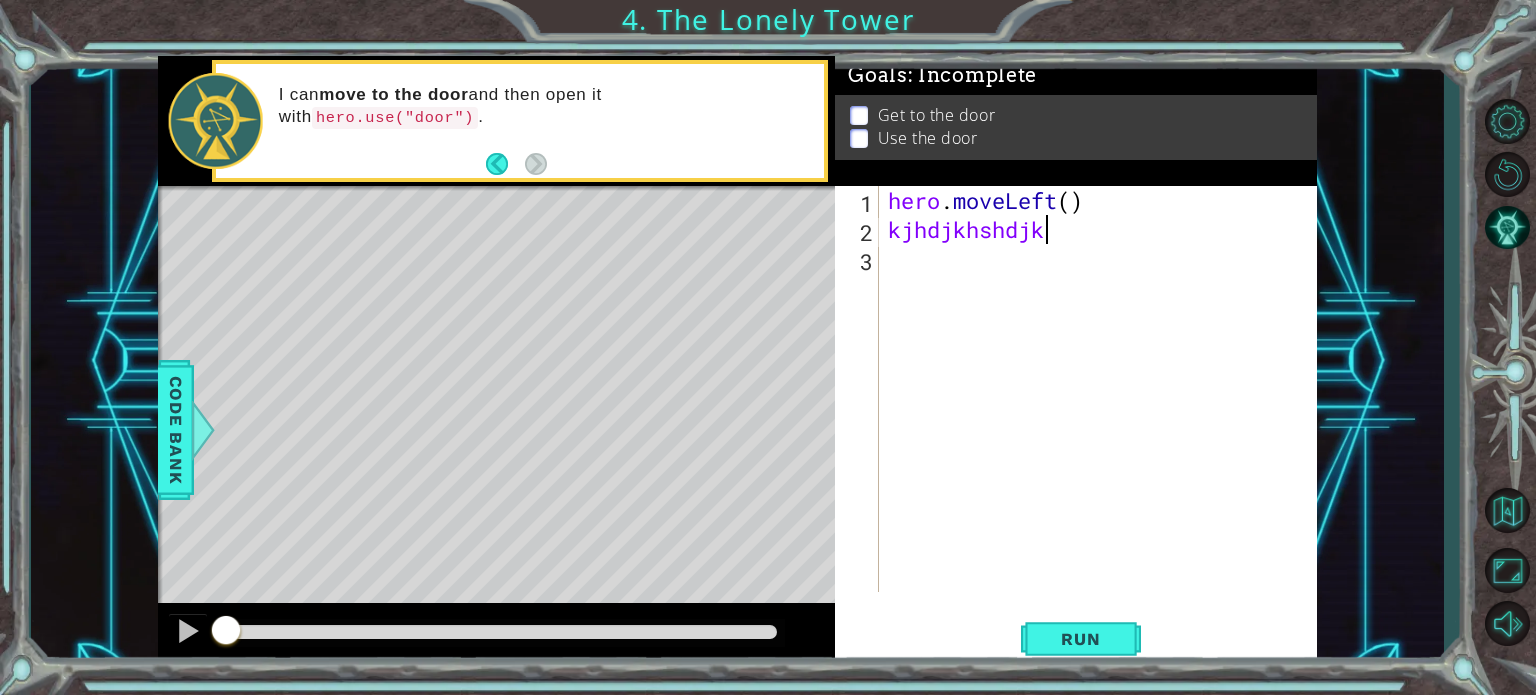 scroll, scrollTop: 0, scrollLeft: 3, axis: horizontal 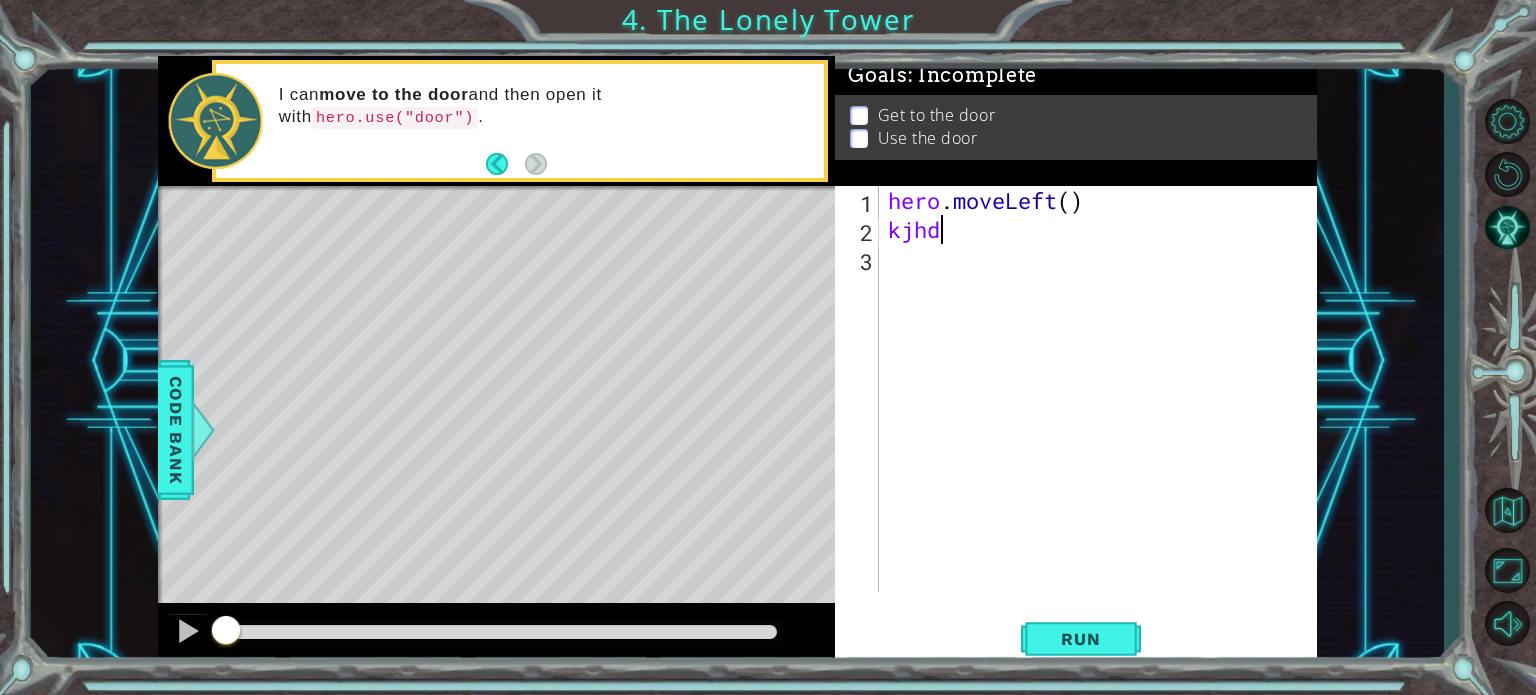 type on "k" 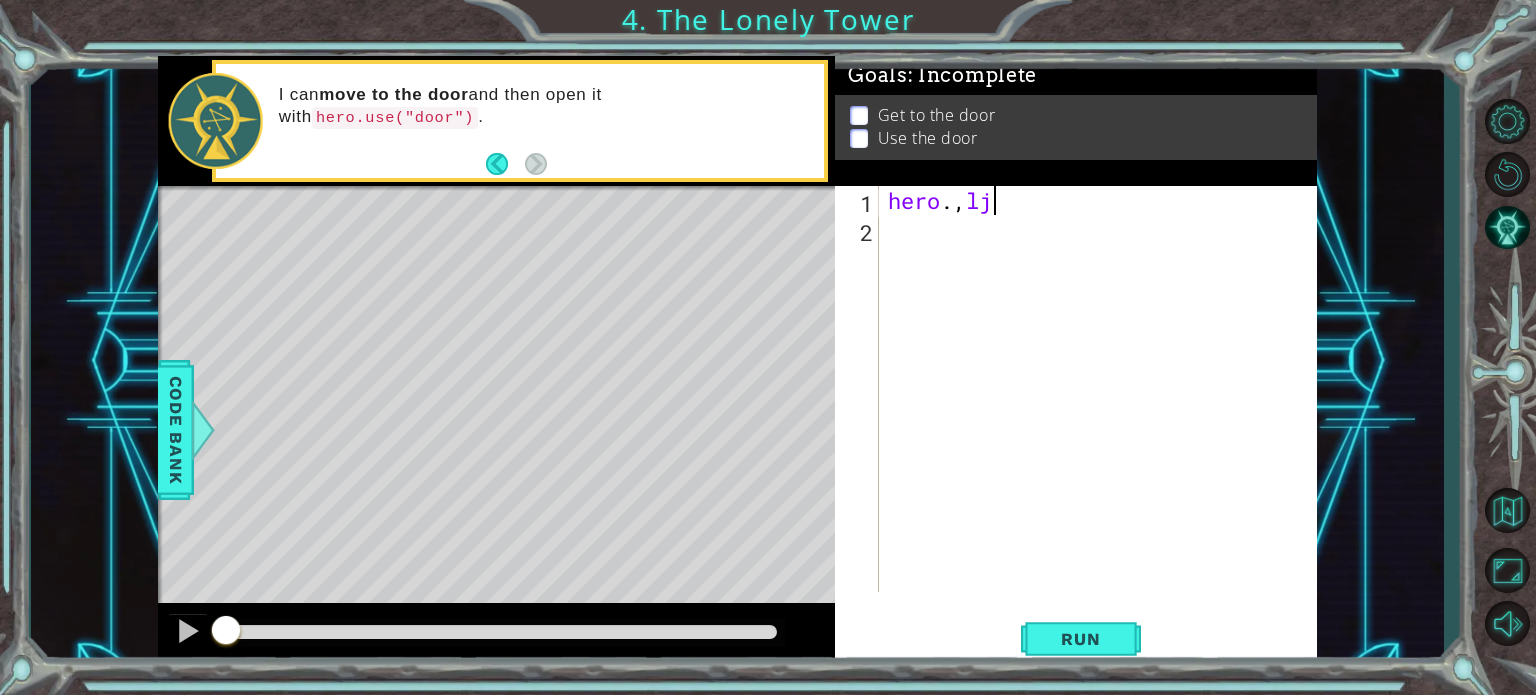 scroll, scrollTop: 0, scrollLeft: 3, axis: horizontal 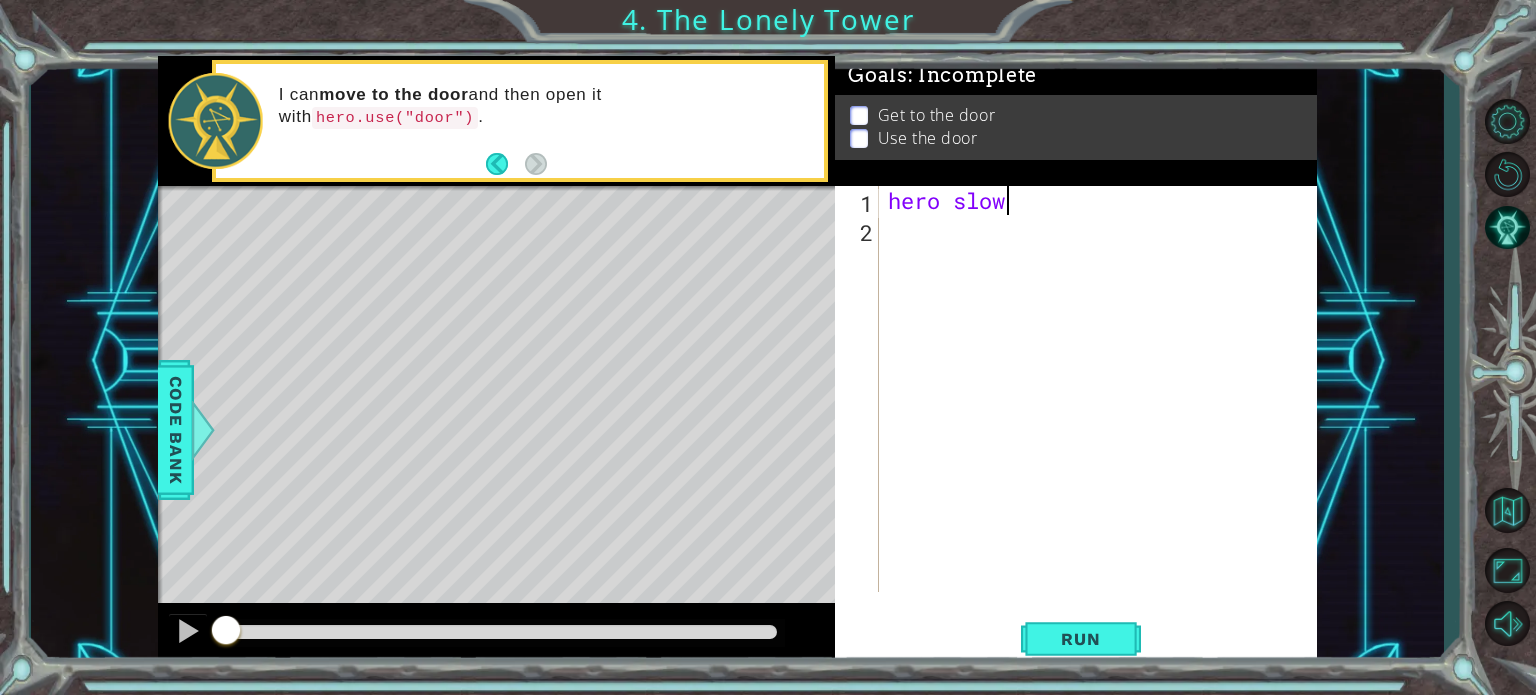 type on "h" 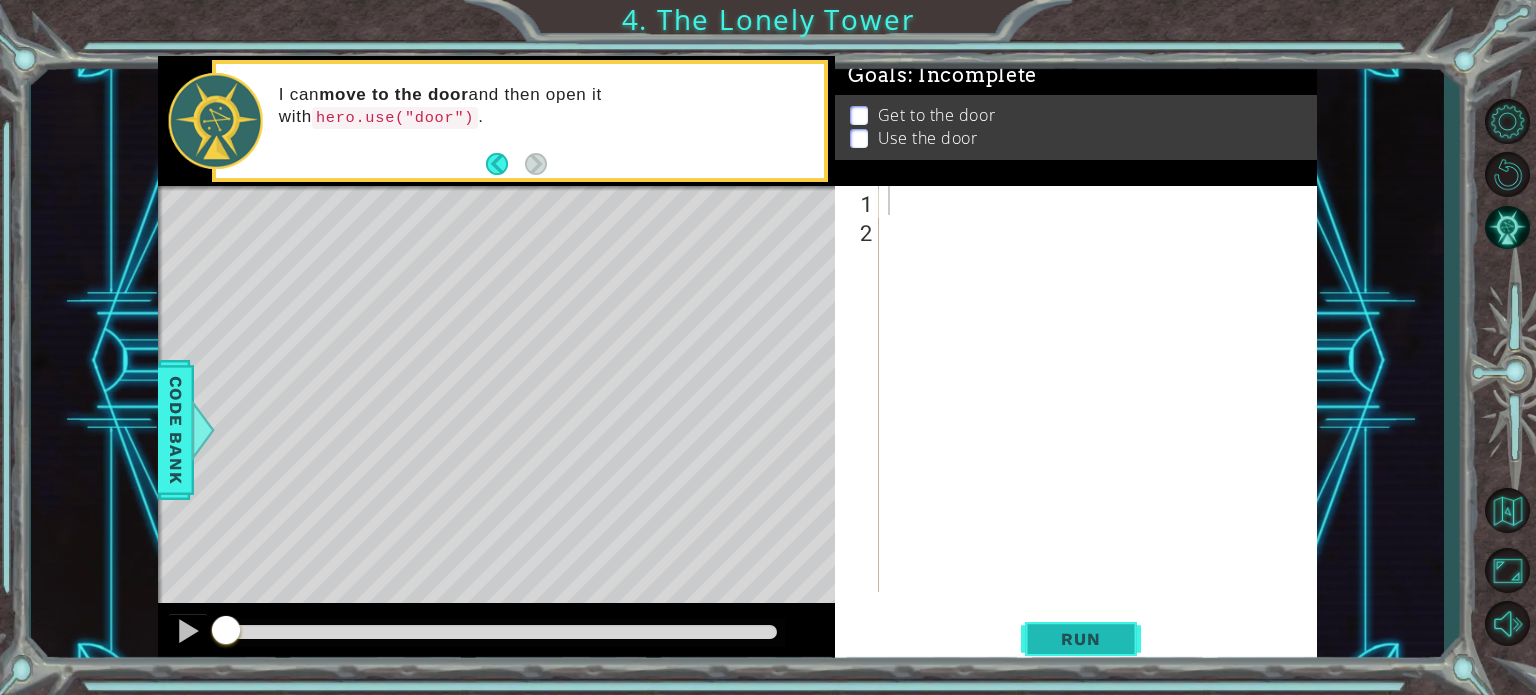 click on "Run" at bounding box center (1081, 639) 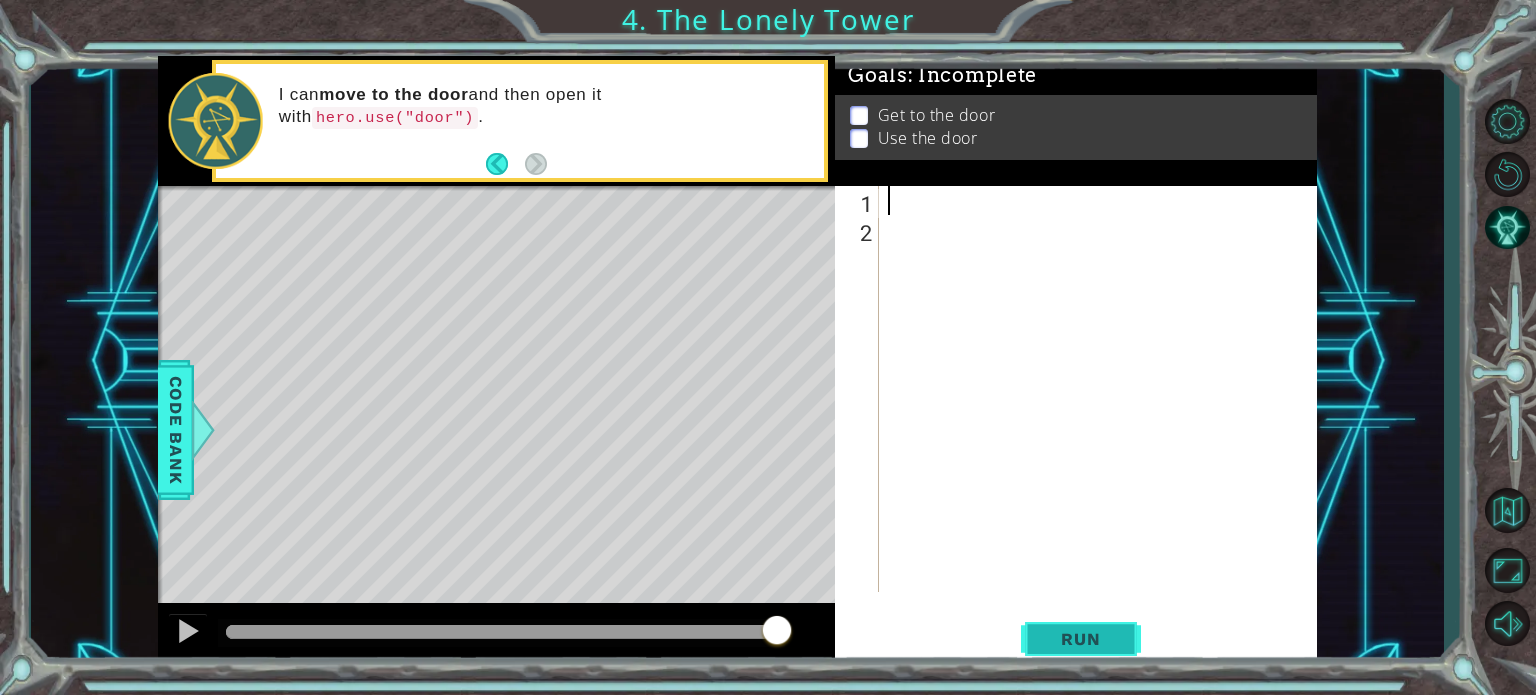 click on "Run" at bounding box center [1080, 639] 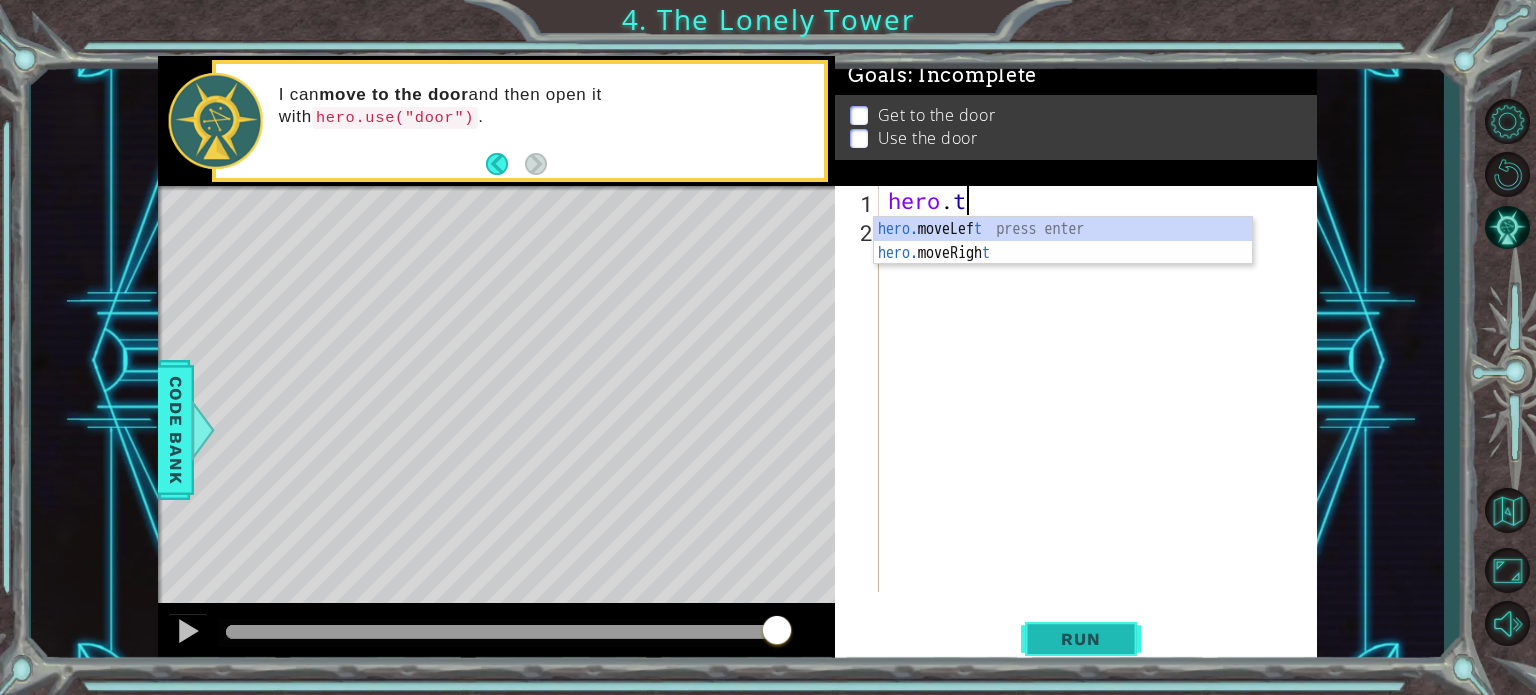 scroll, scrollTop: 0, scrollLeft: 1, axis: horizontal 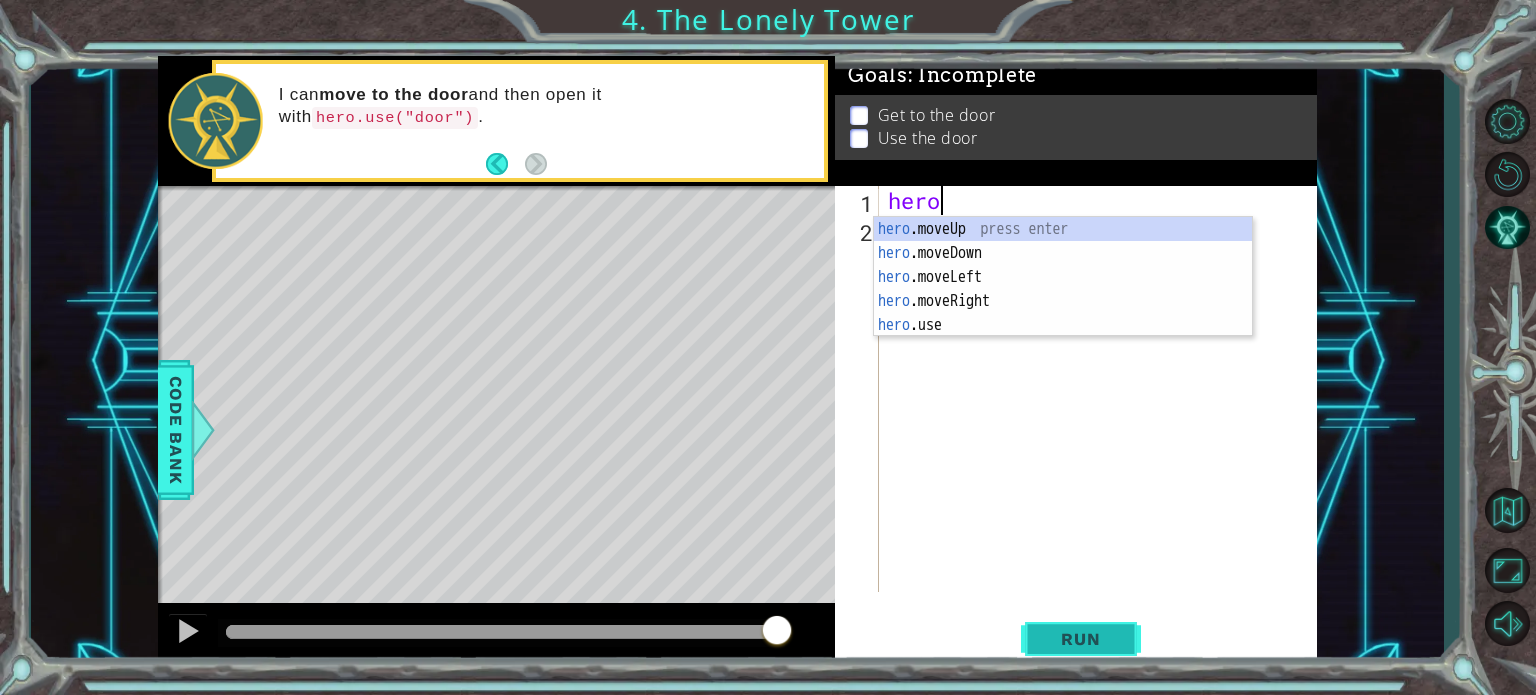 type on "h" 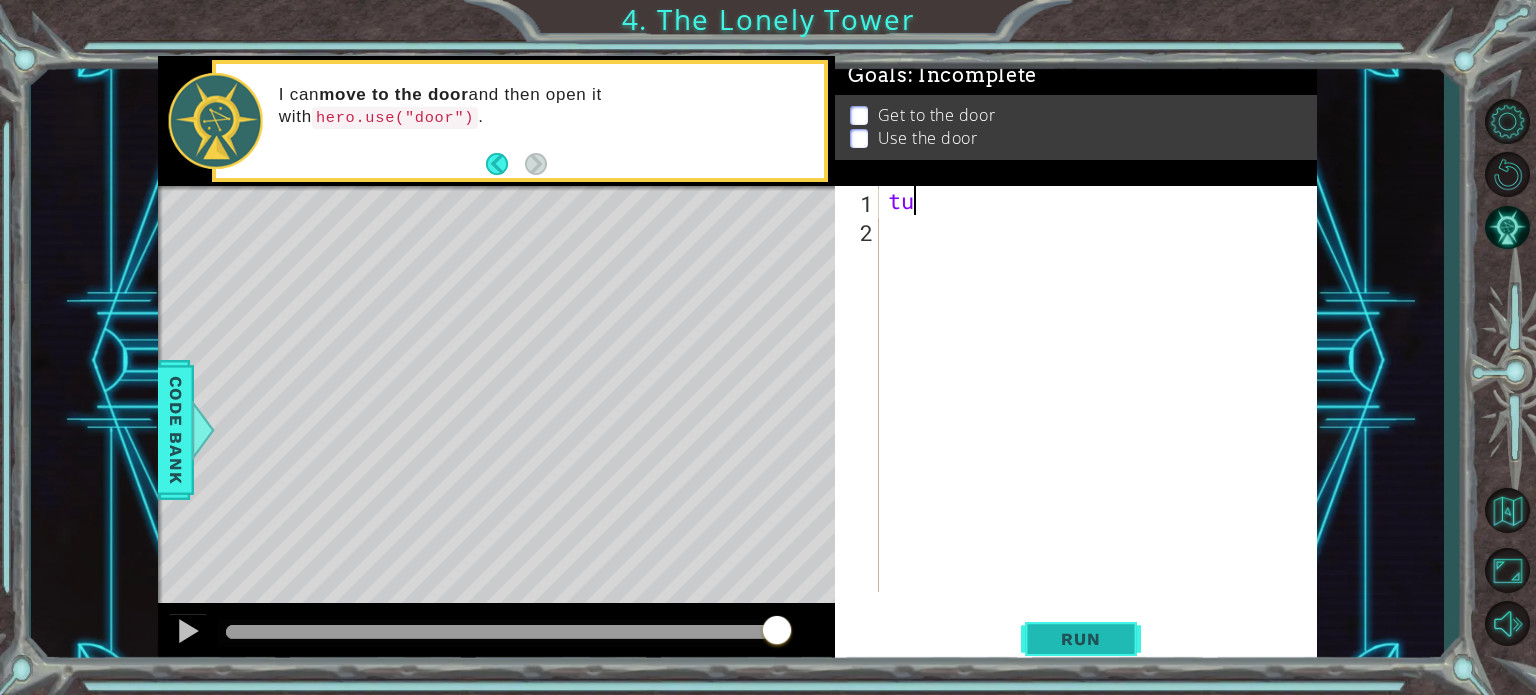 scroll, scrollTop: 0, scrollLeft: 0, axis: both 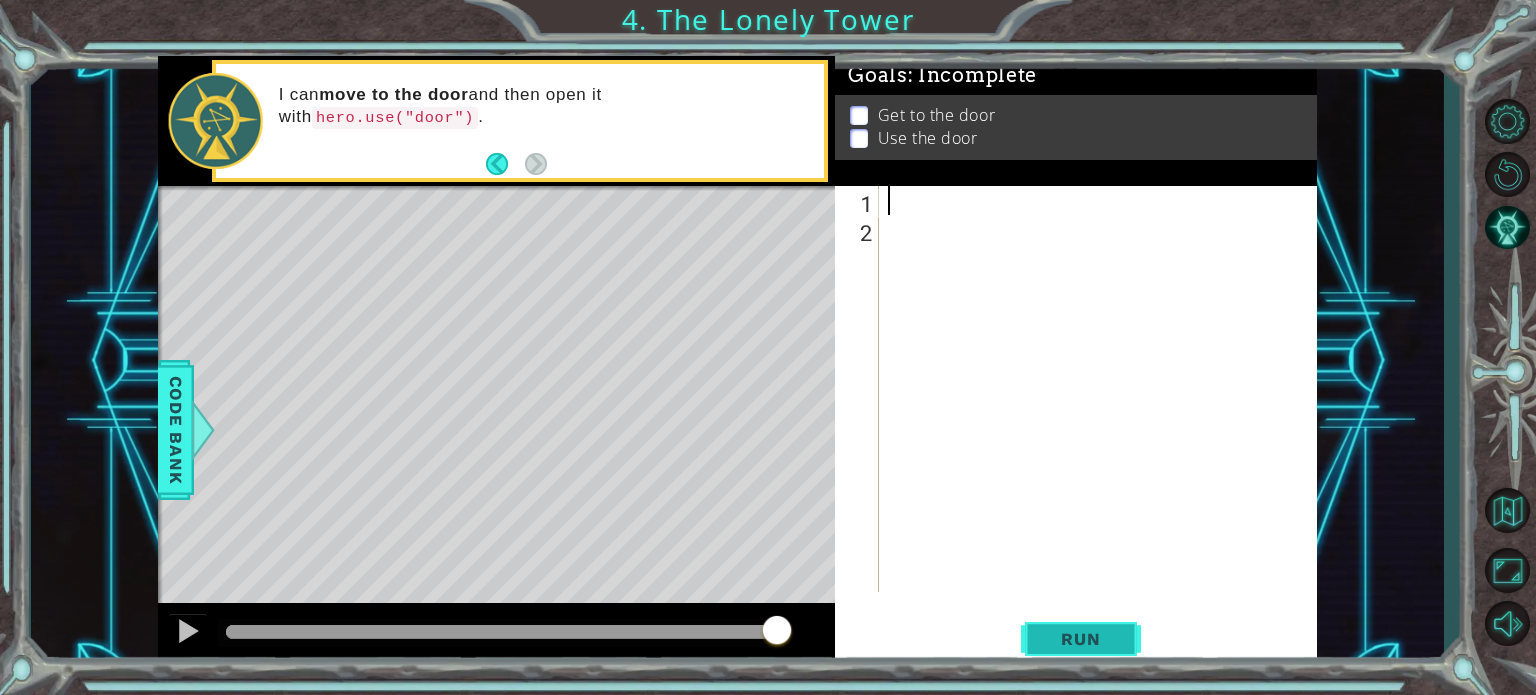 type on "me" 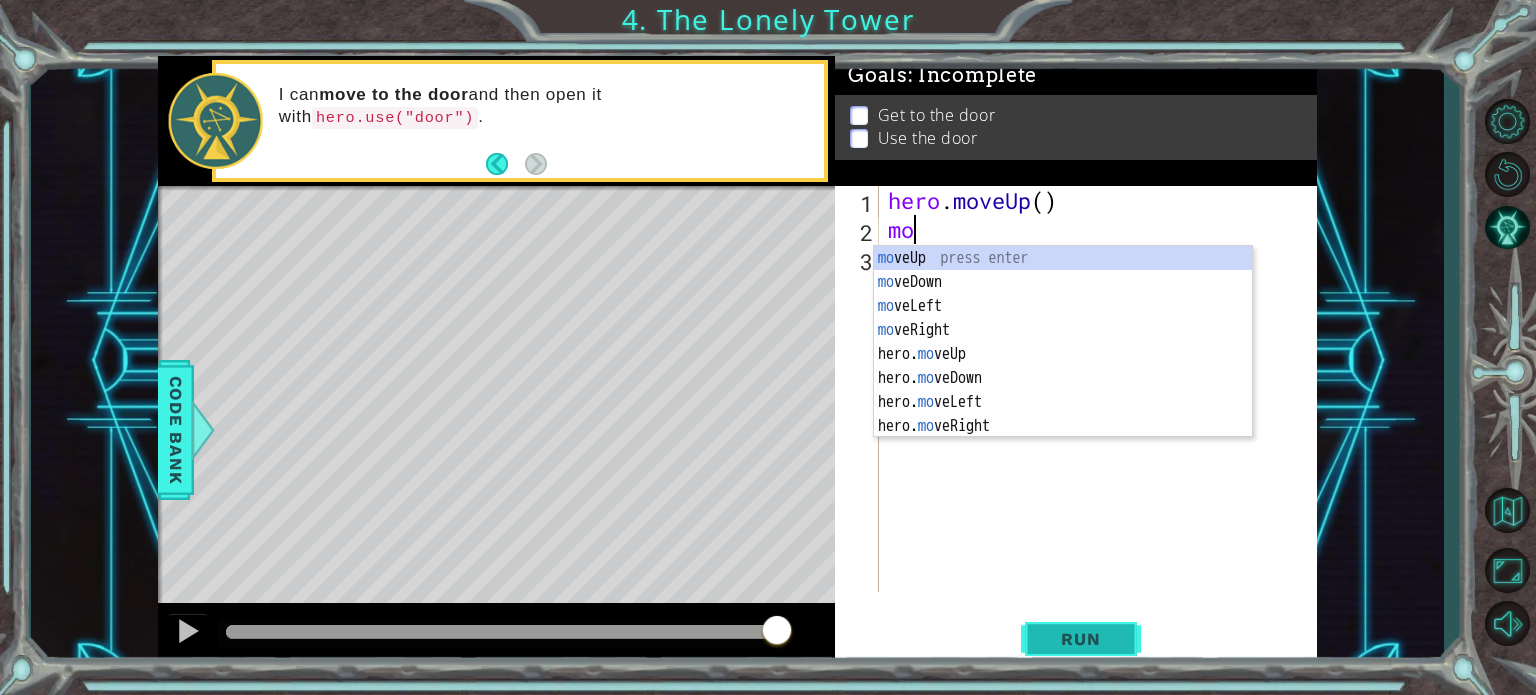 scroll, scrollTop: 0, scrollLeft: 0, axis: both 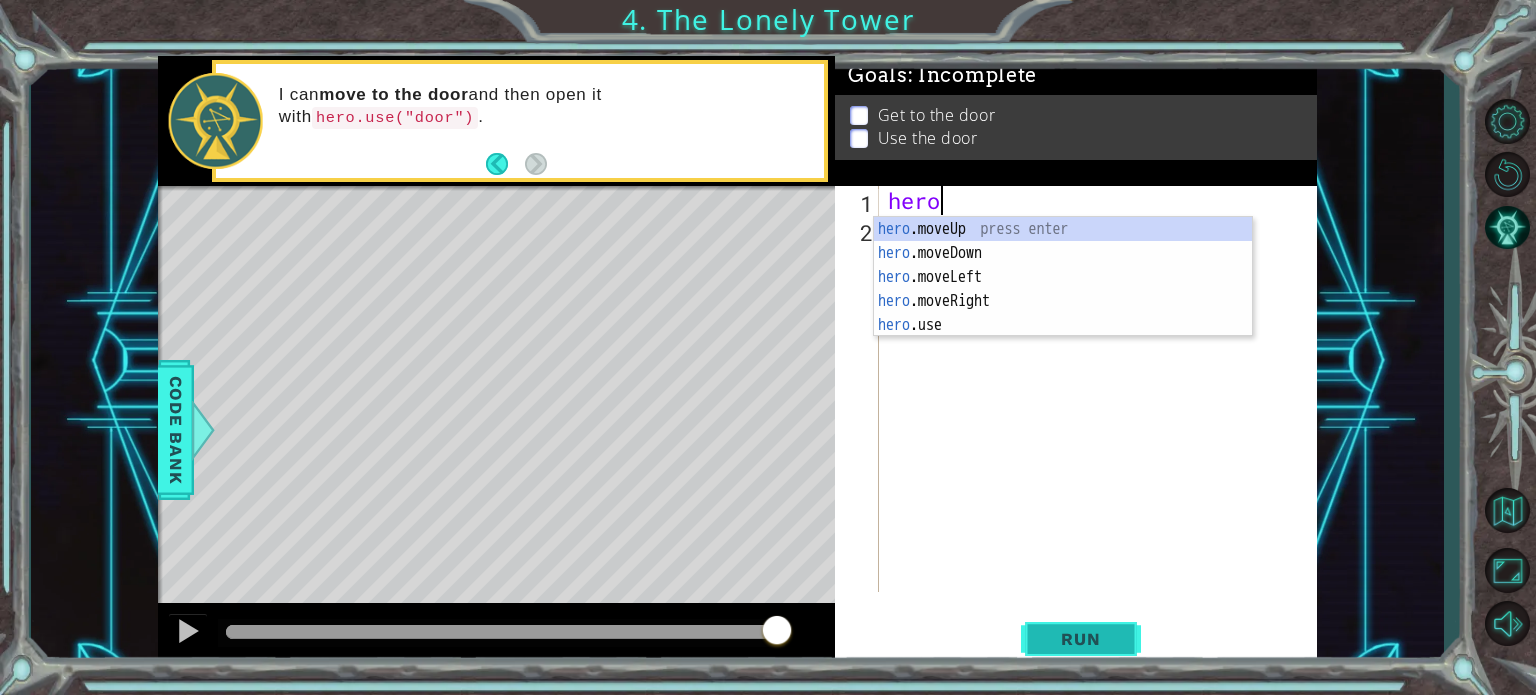type on "h" 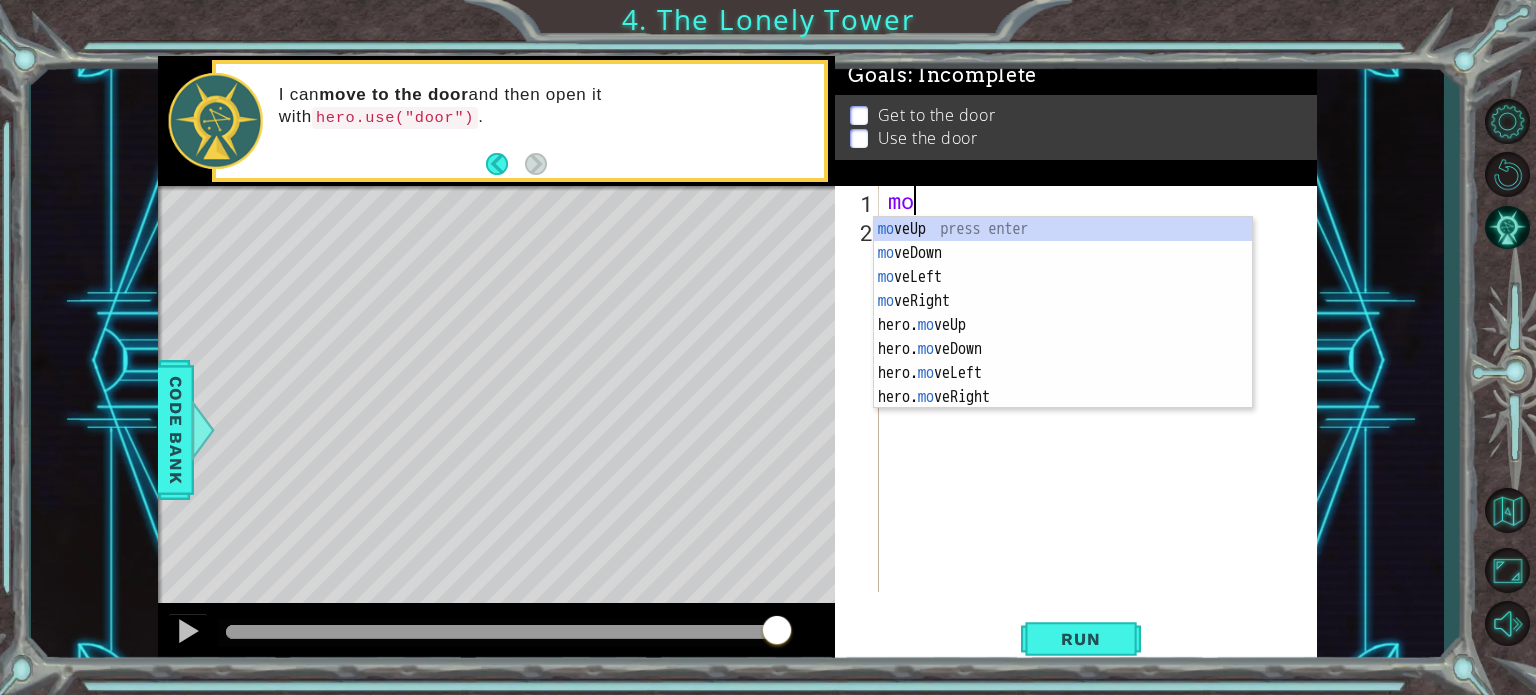 type on "m" 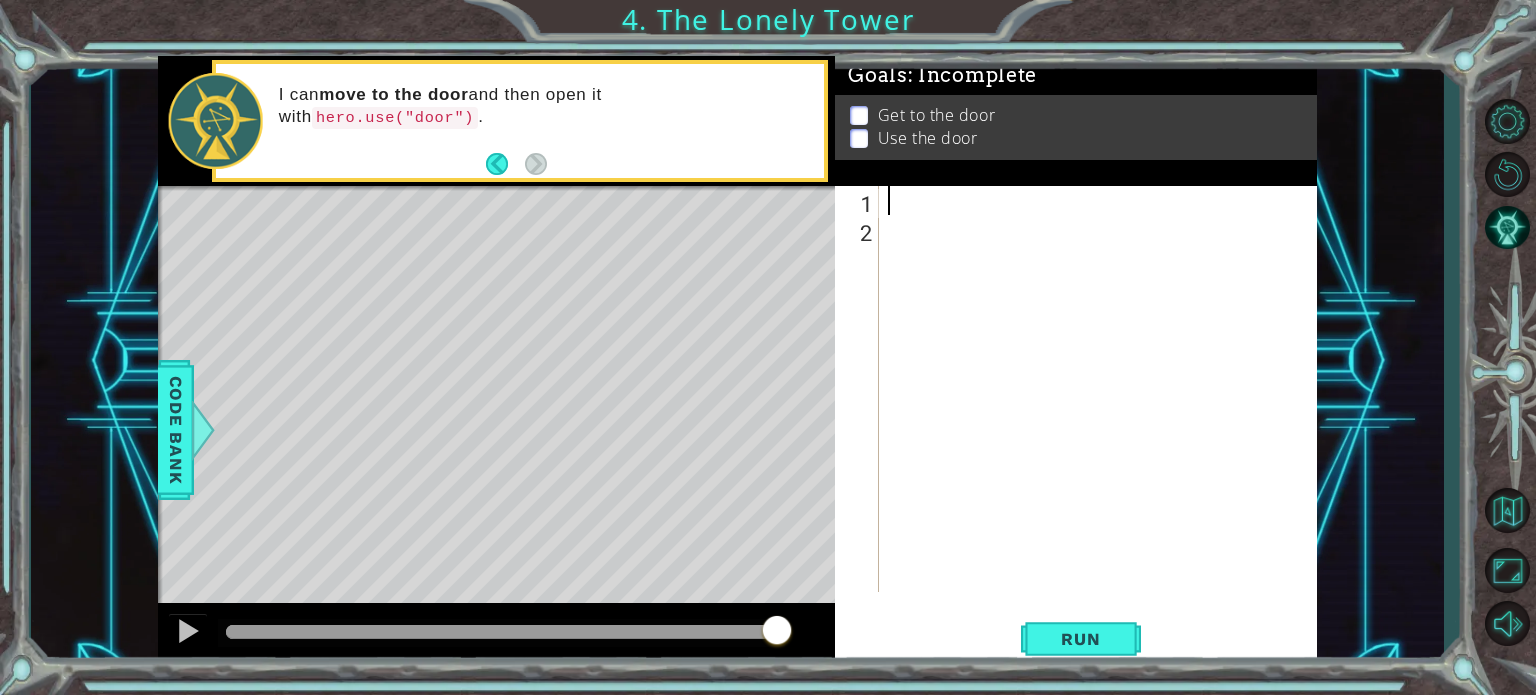 type on "l" 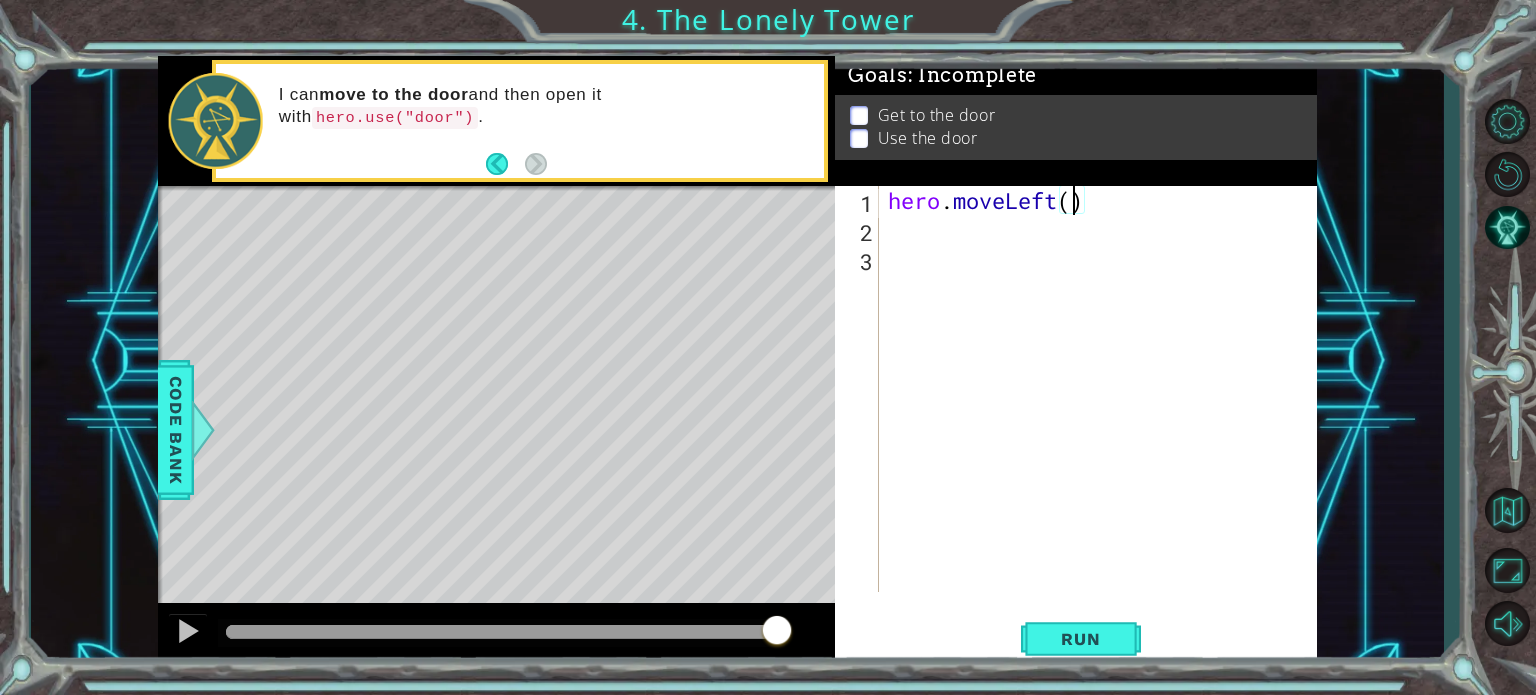 type on "hero.moveLeft(2)" 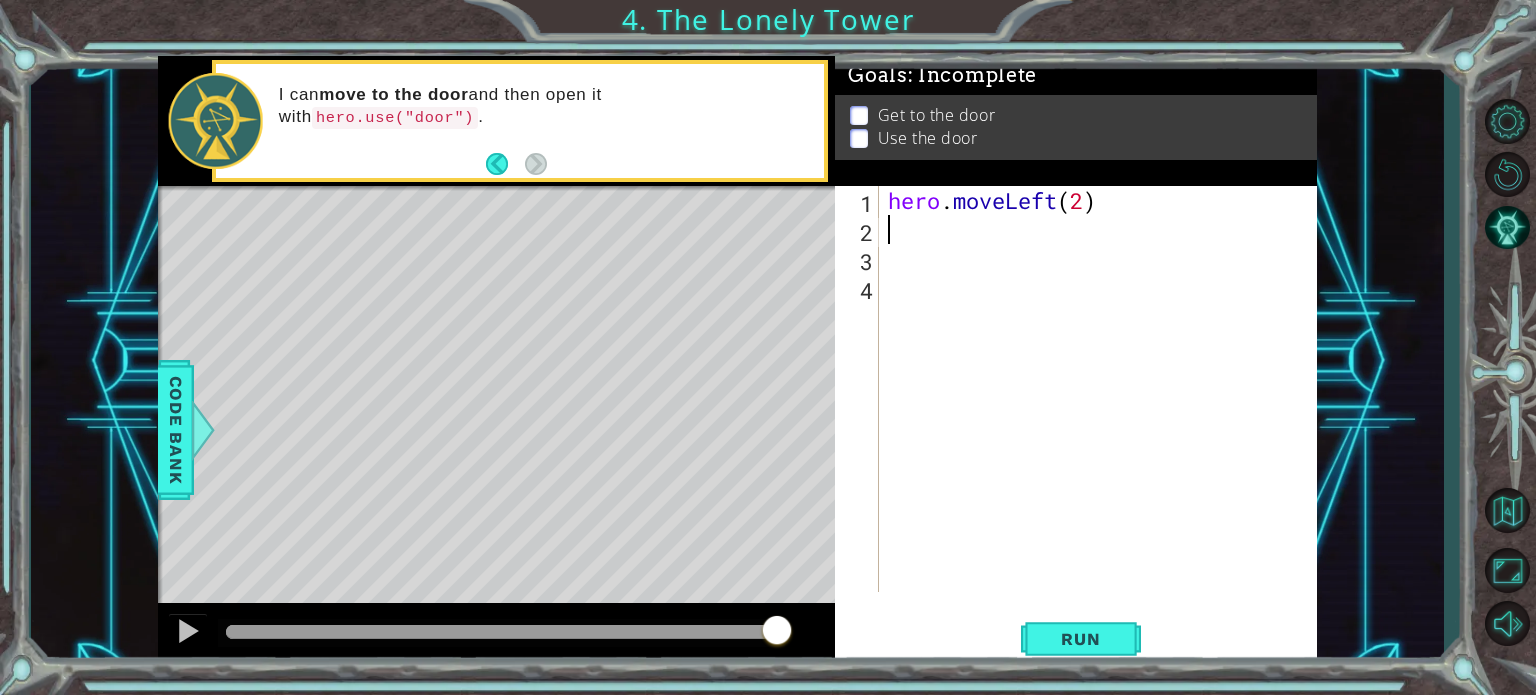 scroll, scrollTop: 0, scrollLeft: 0, axis: both 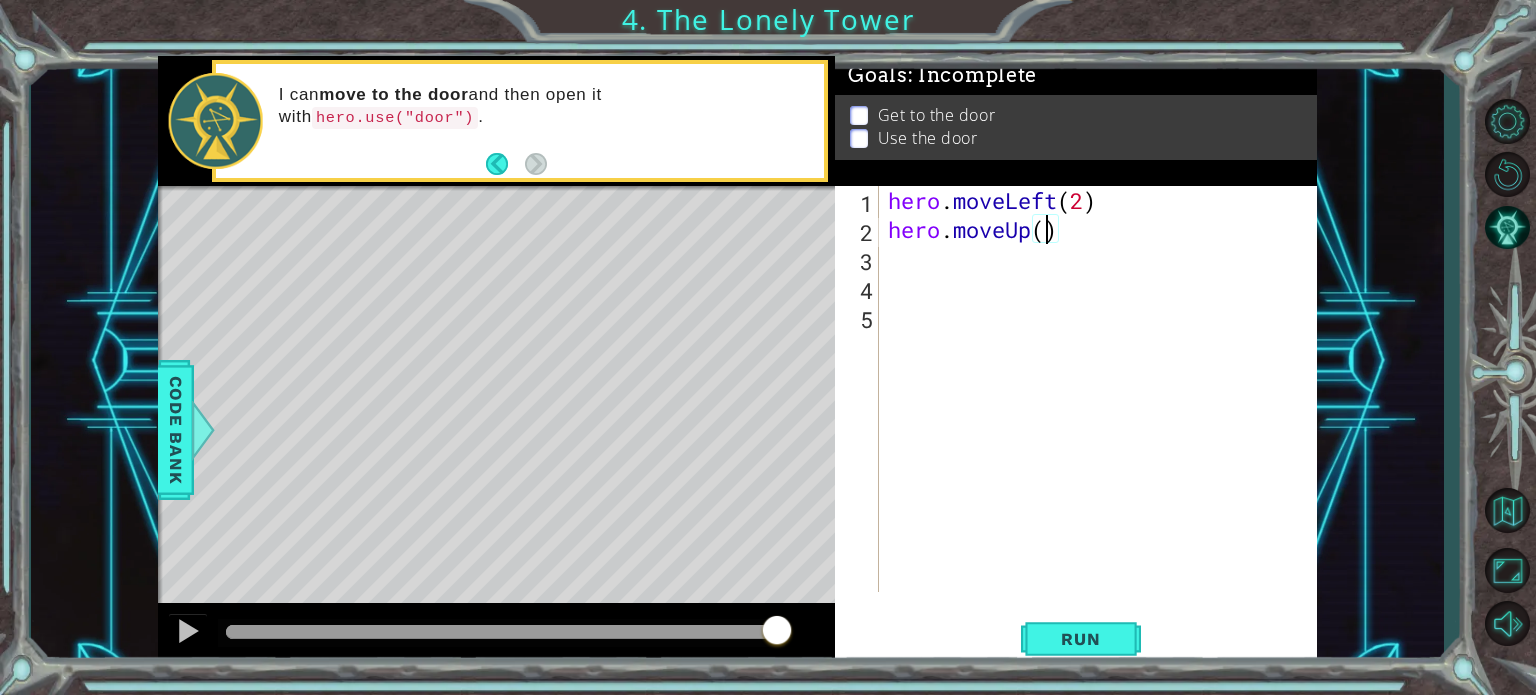 type on "hero.moveUp(2)" 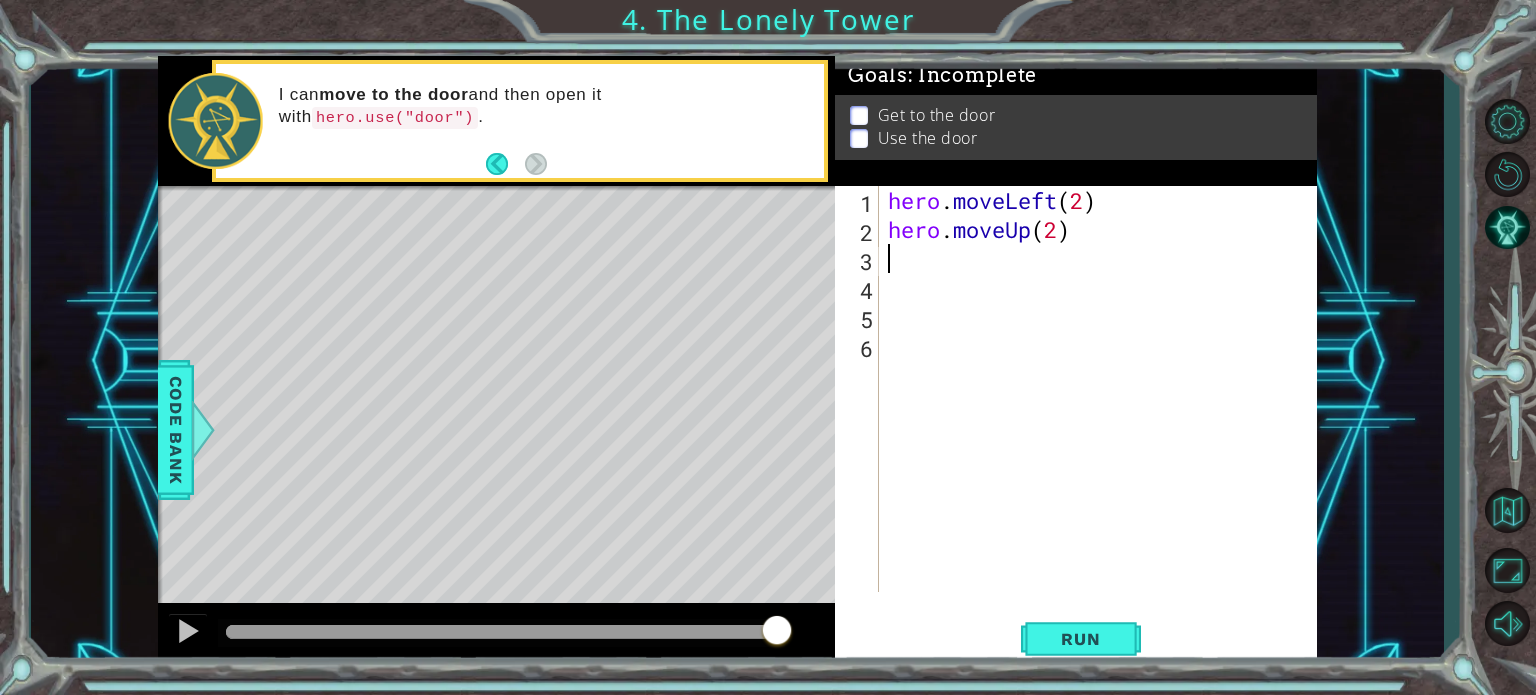 scroll, scrollTop: 0, scrollLeft: 0, axis: both 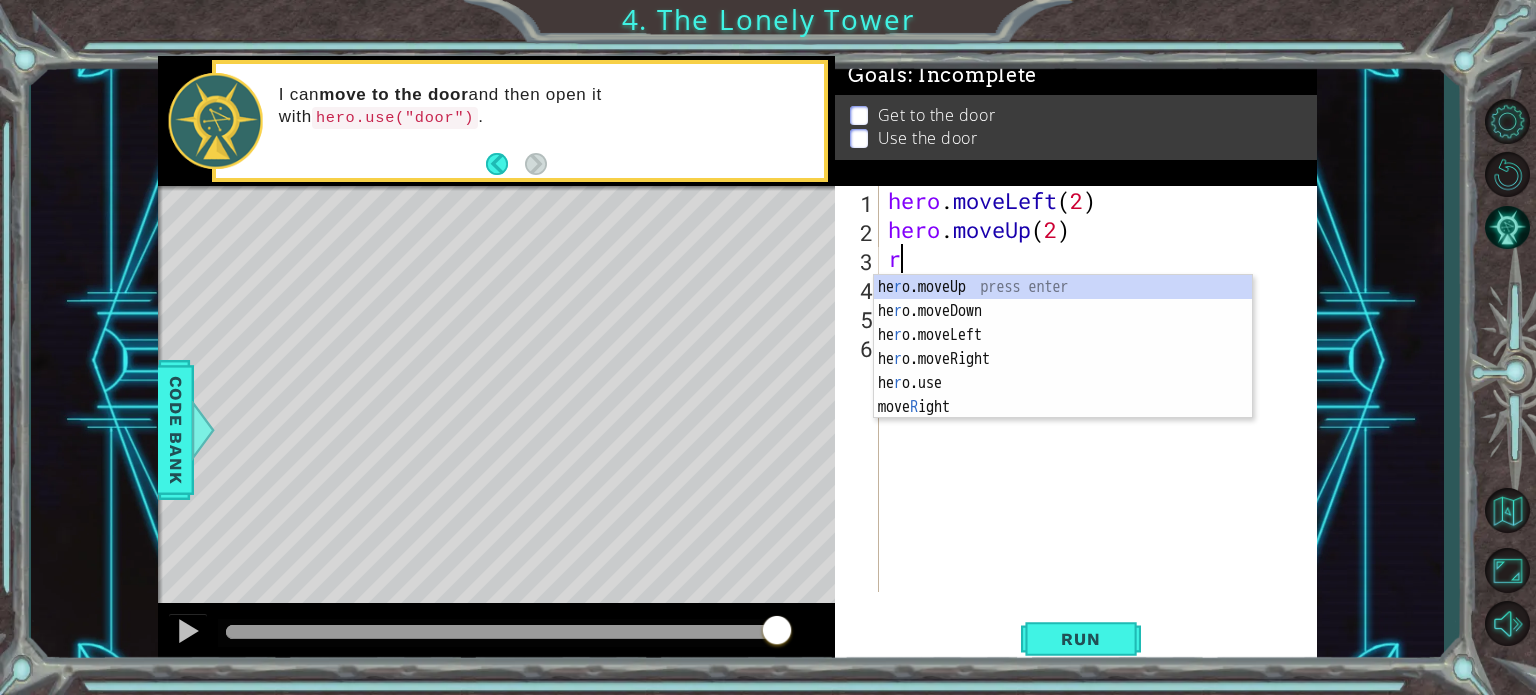 type on "ri" 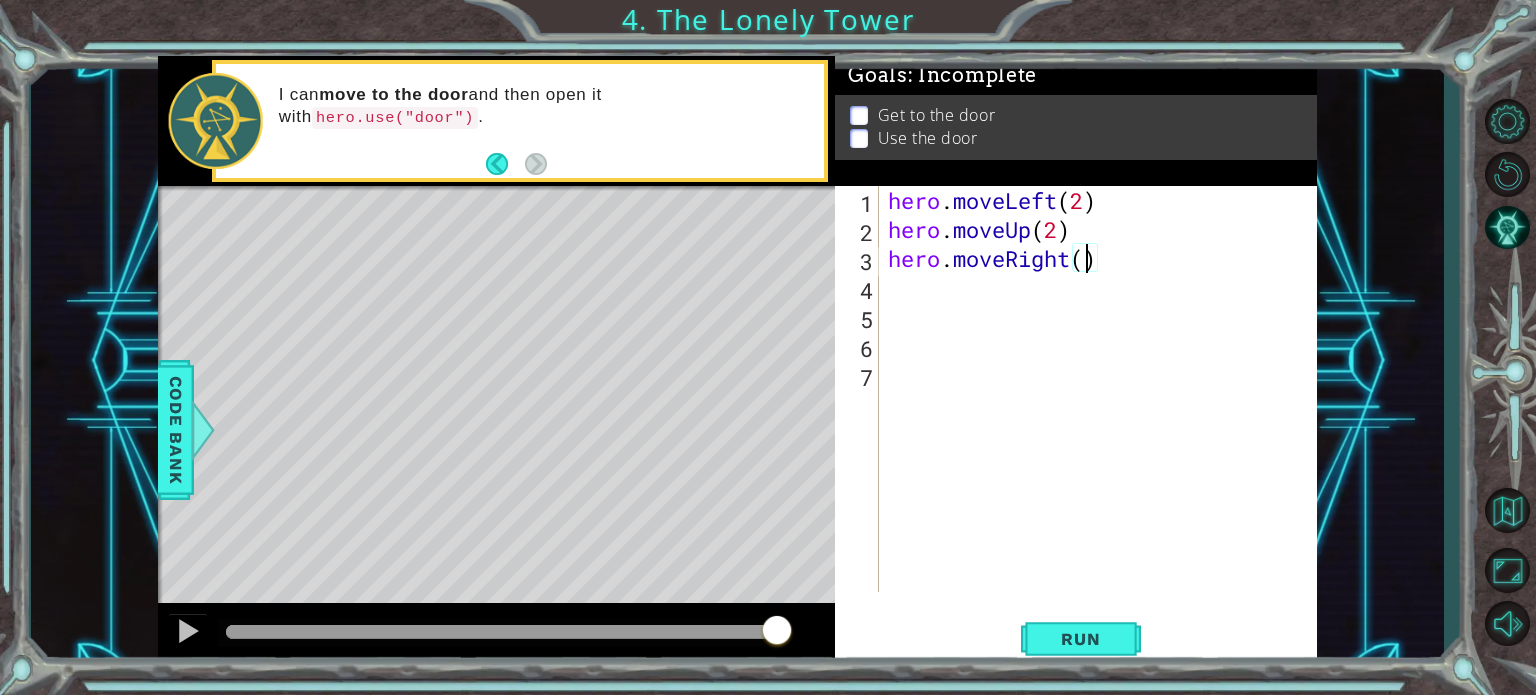 type on "hero.moveRight(2)" 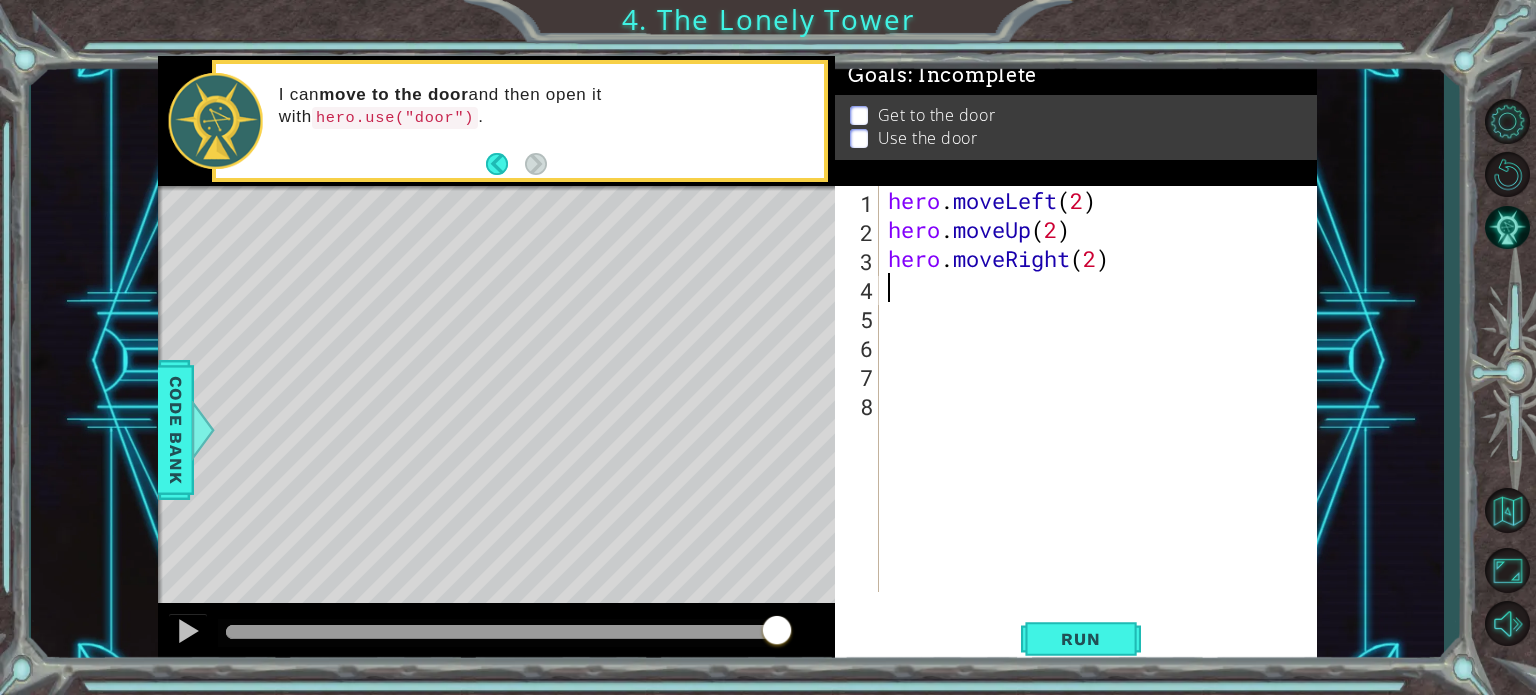 scroll, scrollTop: 0, scrollLeft: 0, axis: both 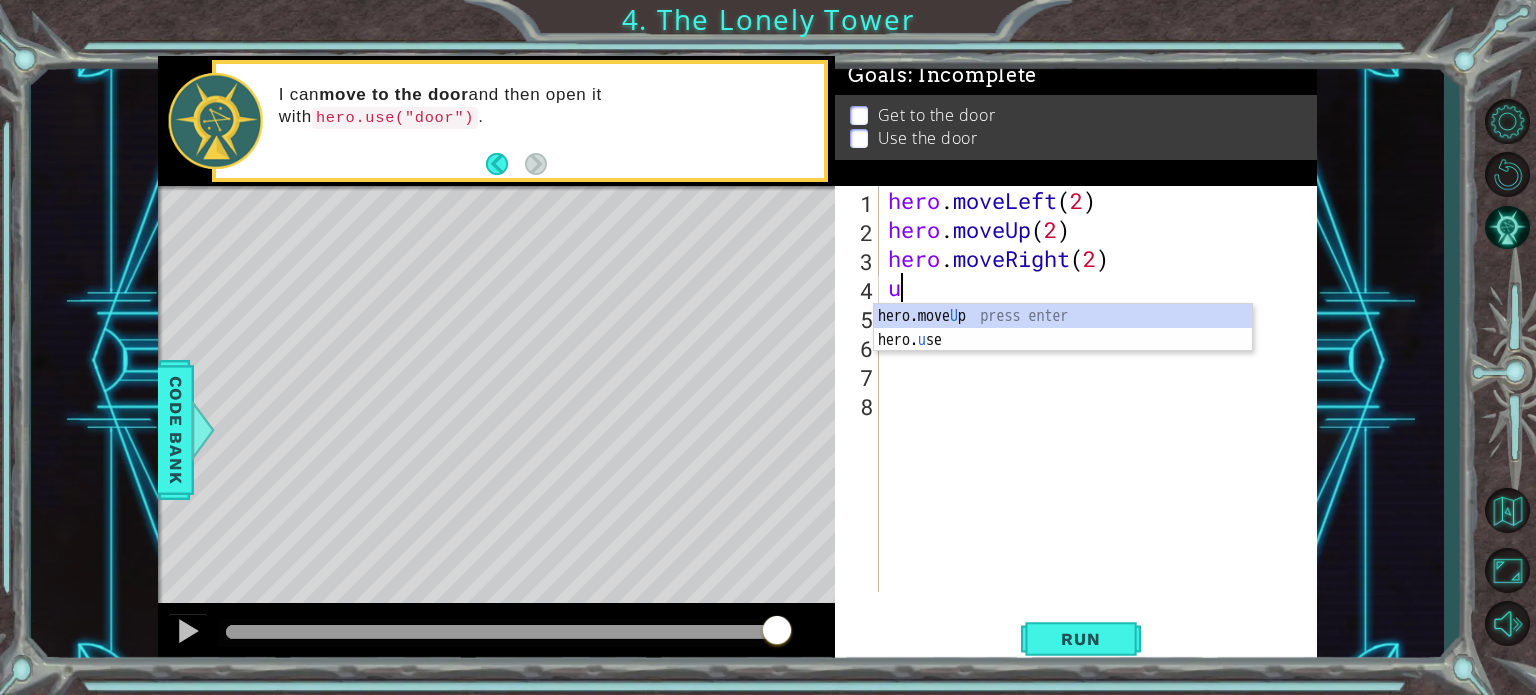 type on "up" 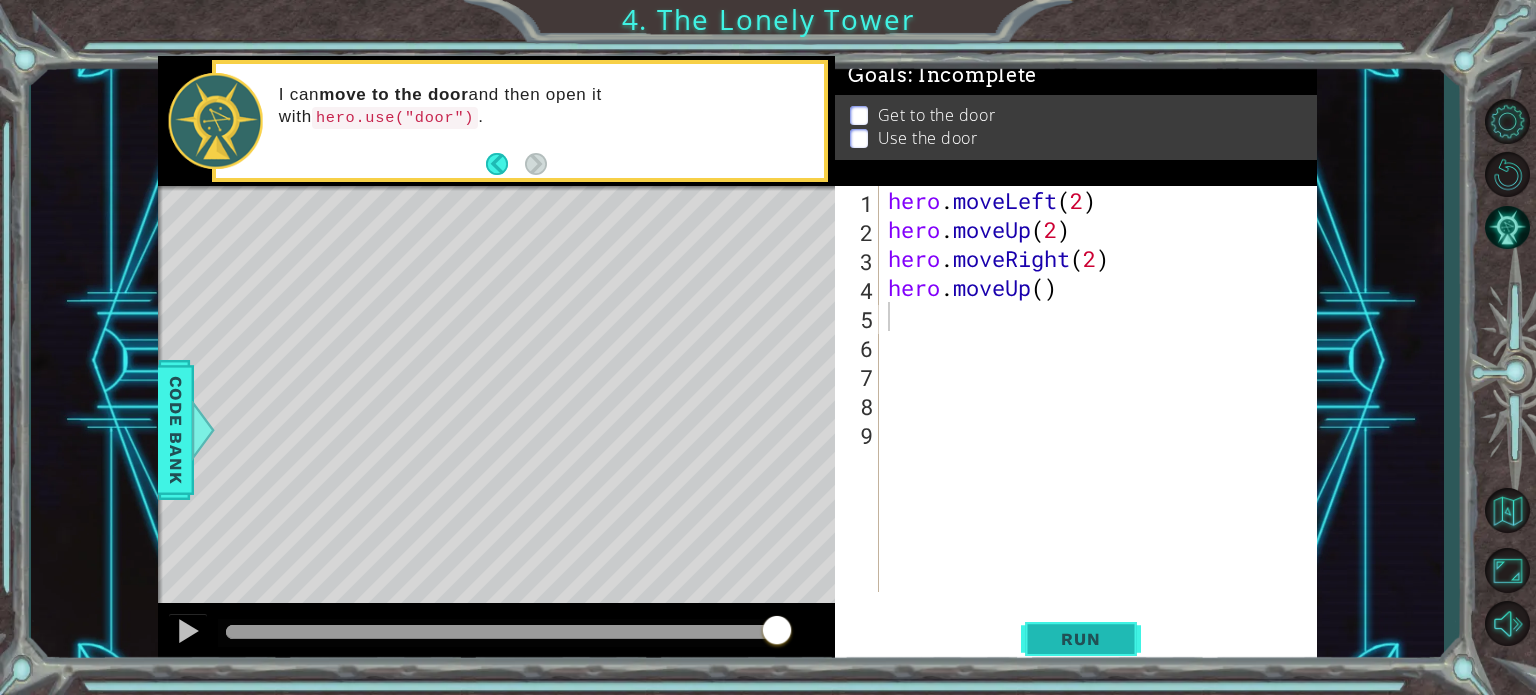 click on "Run" at bounding box center (1080, 639) 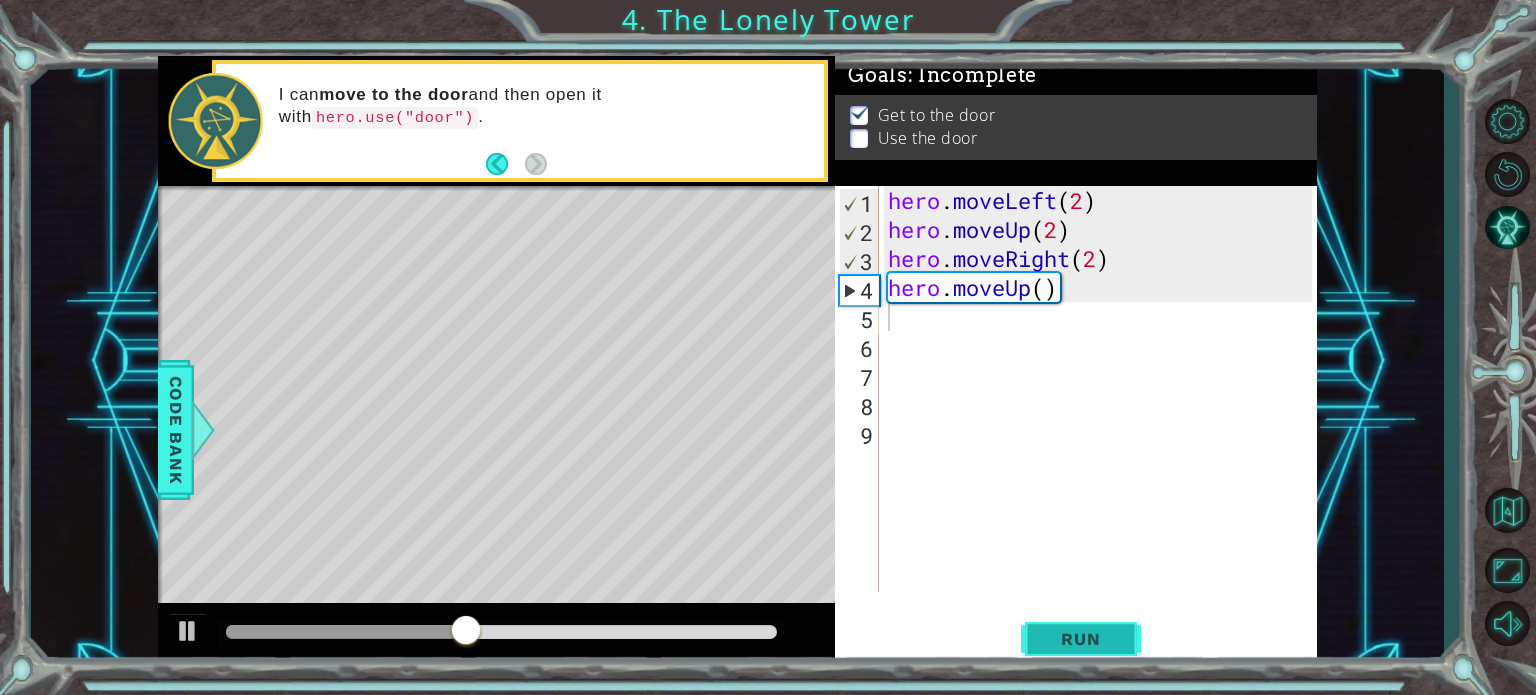 click on "Run" at bounding box center [1080, 639] 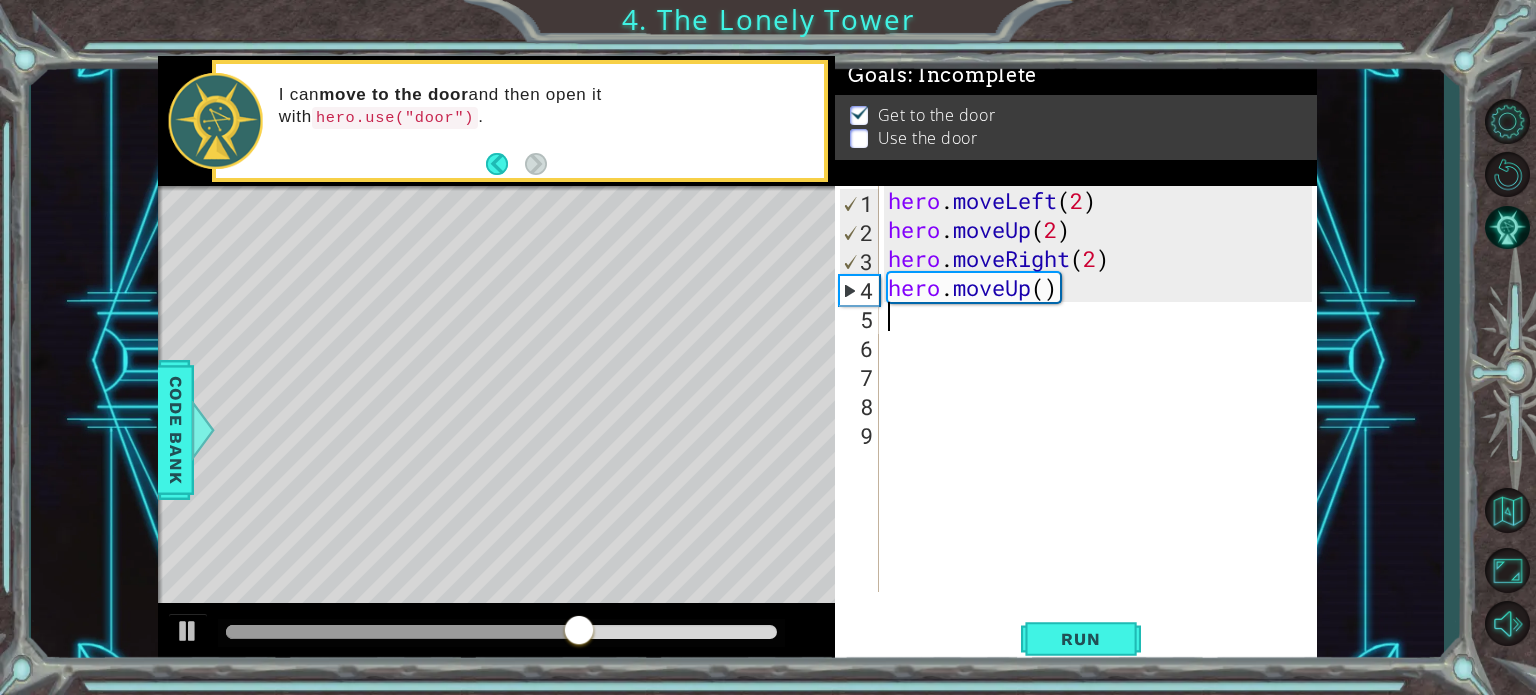 type on "h" 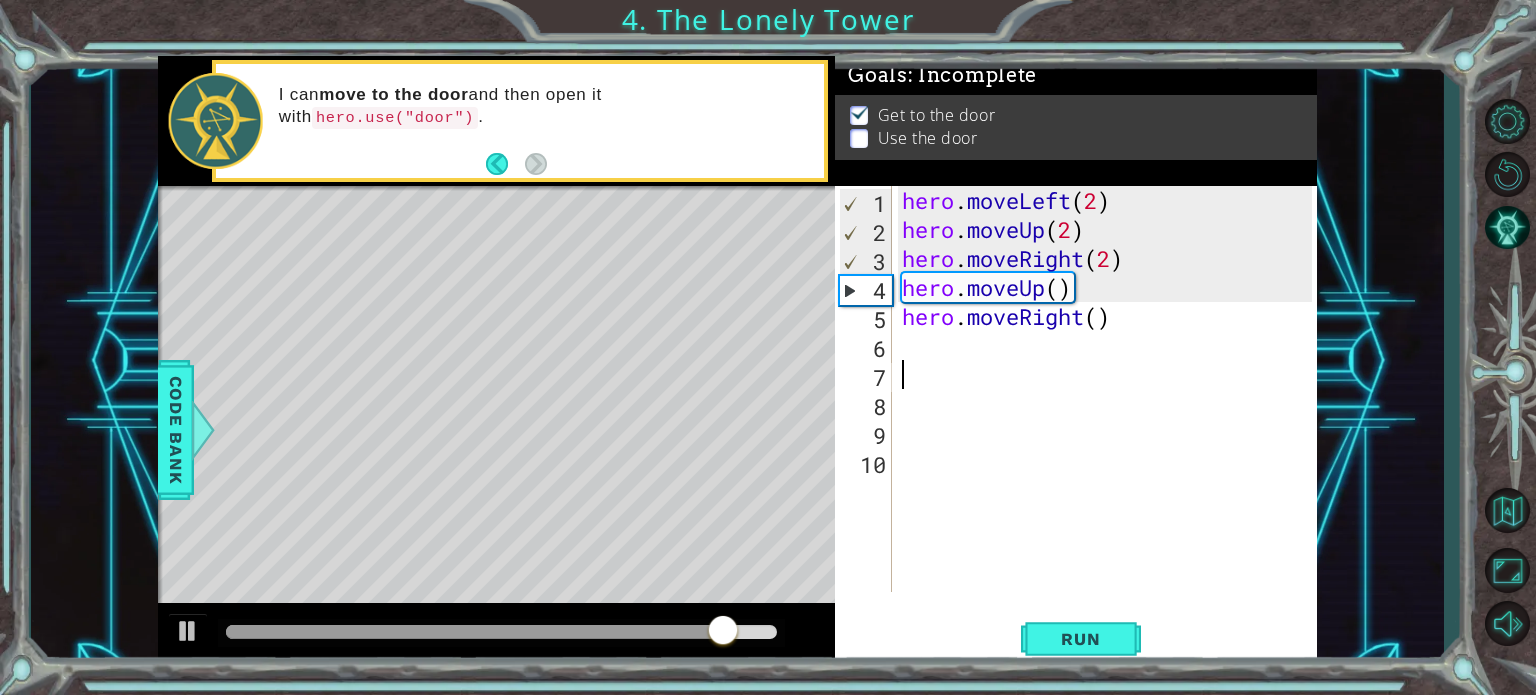 type on "h" 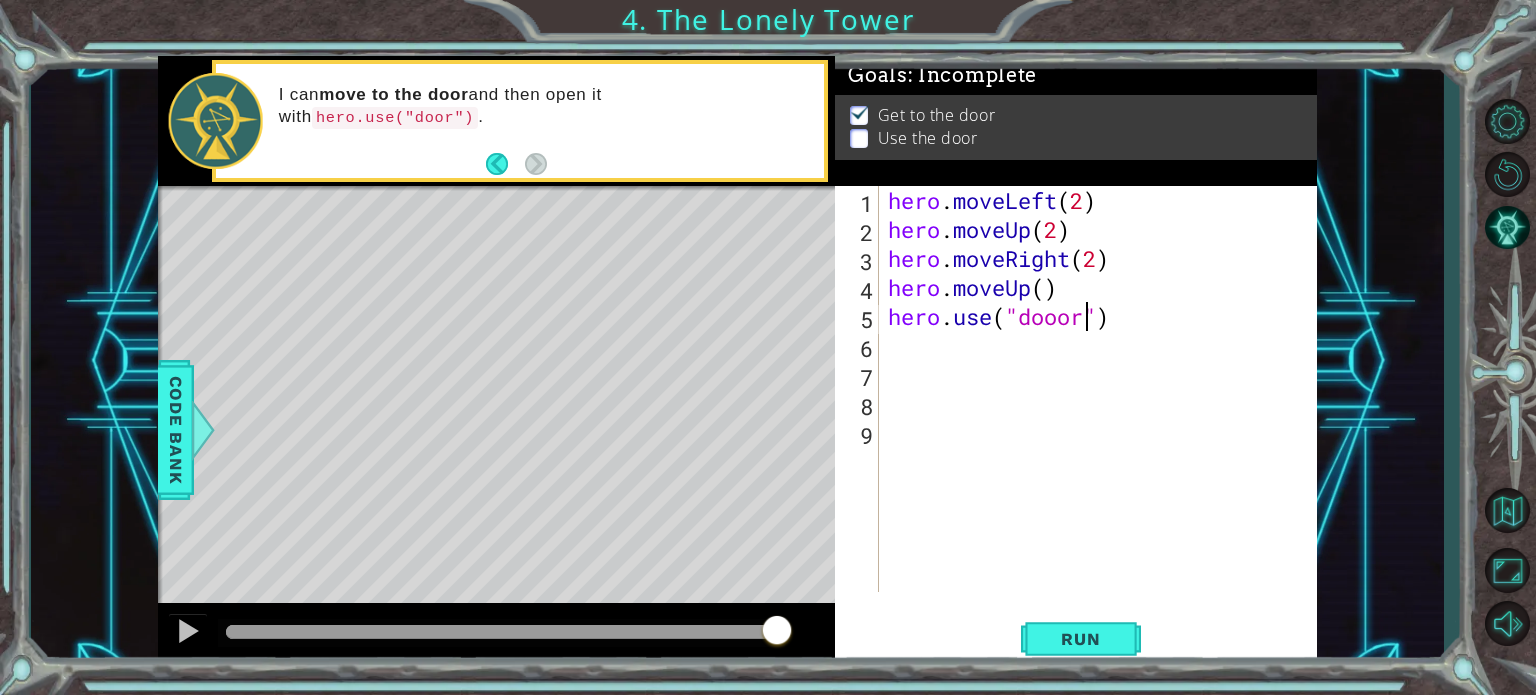 scroll, scrollTop: 0, scrollLeft: 8, axis: horizontal 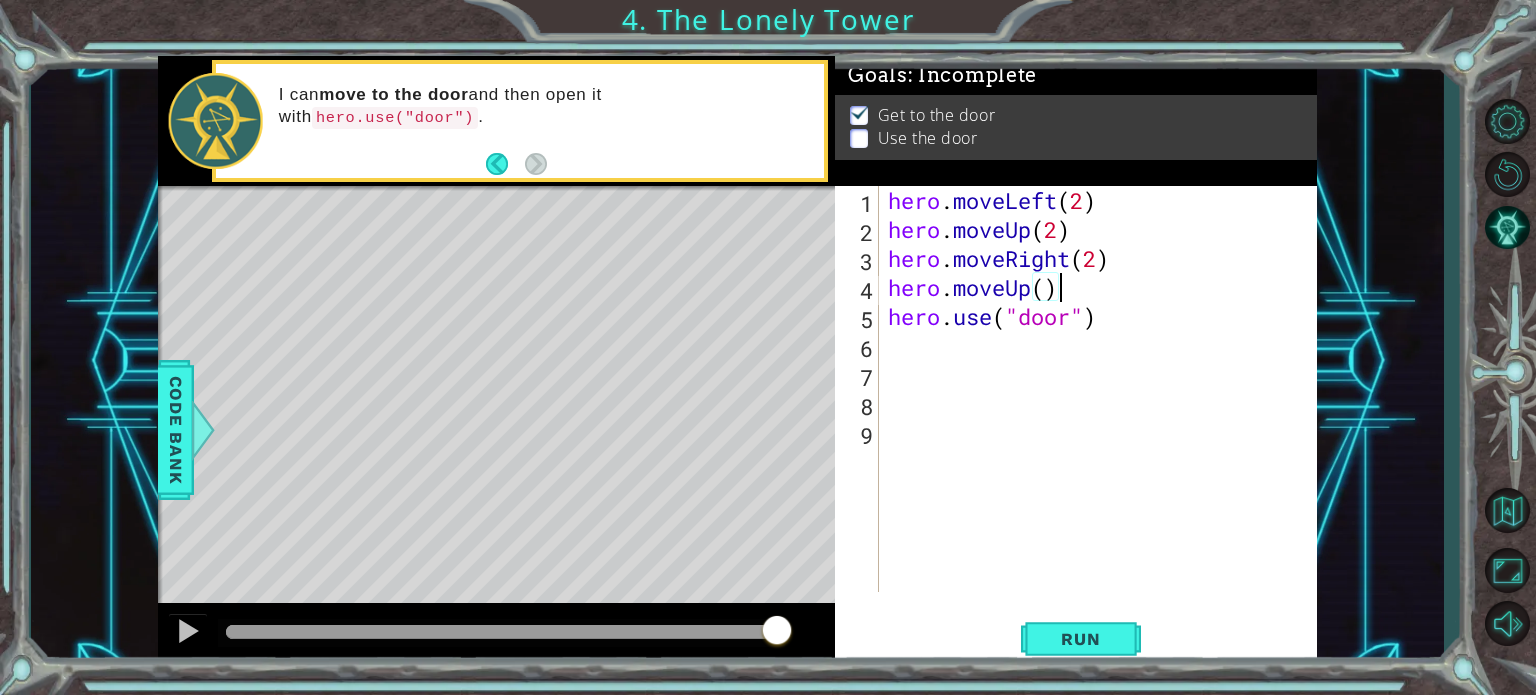 click on "hero . moveLeft ( 2 ) hero . moveUp ( 2 ) hero . moveRight ( 2 ) hero . moveUp ( ) hero . use ( "door" )" at bounding box center [1103, 418] 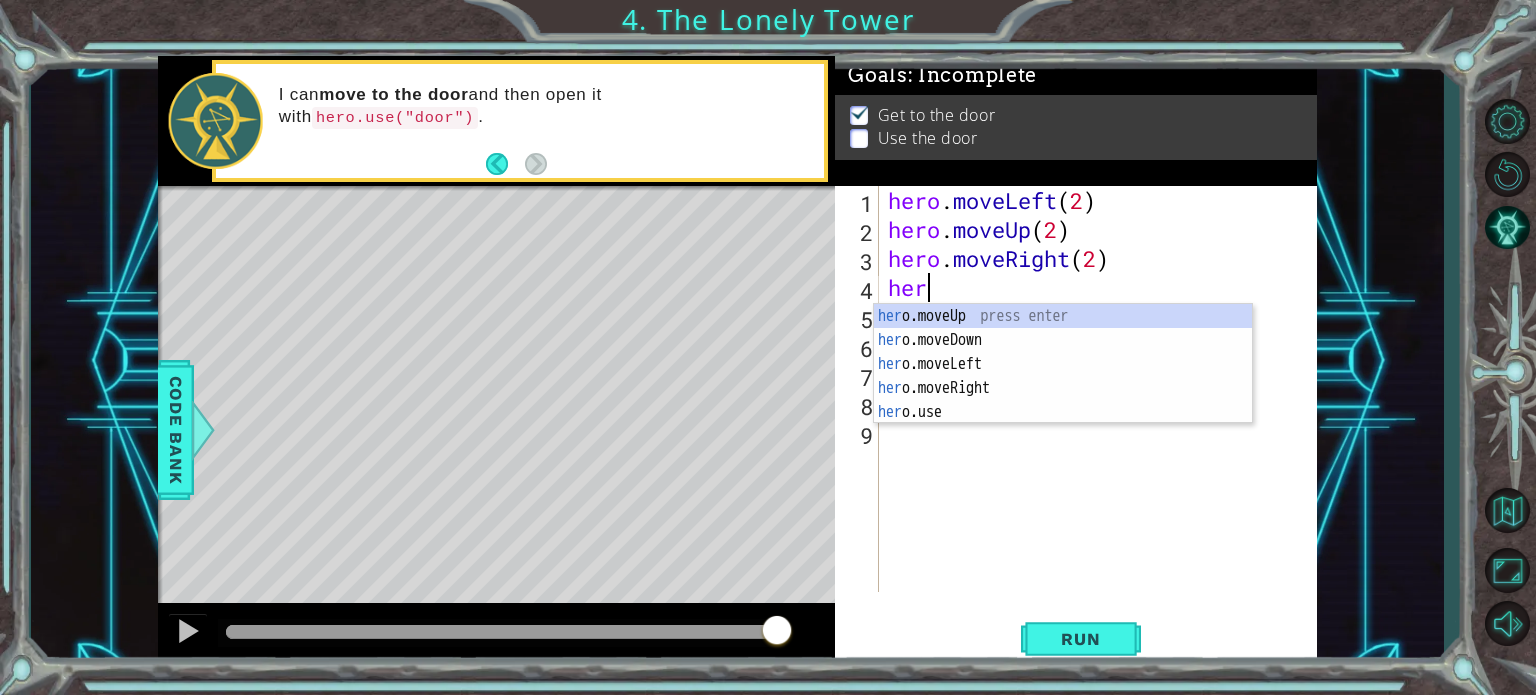 scroll, scrollTop: 0, scrollLeft: 0, axis: both 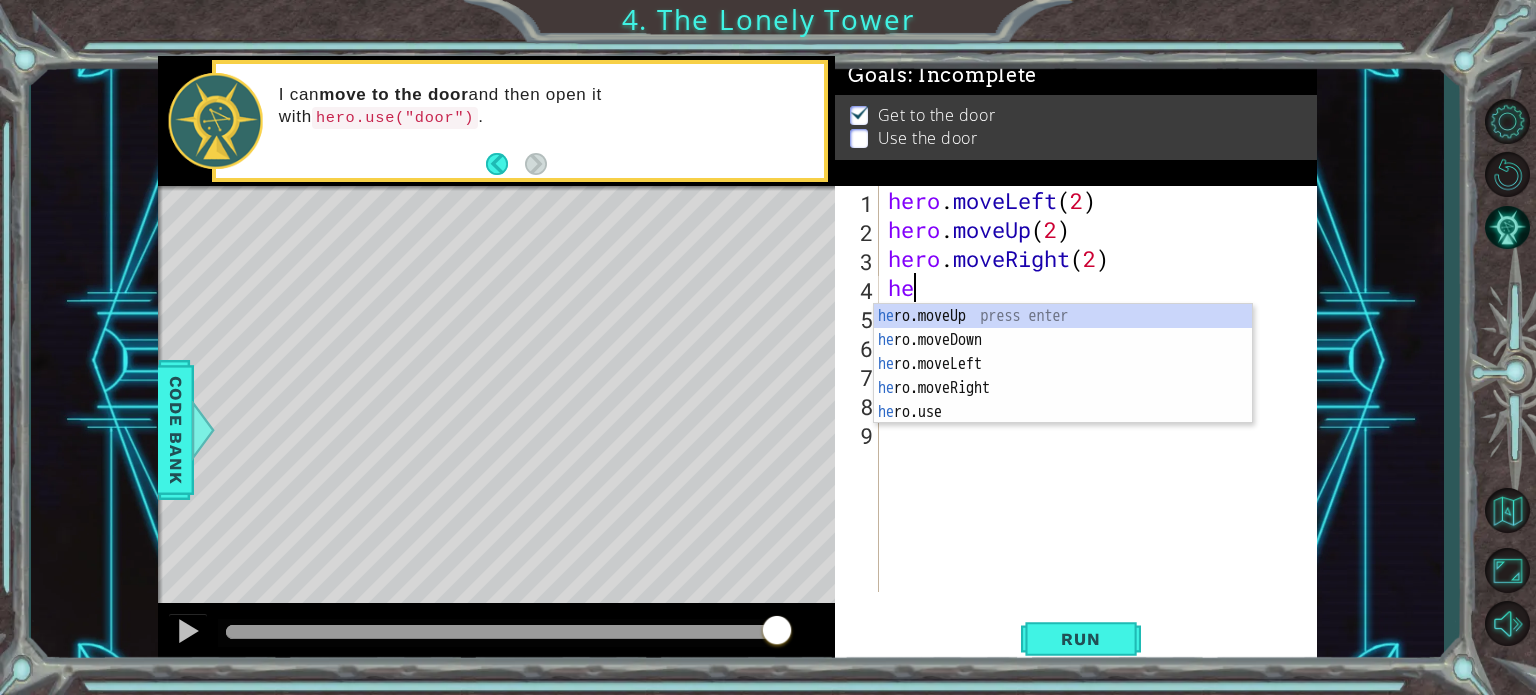 type on "h" 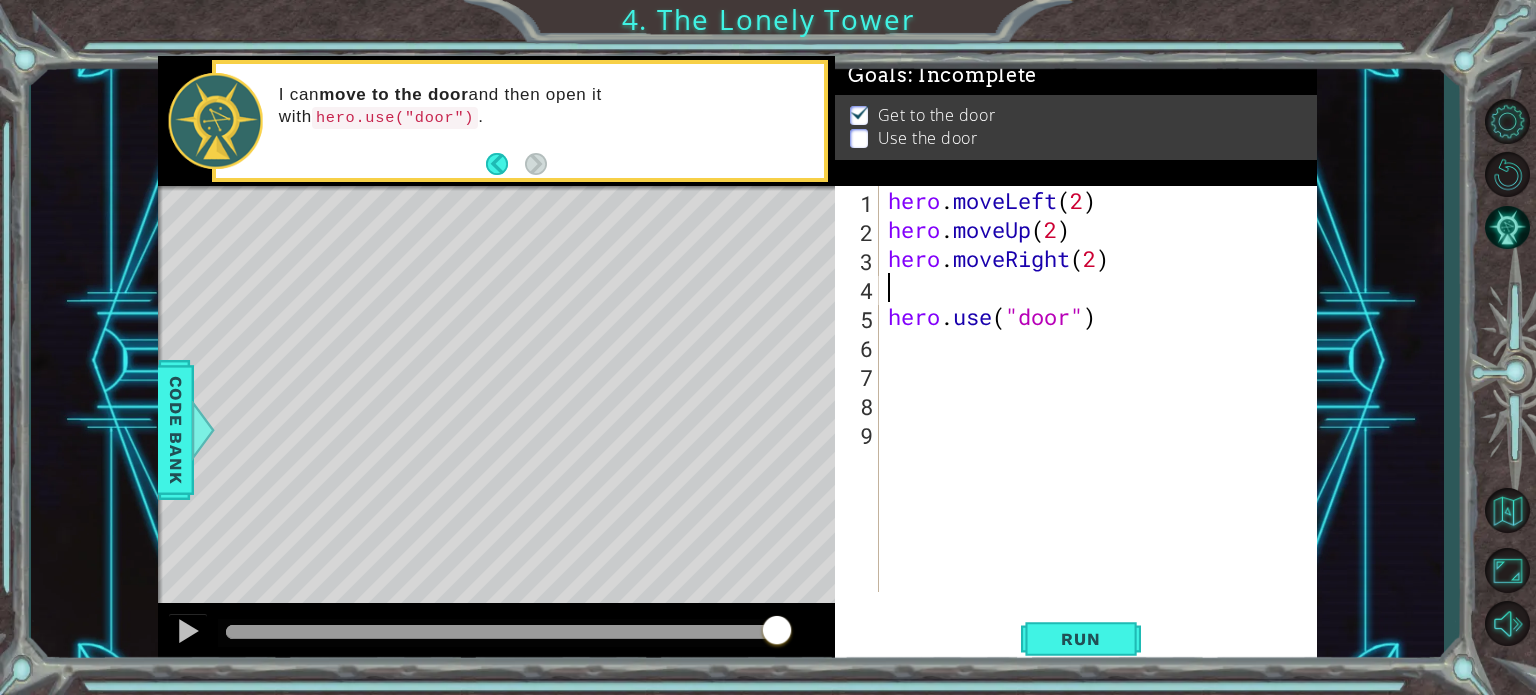 type on "hero.moveRight(2)" 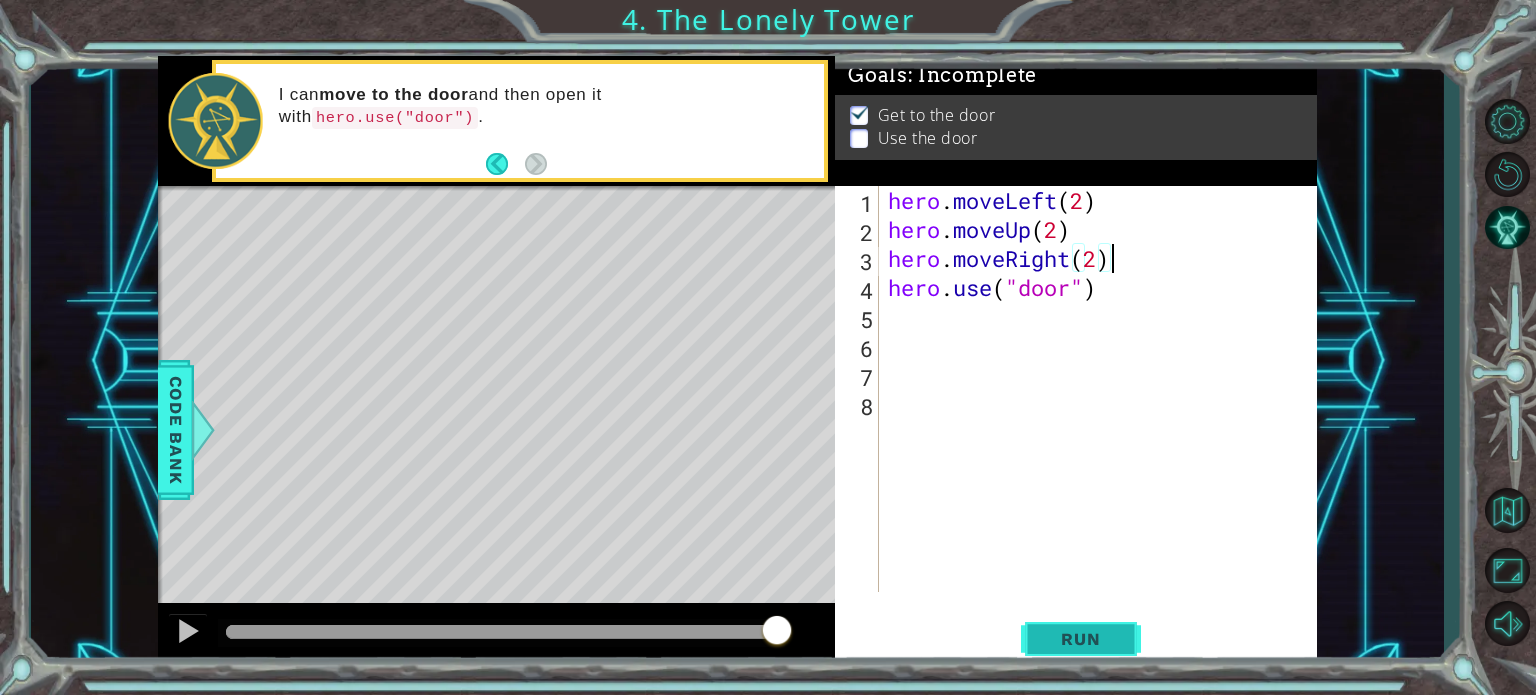 type on "hero.moveRight(2)" 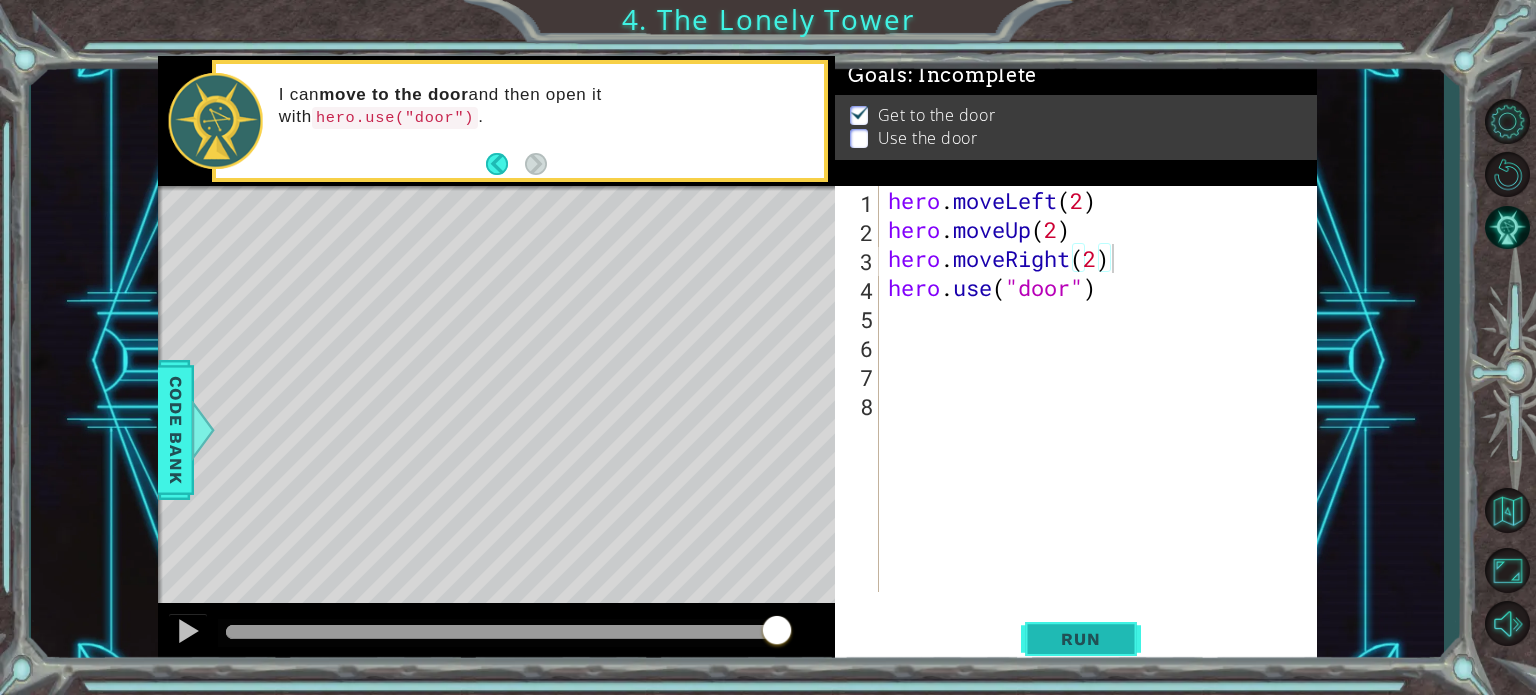 click on "Run" at bounding box center (1081, 639) 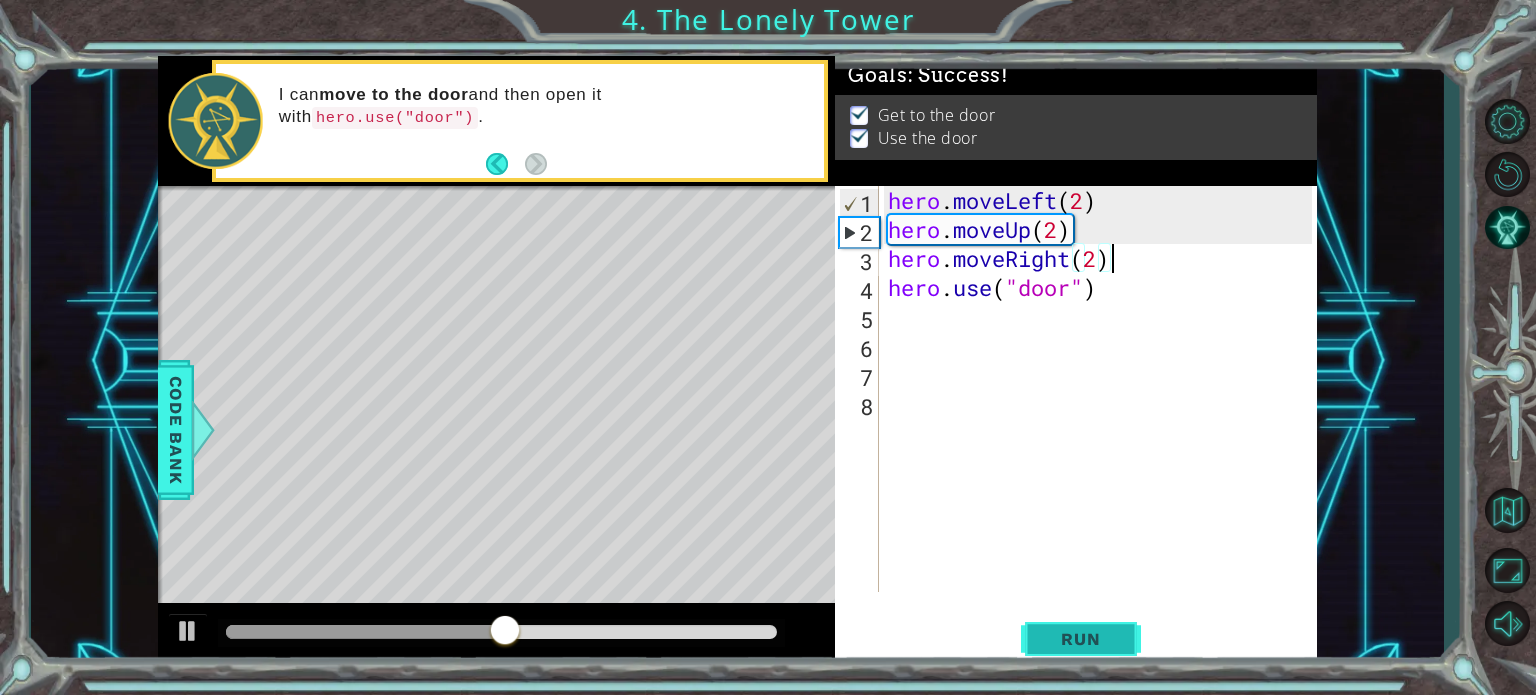 click on "Run" at bounding box center [1081, 639] 